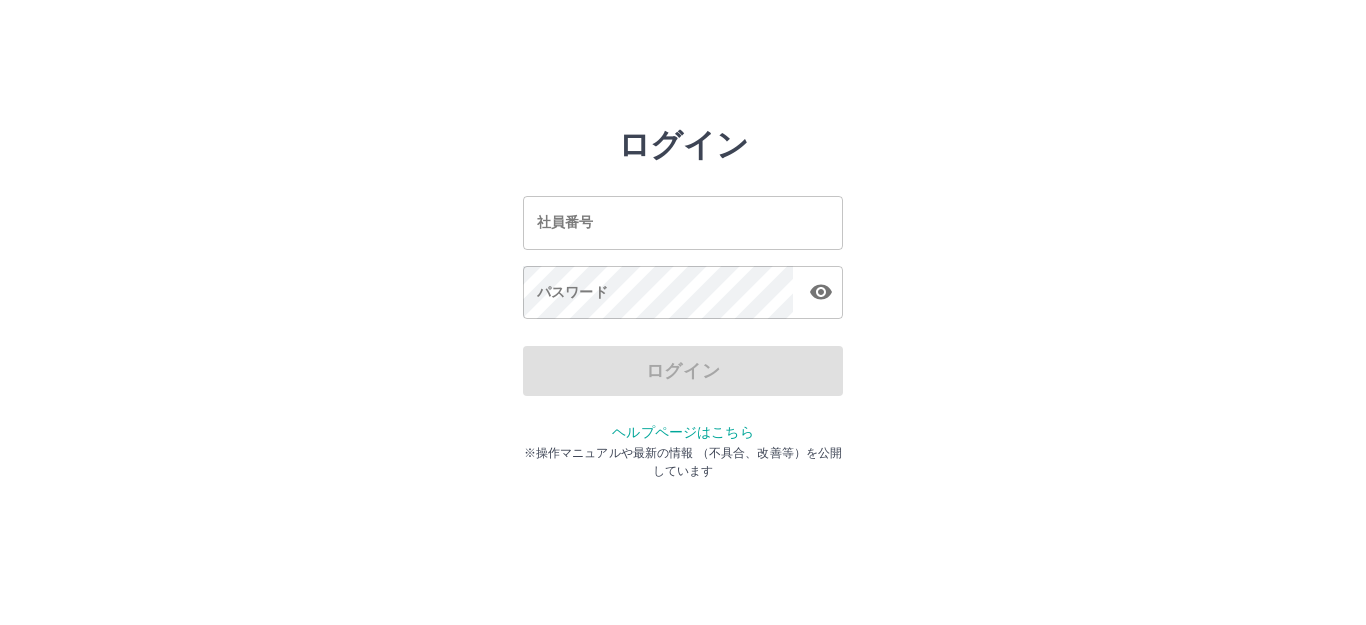 scroll, scrollTop: 0, scrollLeft: 0, axis: both 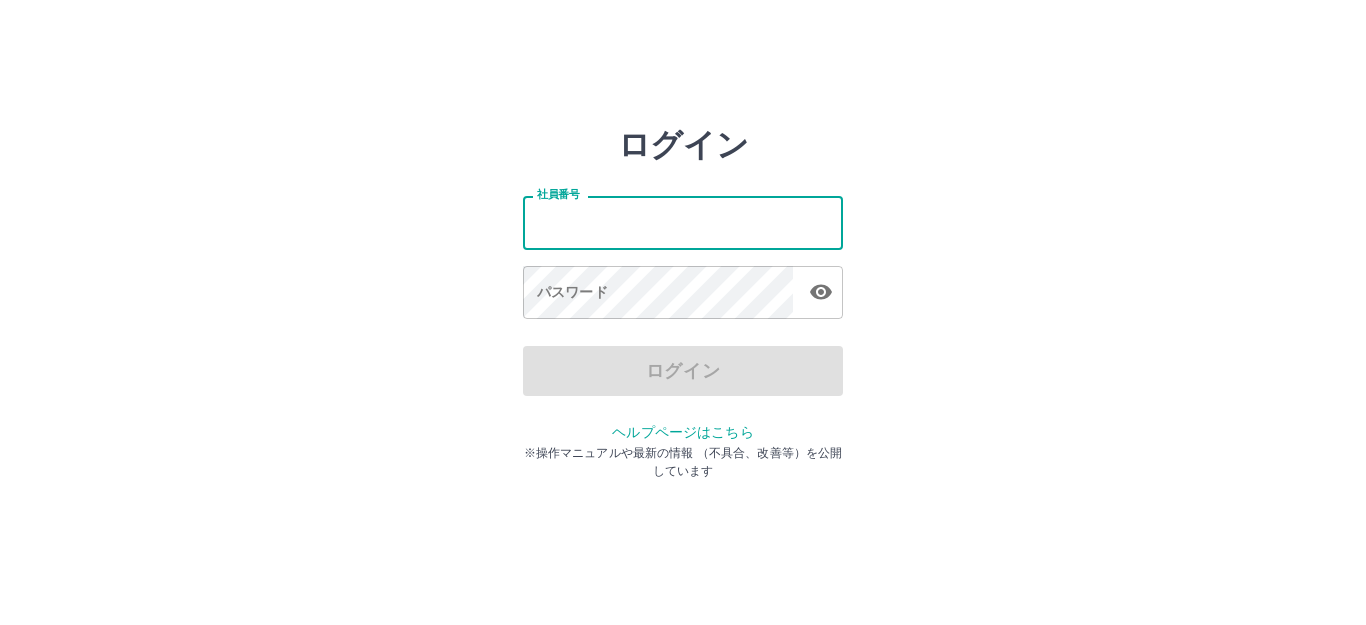 click on "社員番号" at bounding box center [683, 222] 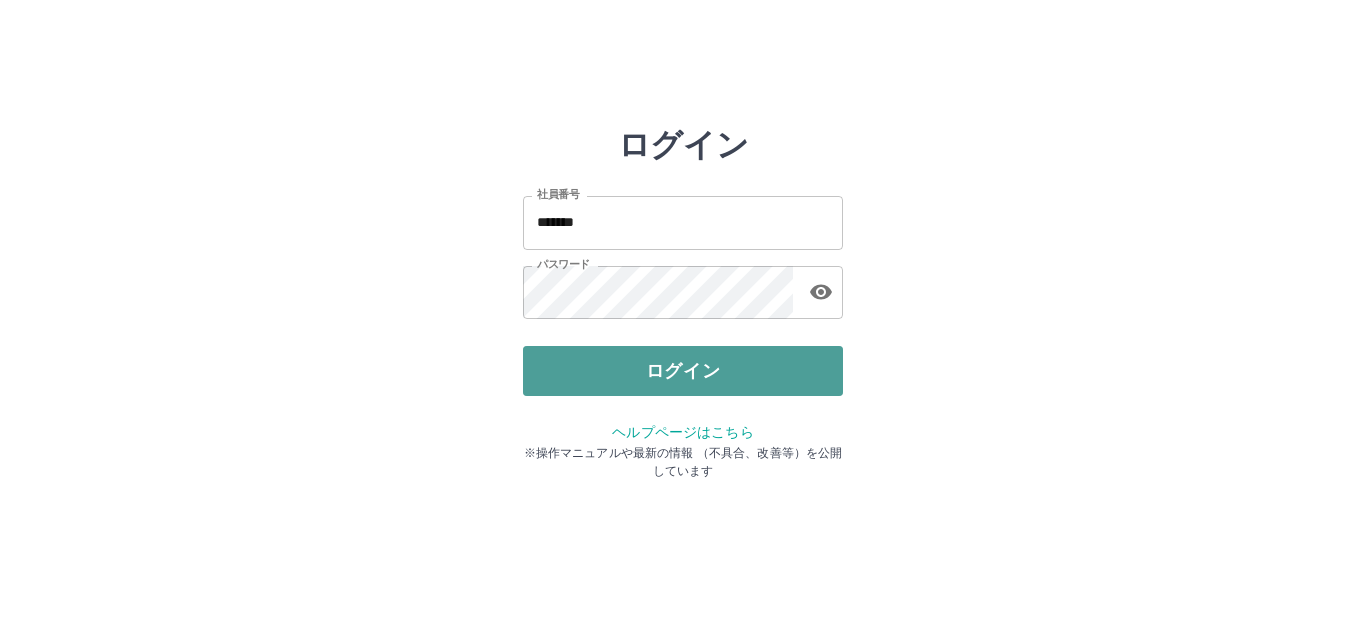 click on "ログイン" at bounding box center [683, 371] 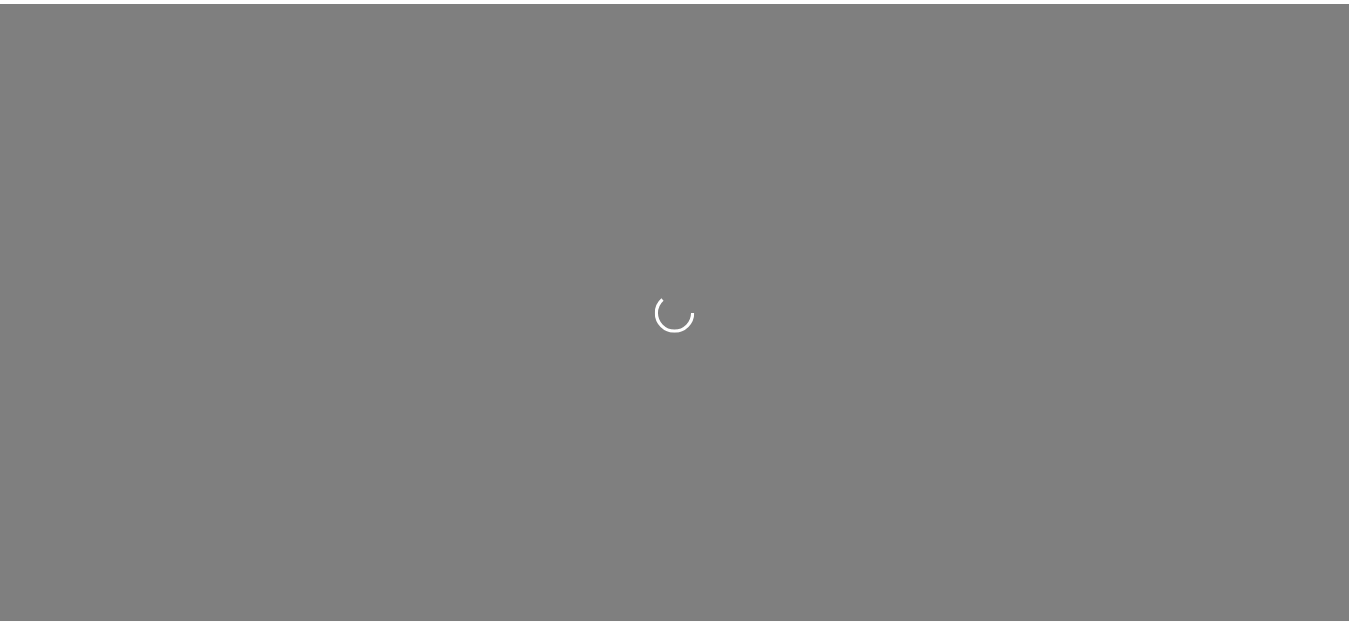 scroll, scrollTop: 0, scrollLeft: 0, axis: both 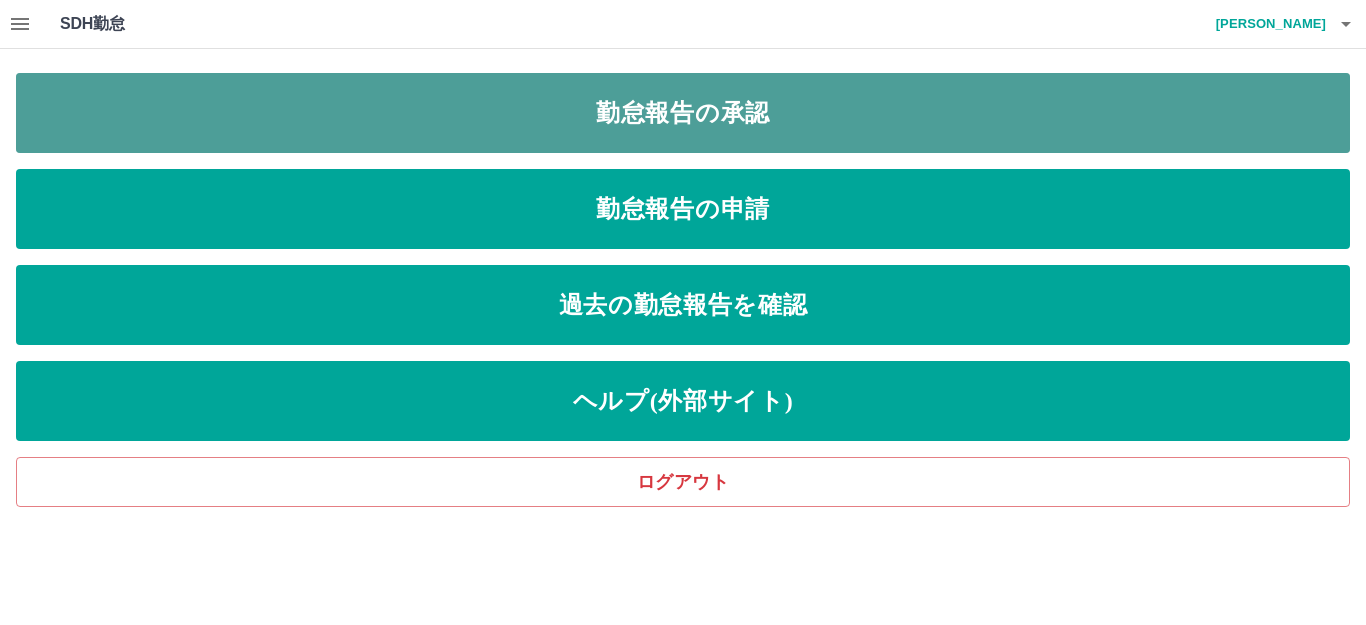 click on "勤怠報告の承認" at bounding box center (683, 113) 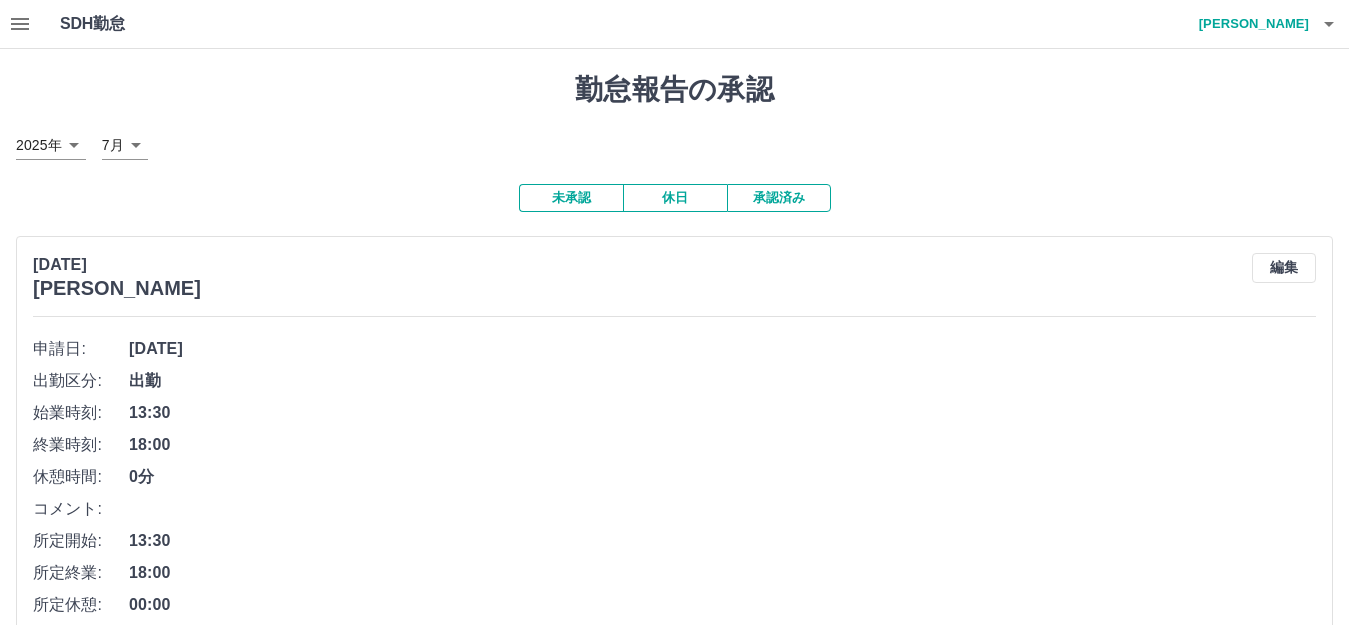 click on "承認済み" at bounding box center [779, 198] 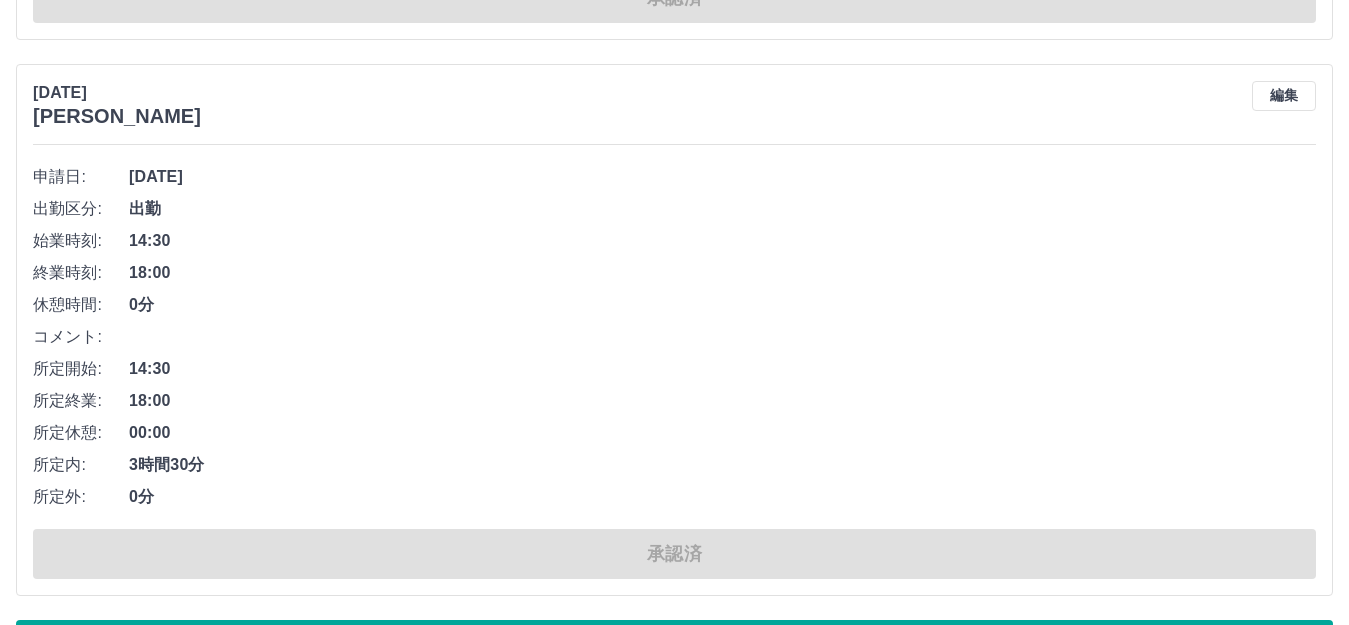 scroll, scrollTop: 13403, scrollLeft: 0, axis: vertical 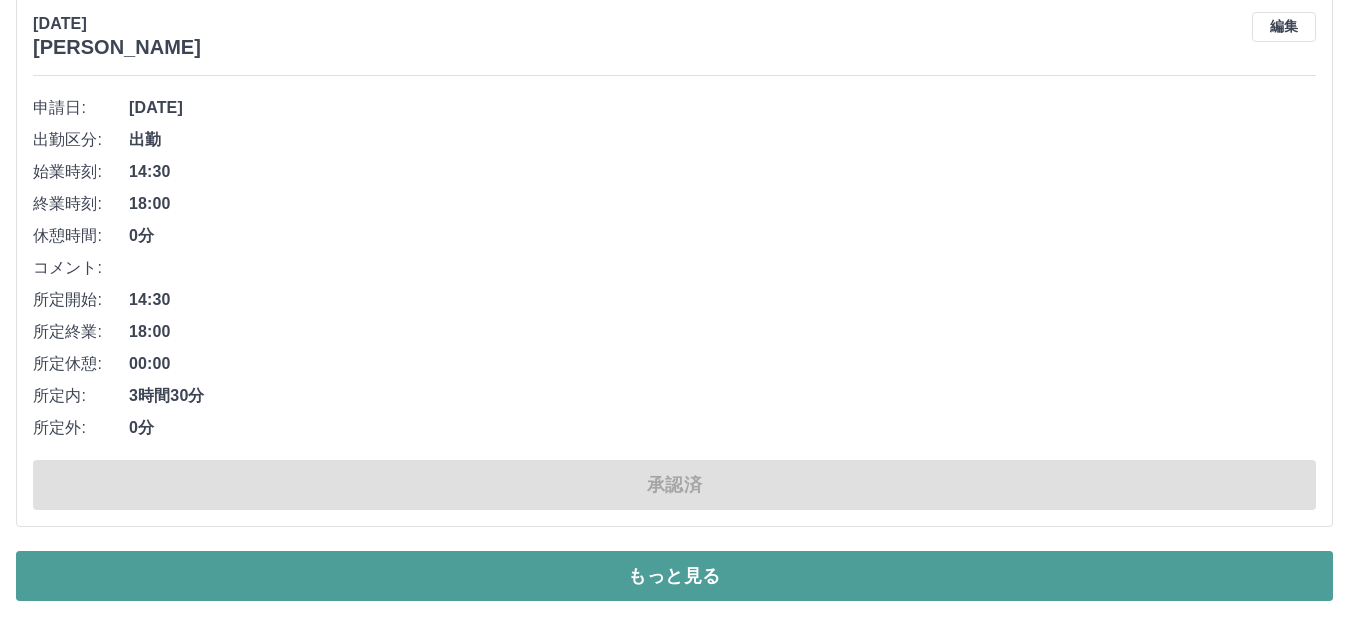 click on "もっと見る" at bounding box center [674, 576] 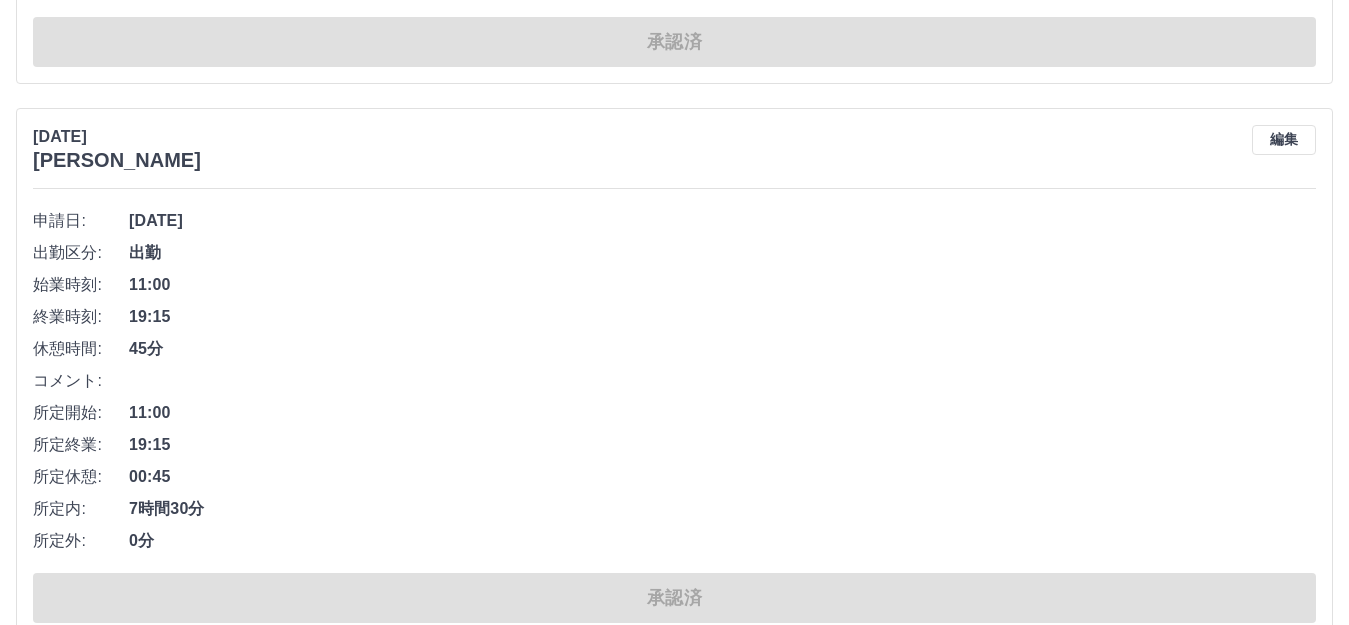 scroll, scrollTop: 19903, scrollLeft: 0, axis: vertical 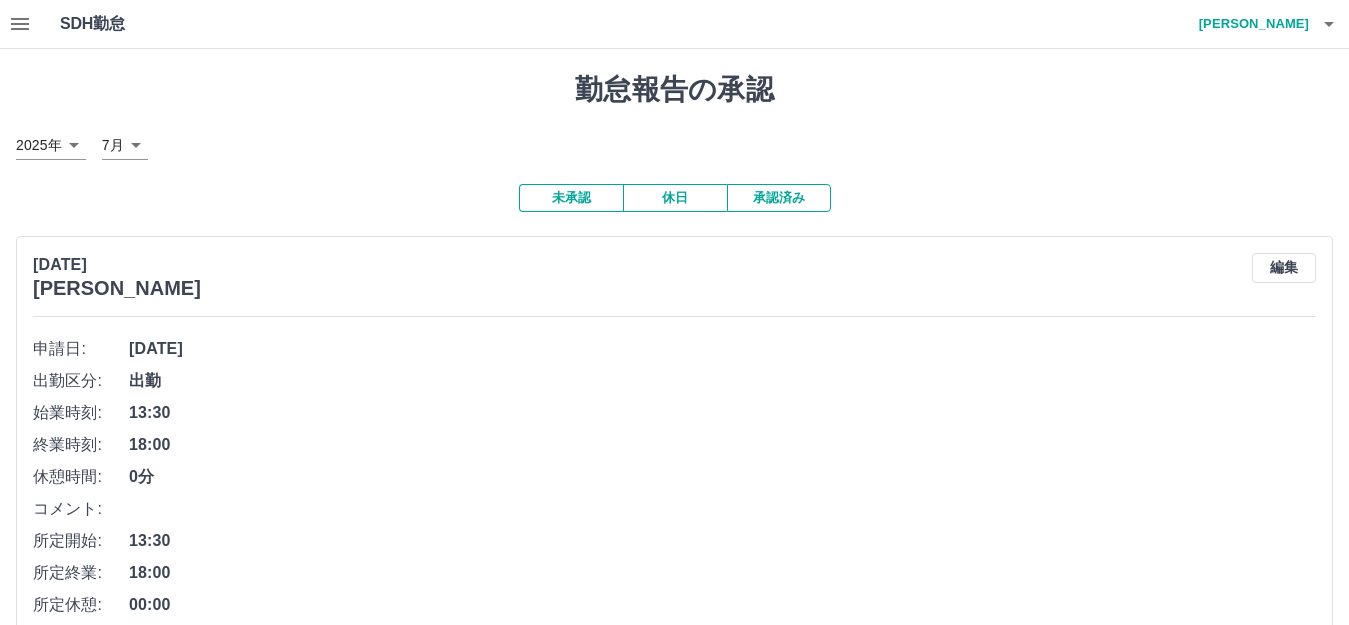 click 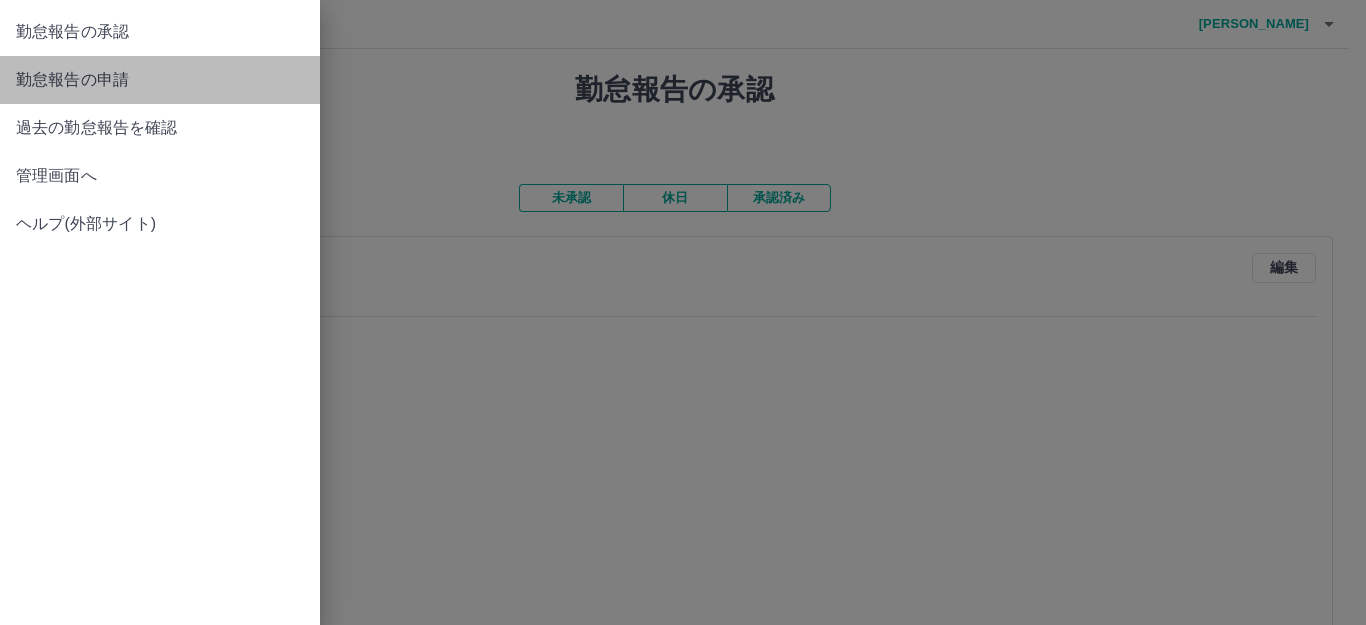 click on "勤怠報告の申請" at bounding box center (160, 80) 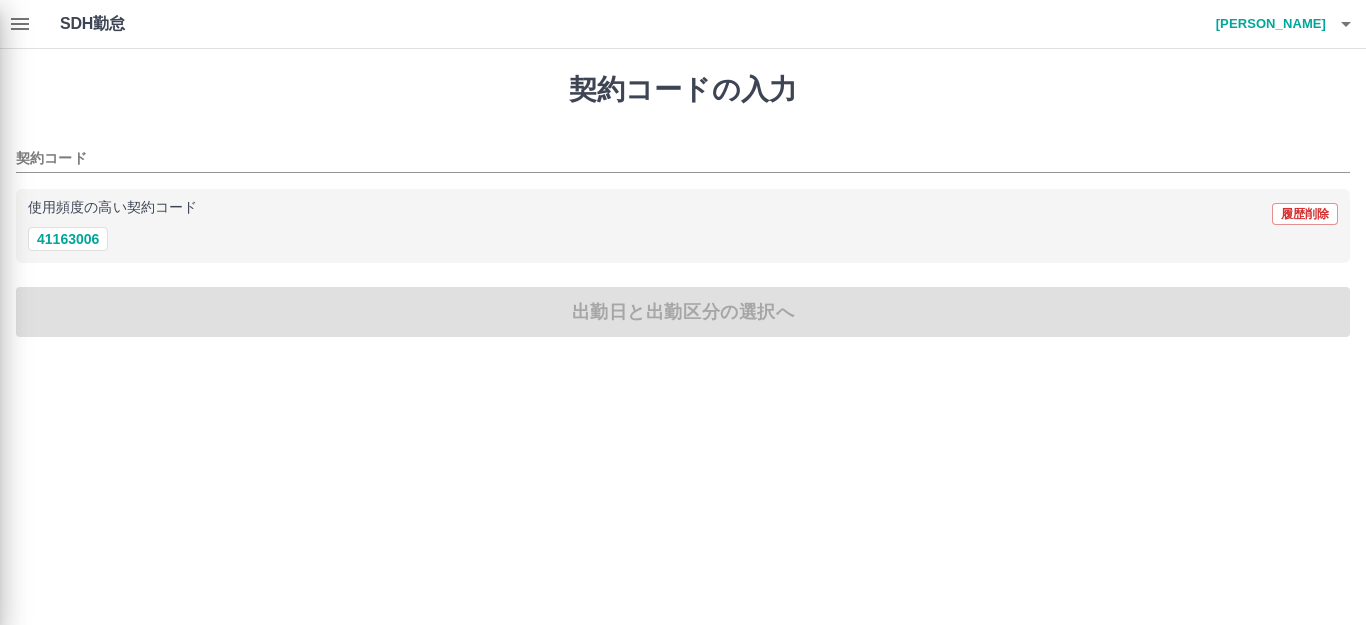 click at bounding box center (683, 312) 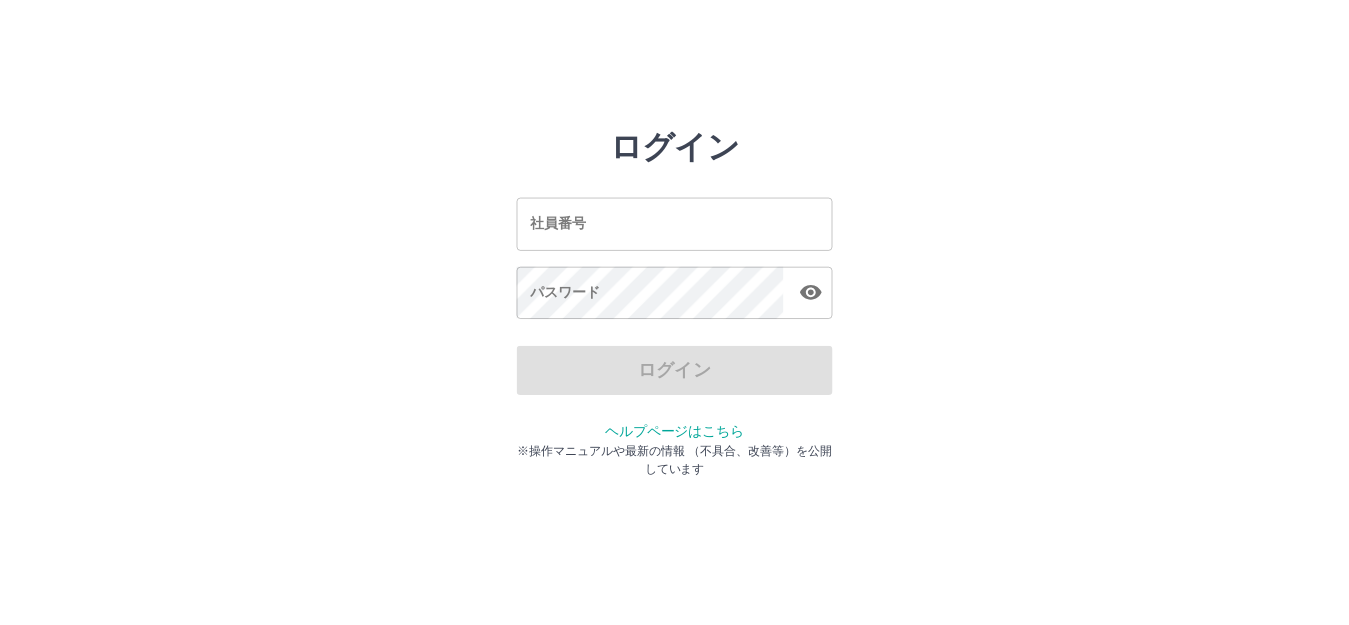 scroll, scrollTop: 0, scrollLeft: 0, axis: both 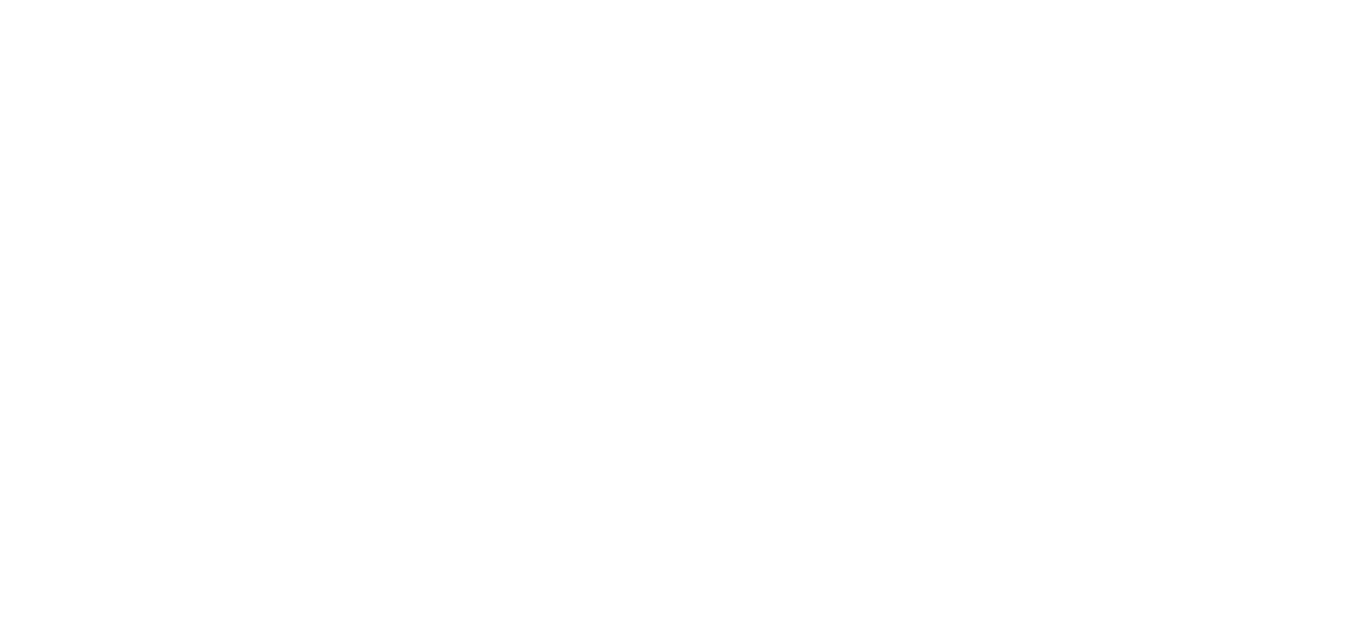 click on "SDH勤怠" at bounding box center [683, 0] 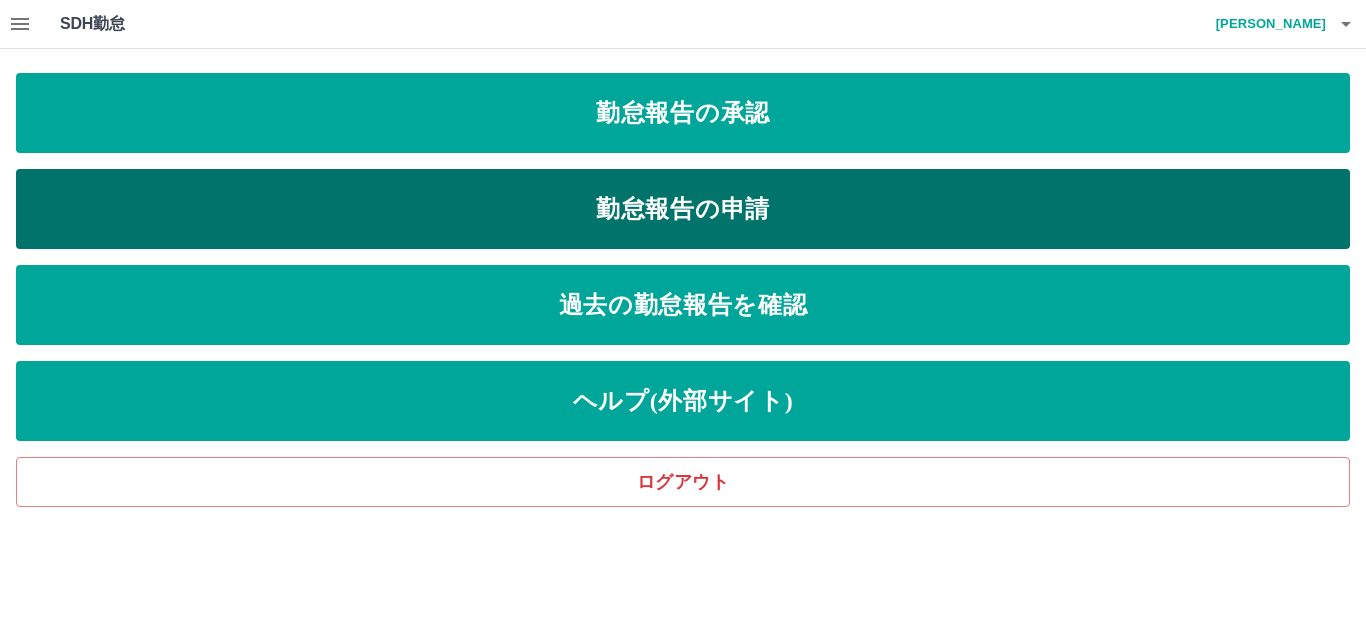 click on "勤怠報告の申請" at bounding box center (683, 209) 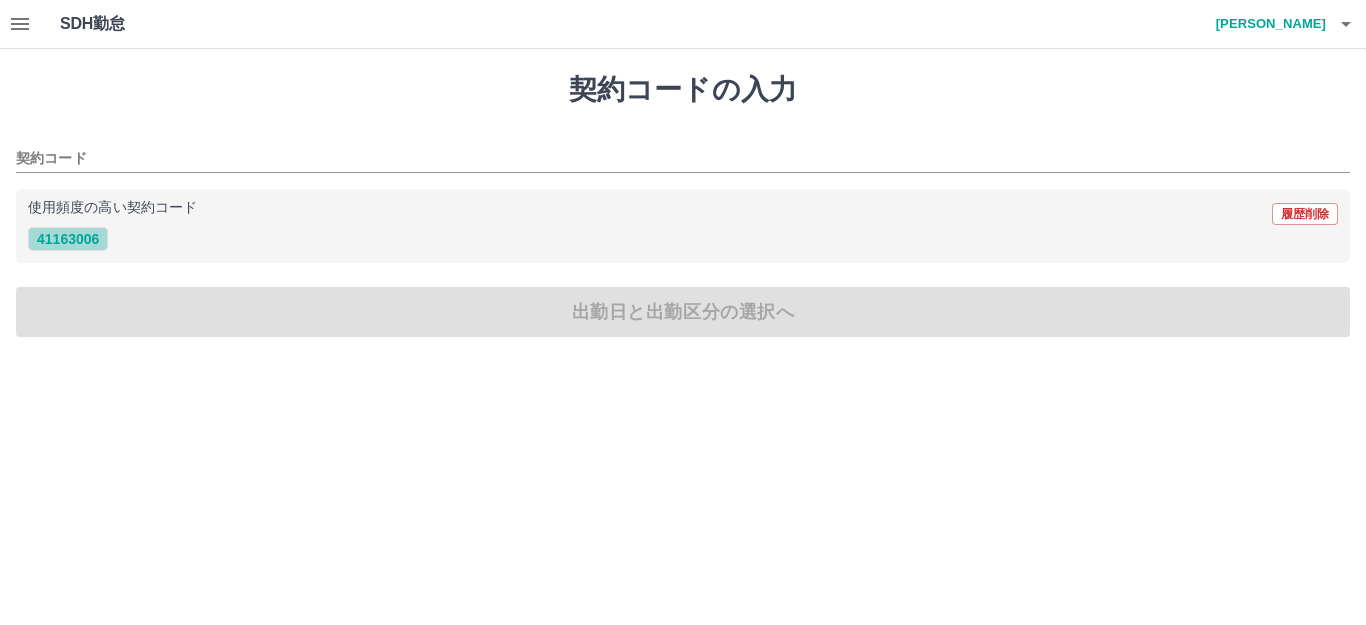 click on "41163006" at bounding box center [68, 239] 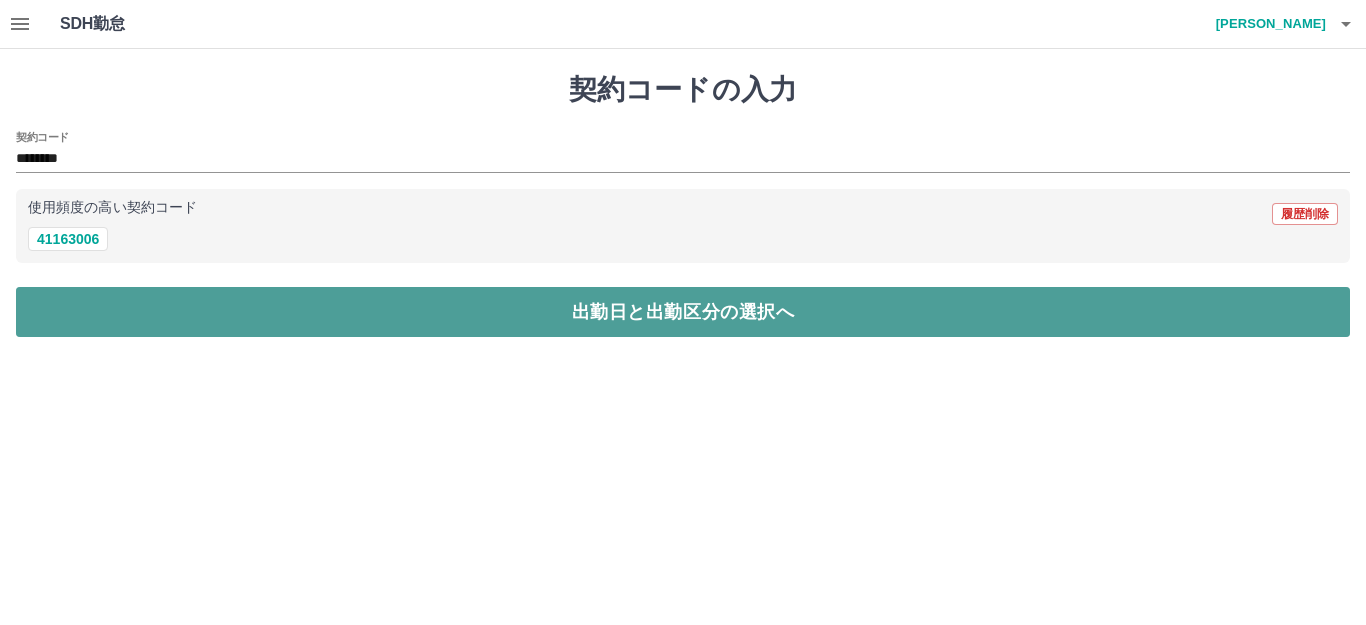 click on "出勤日と出勤区分の選択へ" at bounding box center [683, 312] 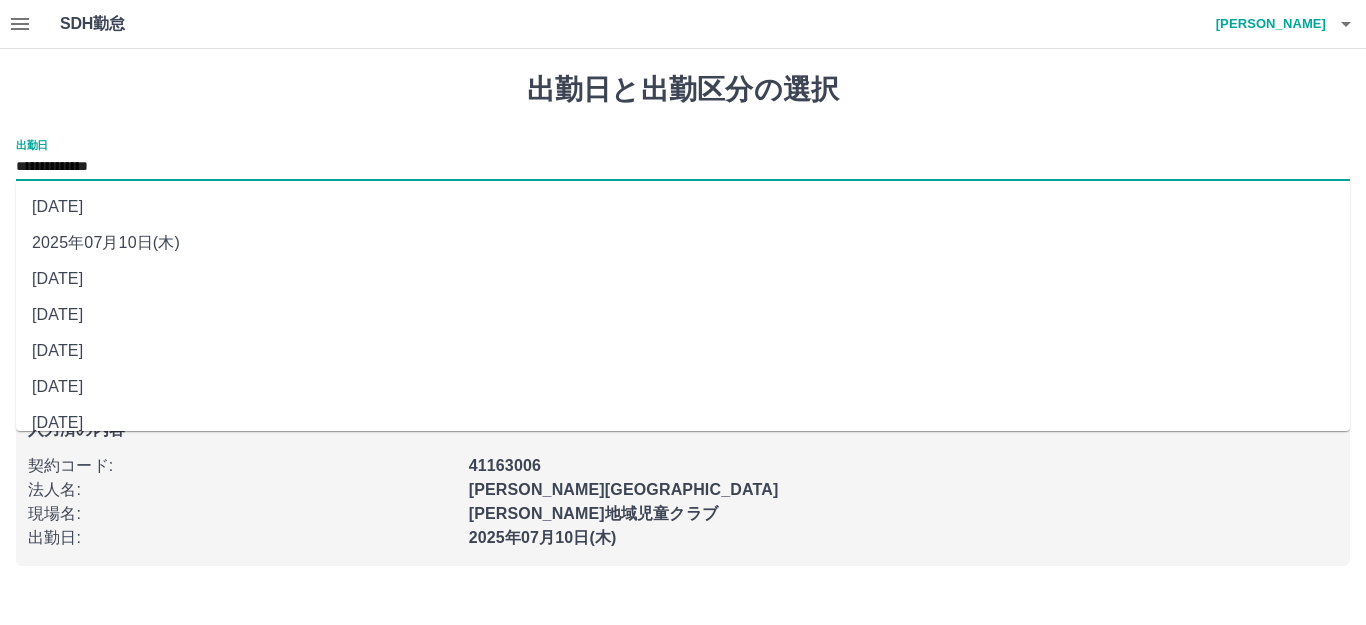 click on "**********" at bounding box center [683, 167] 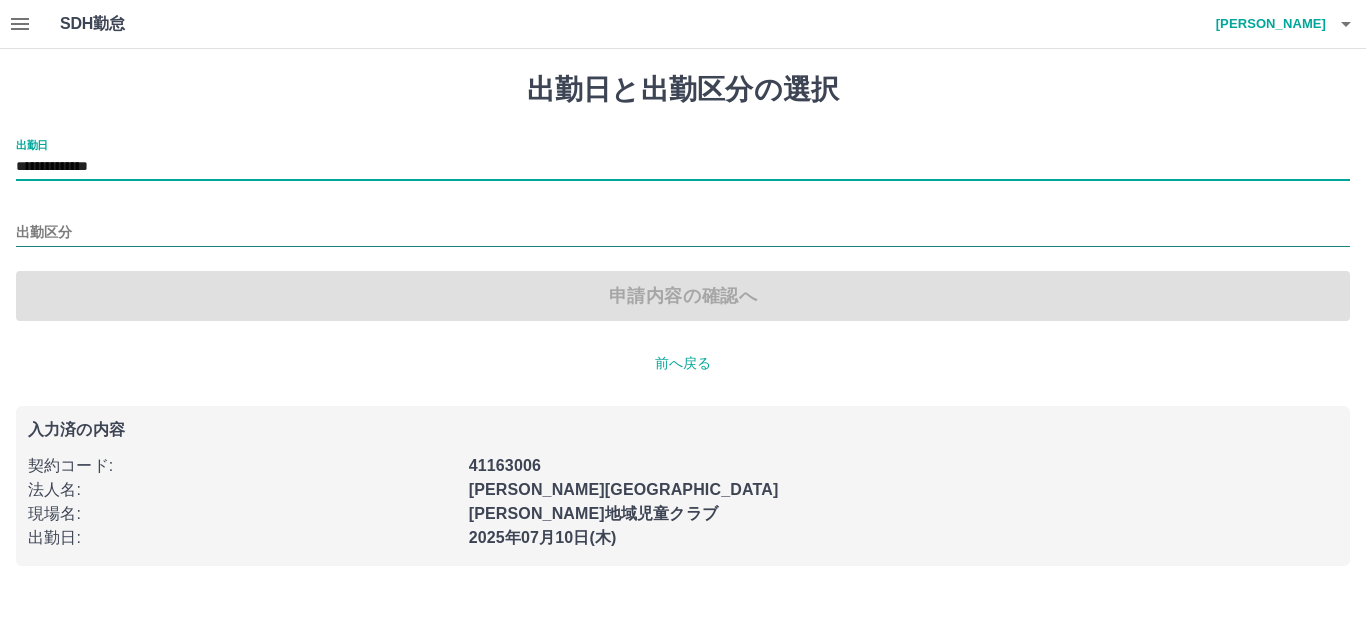 click on "出勤区分" at bounding box center (683, 233) 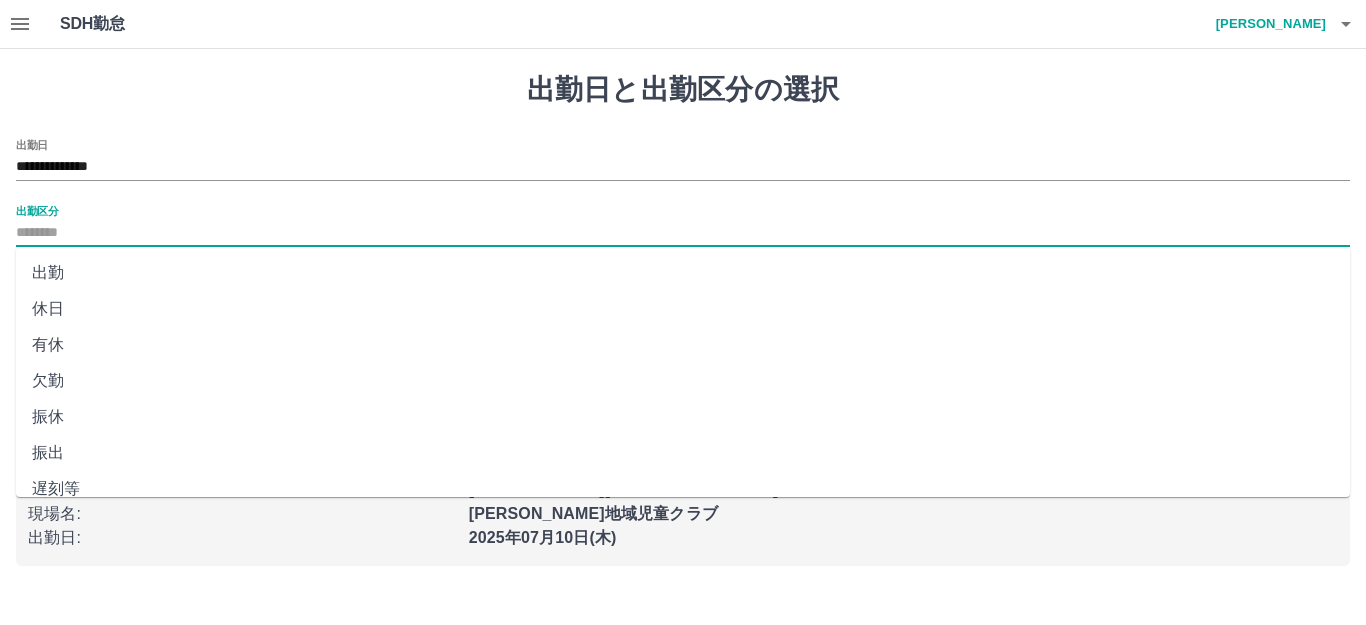 click on "出勤" at bounding box center [683, 273] 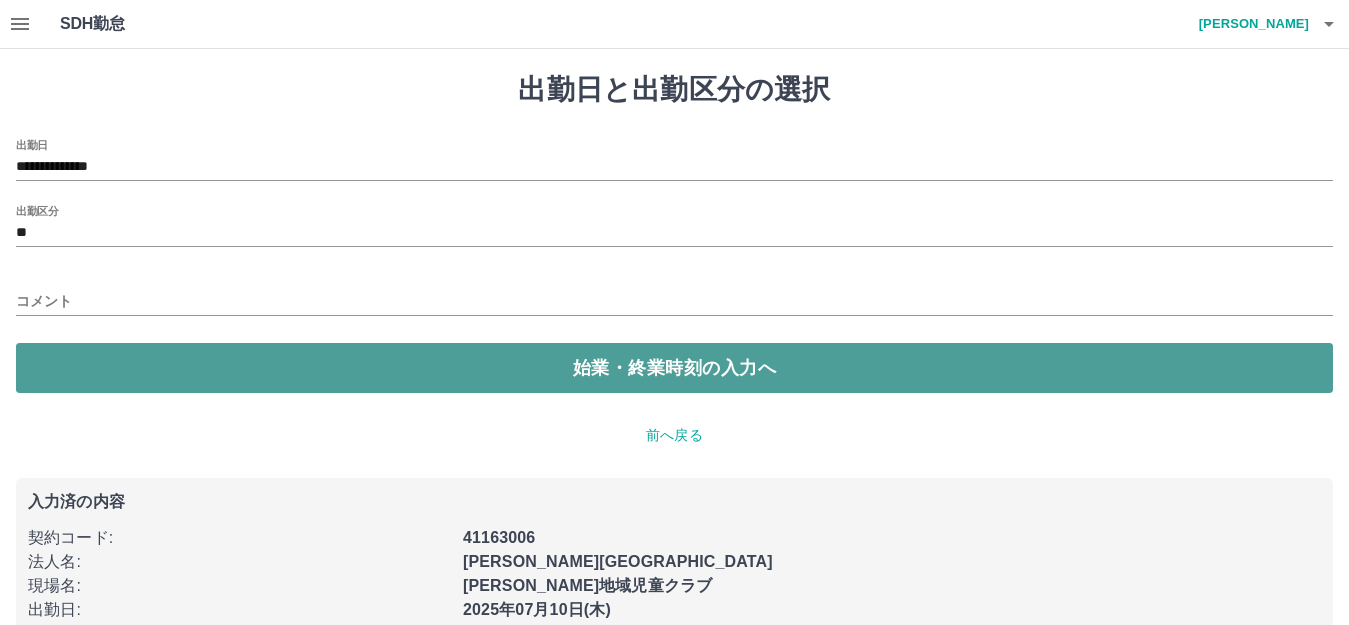 click on "始業・終業時刻の入力へ" at bounding box center (674, 368) 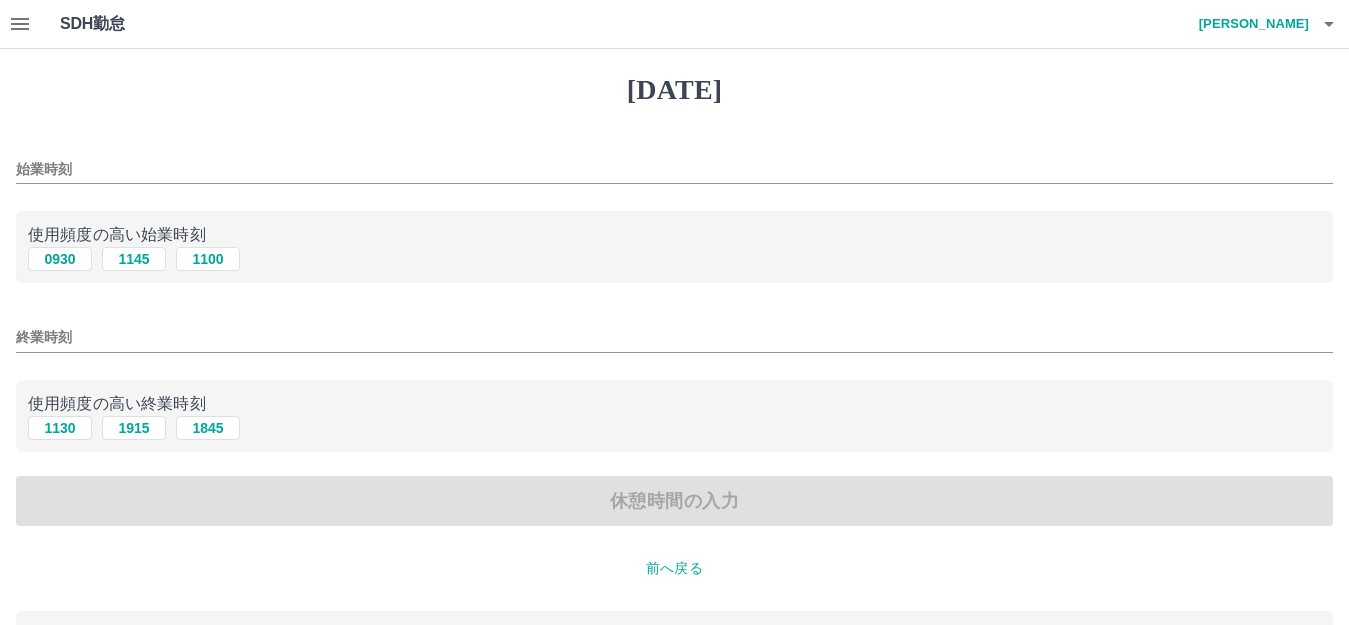 click on "始業時刻" at bounding box center (674, 169) 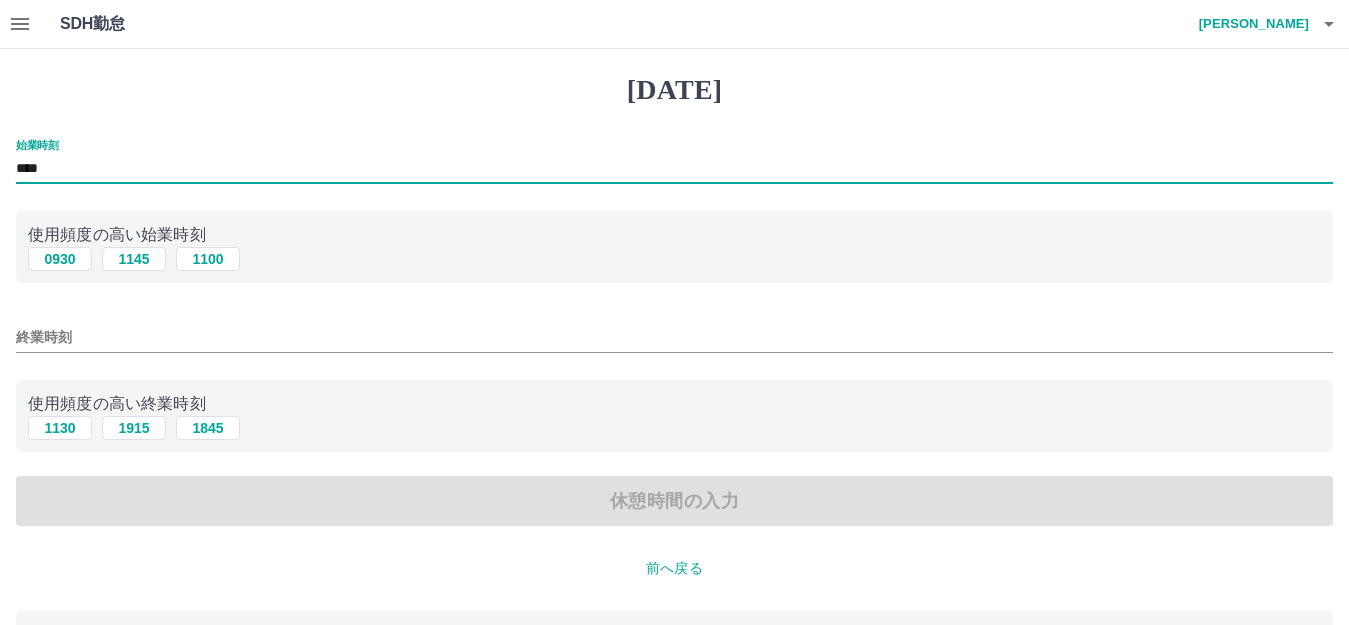 type on "****" 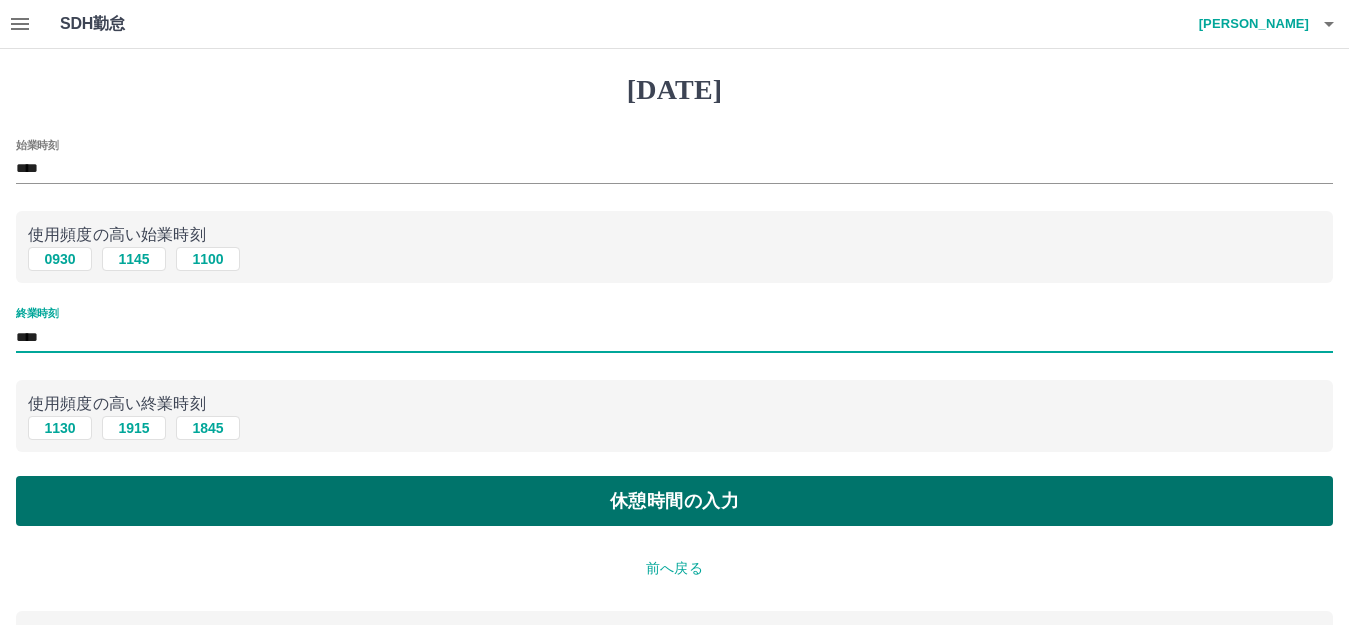 type on "****" 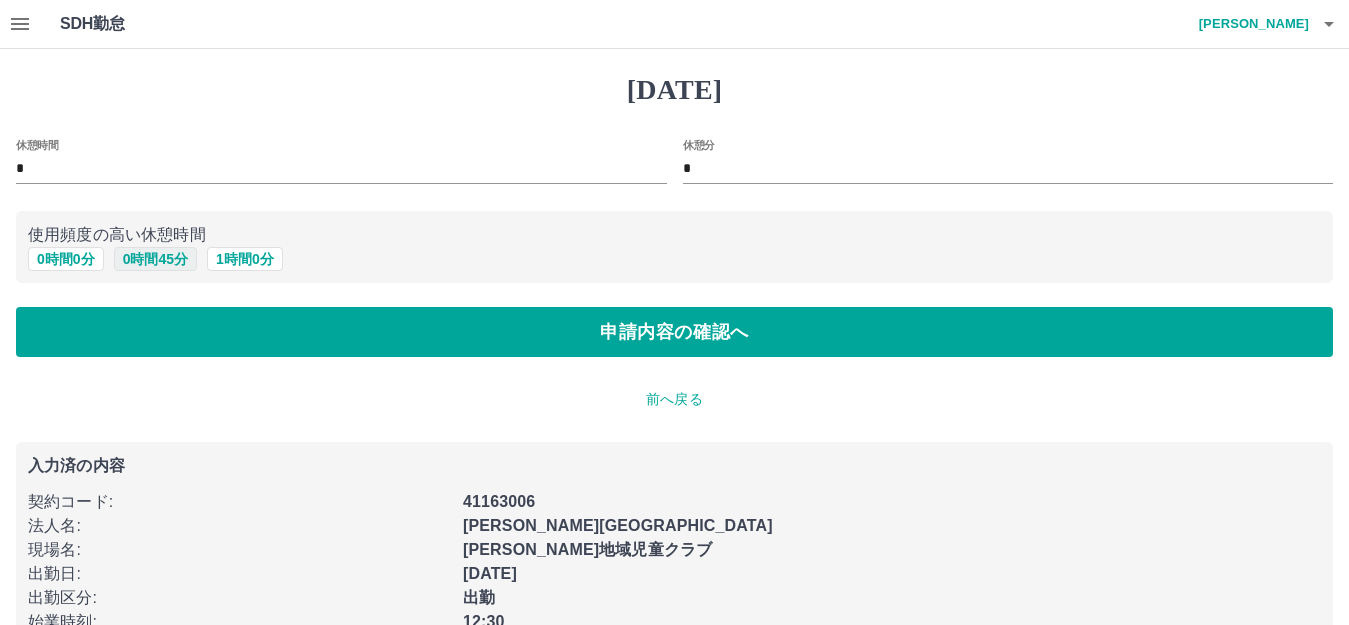 click on "0 時間 45 分" at bounding box center (155, 259) 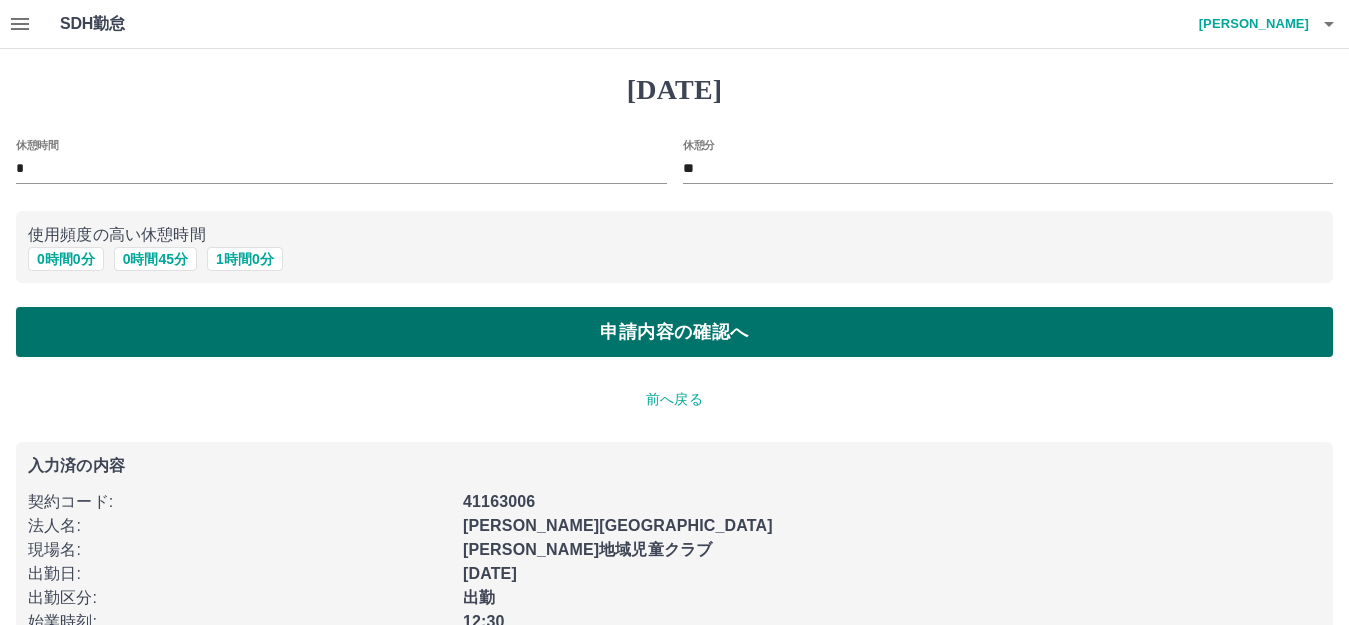 click on "申請内容の確認へ" at bounding box center [674, 332] 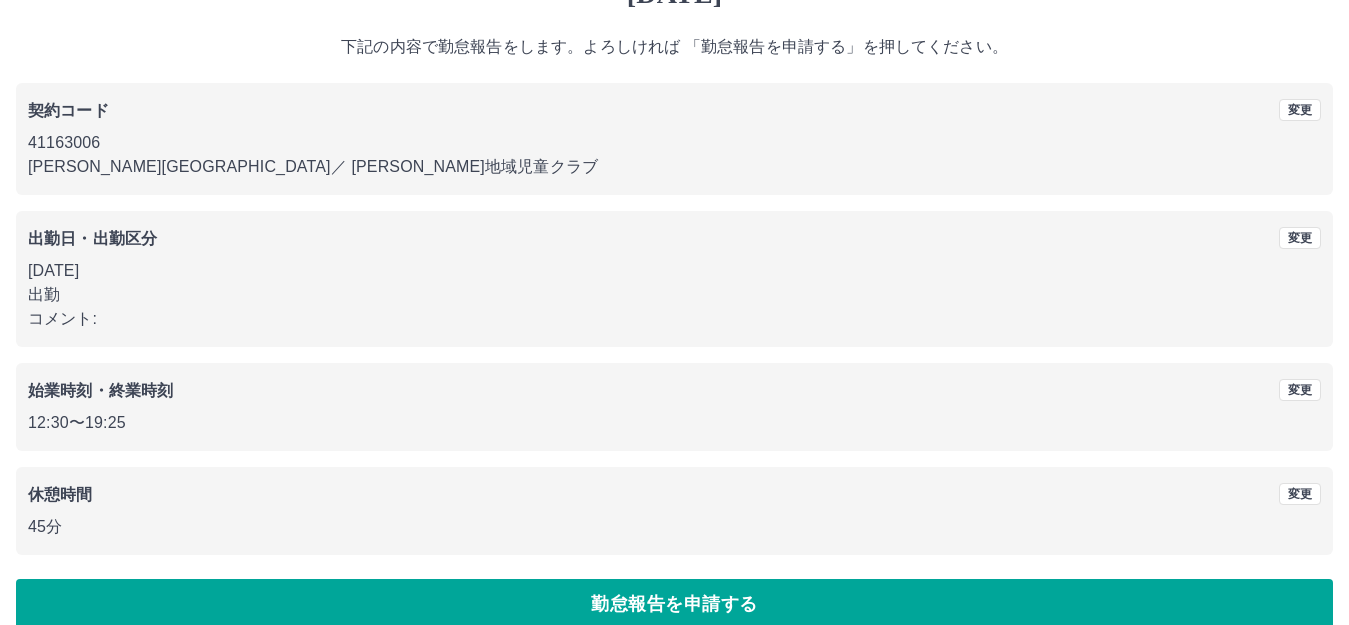 scroll, scrollTop: 124, scrollLeft: 0, axis: vertical 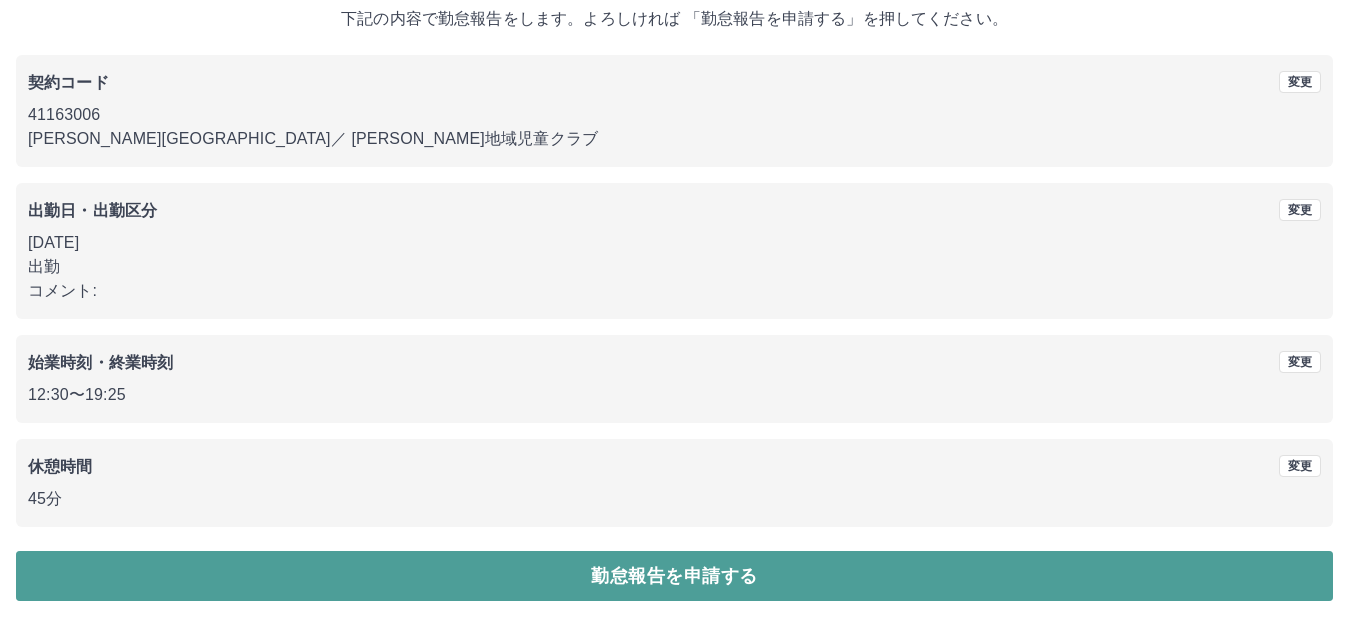 click on "勤怠報告を申請する" at bounding box center [674, 576] 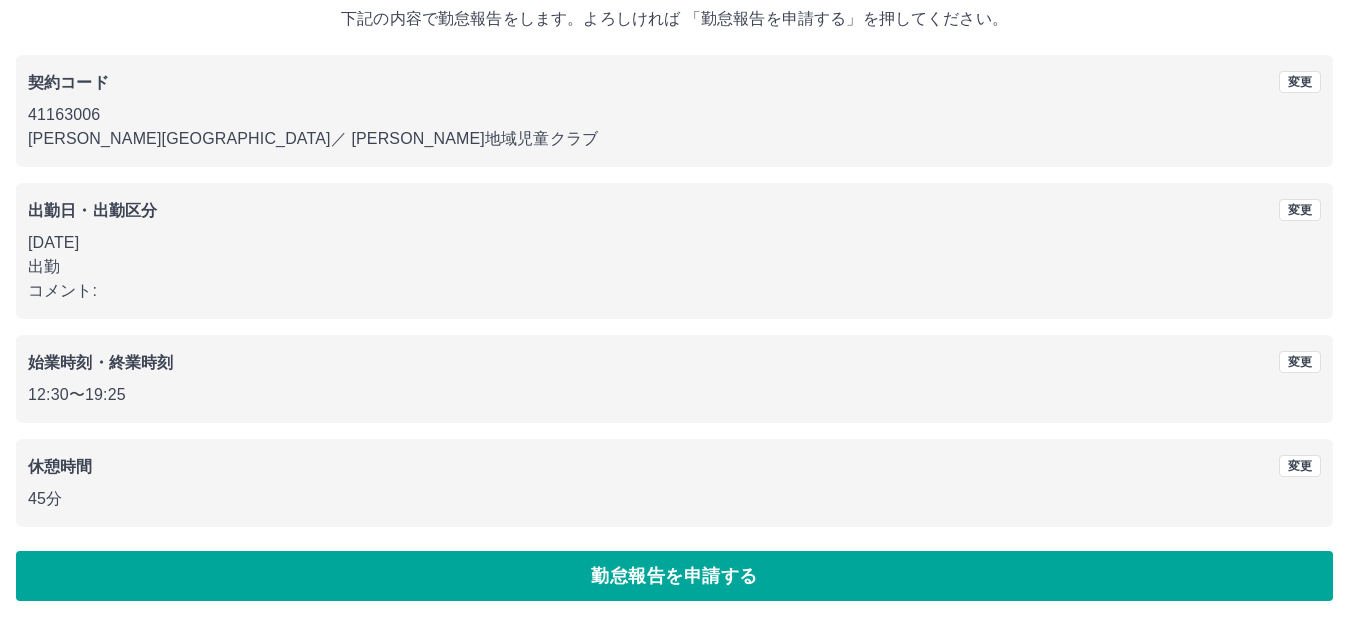 scroll, scrollTop: 0, scrollLeft: 0, axis: both 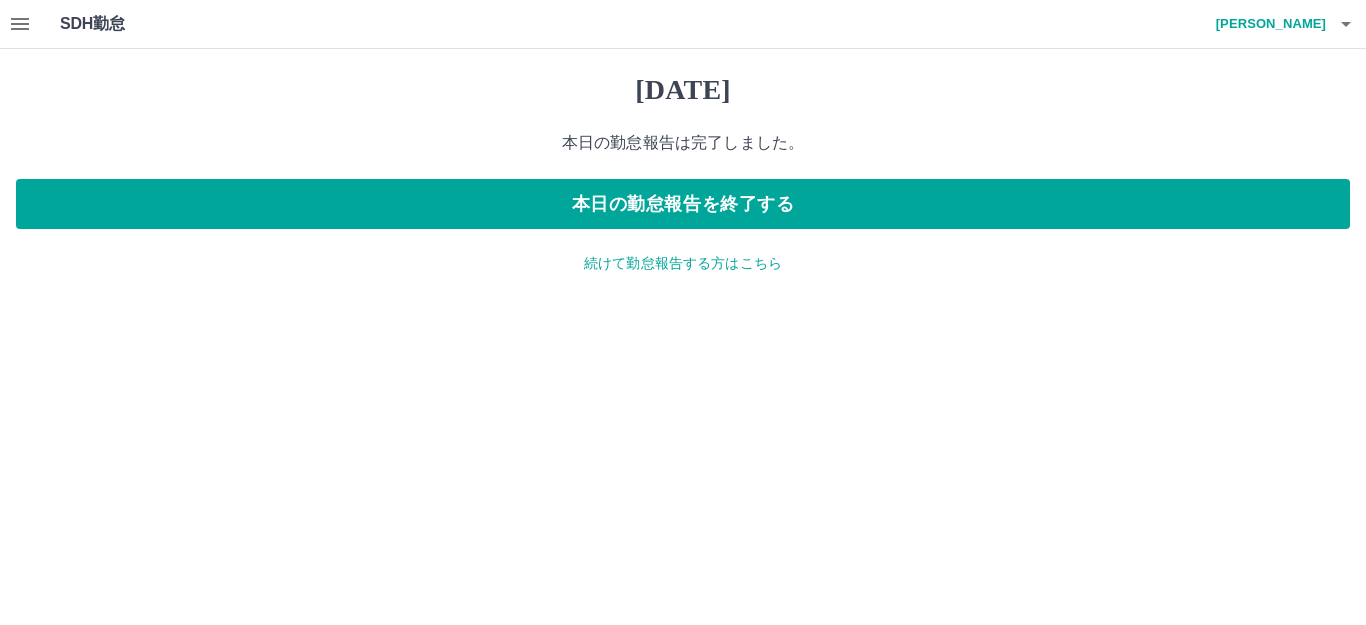 click on "続けて勤怠報告する方はこちら" at bounding box center [683, 263] 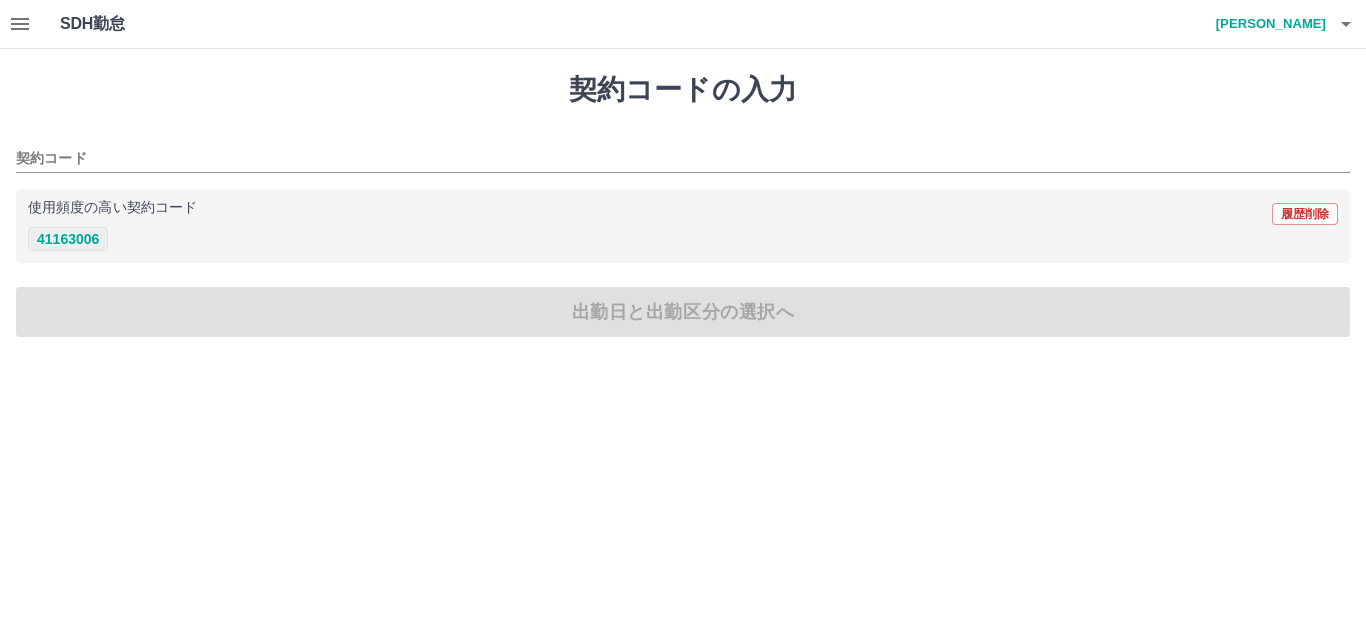 click on "41163006" at bounding box center (68, 239) 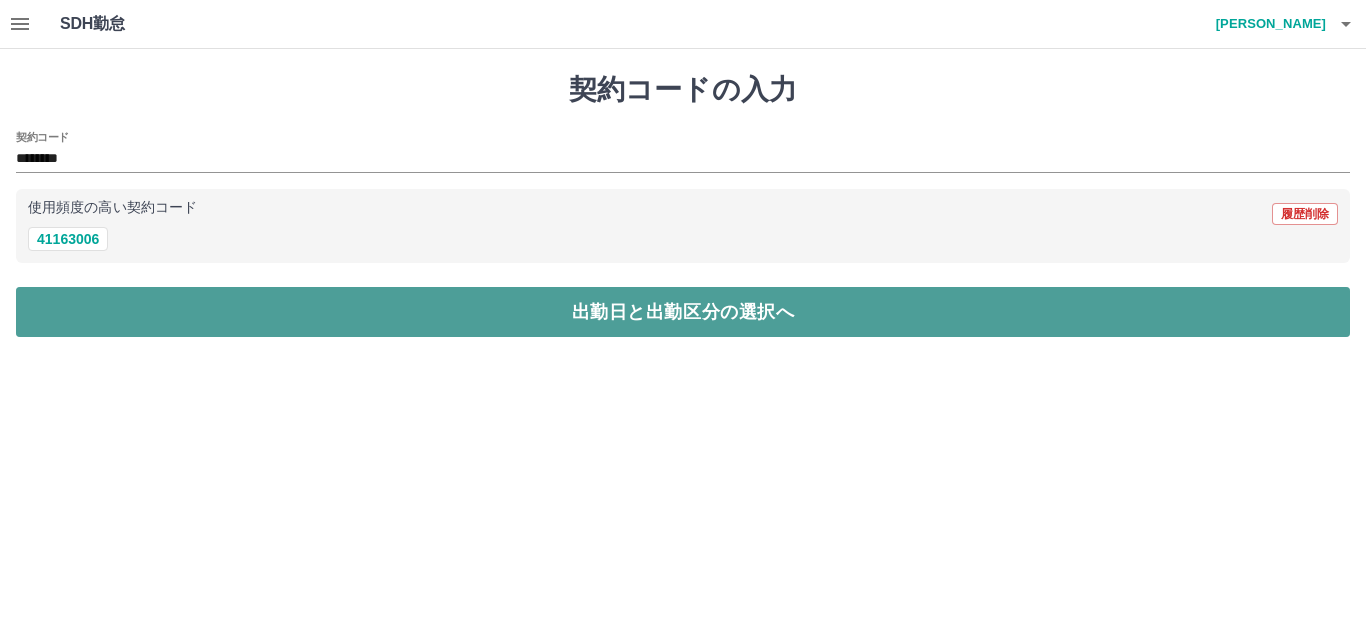 click on "出勤日と出勤区分の選択へ" at bounding box center [683, 312] 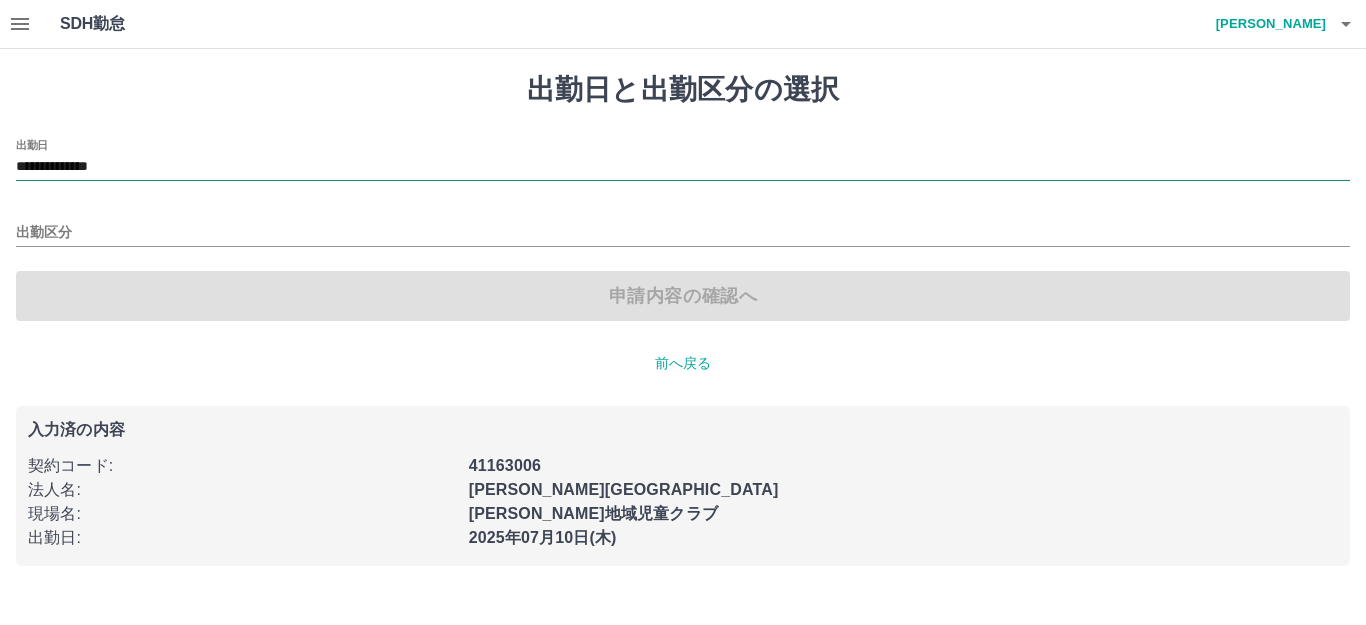 click on "**********" at bounding box center (683, 167) 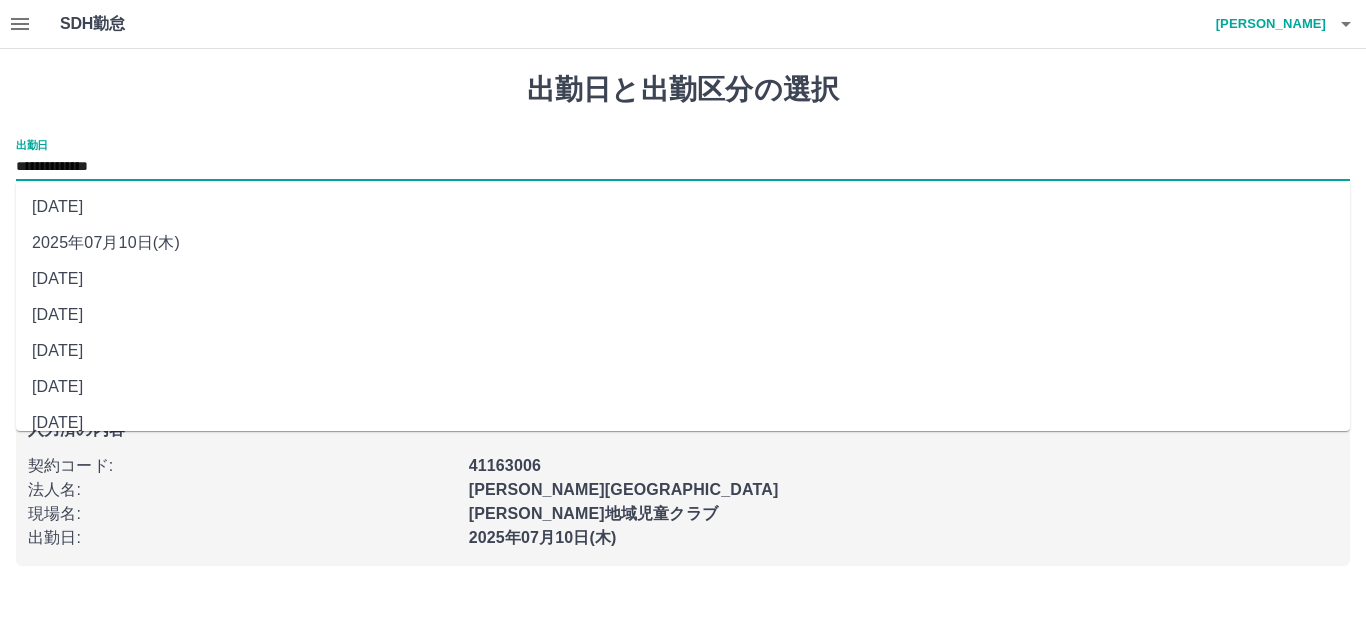 click on "2025年07月08日(火)" at bounding box center (683, 315) 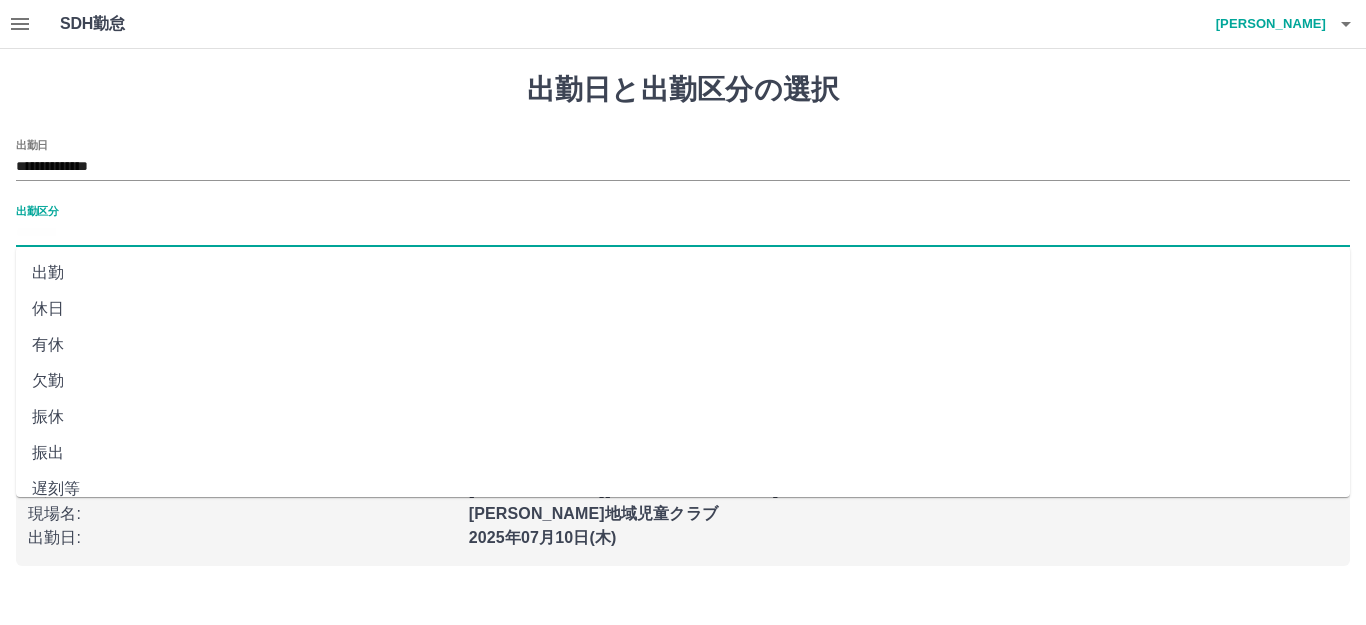 click on "出勤区分" at bounding box center (683, 233) 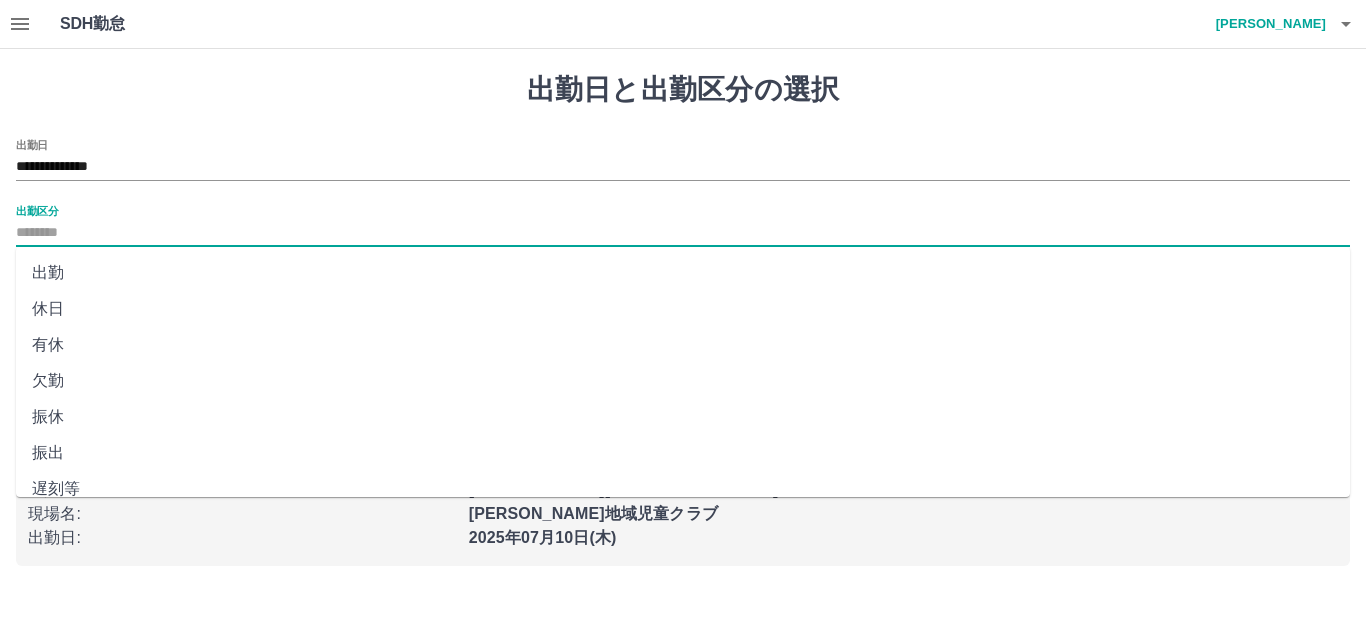 click on "出勤" at bounding box center (683, 273) 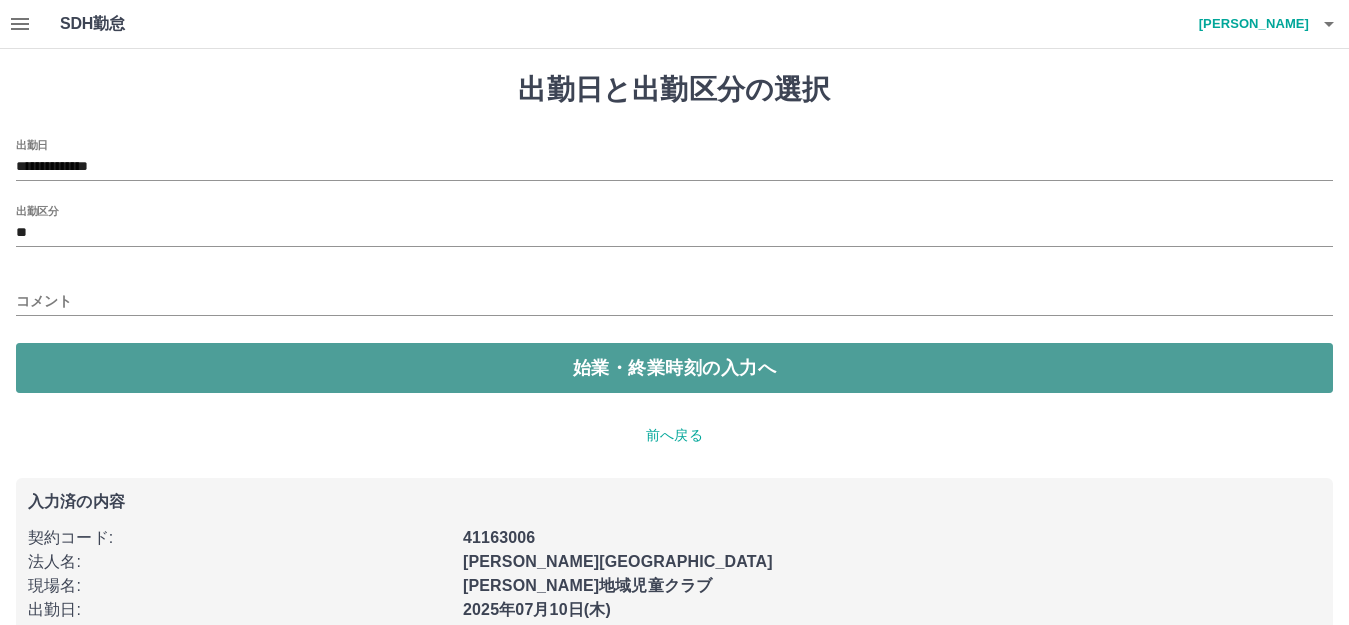 click on "始業・終業時刻の入力へ" at bounding box center [674, 368] 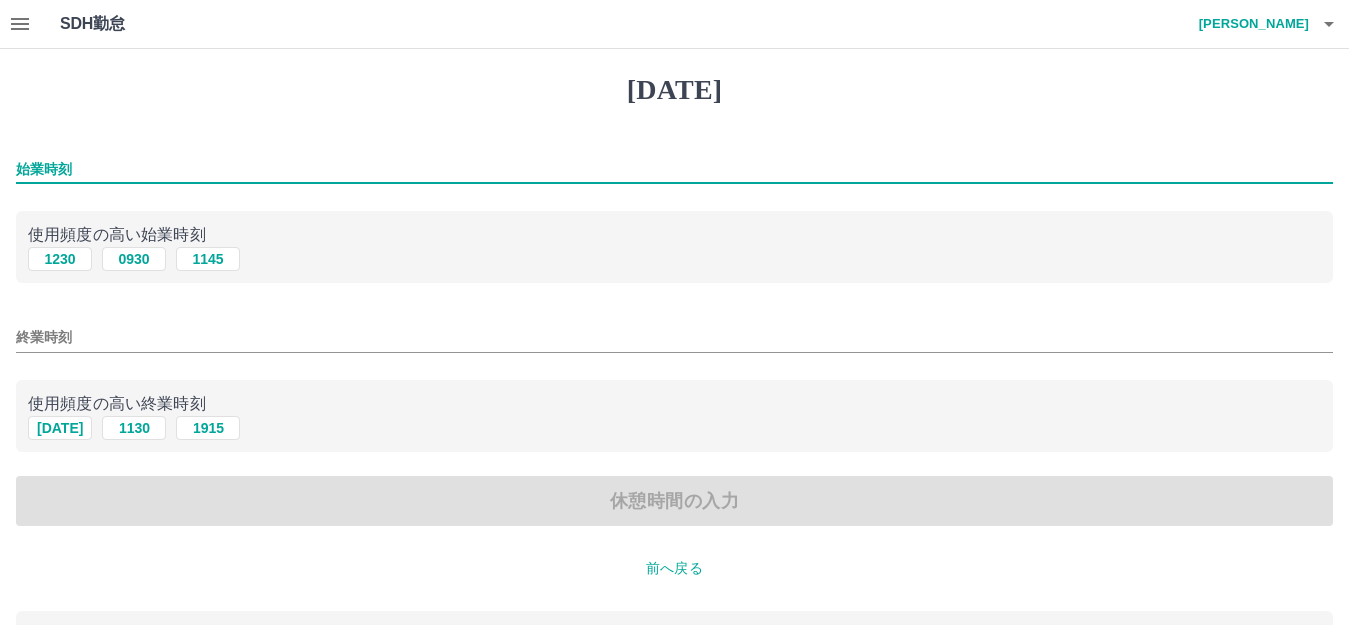 click on "始業時刻" at bounding box center [674, 169] 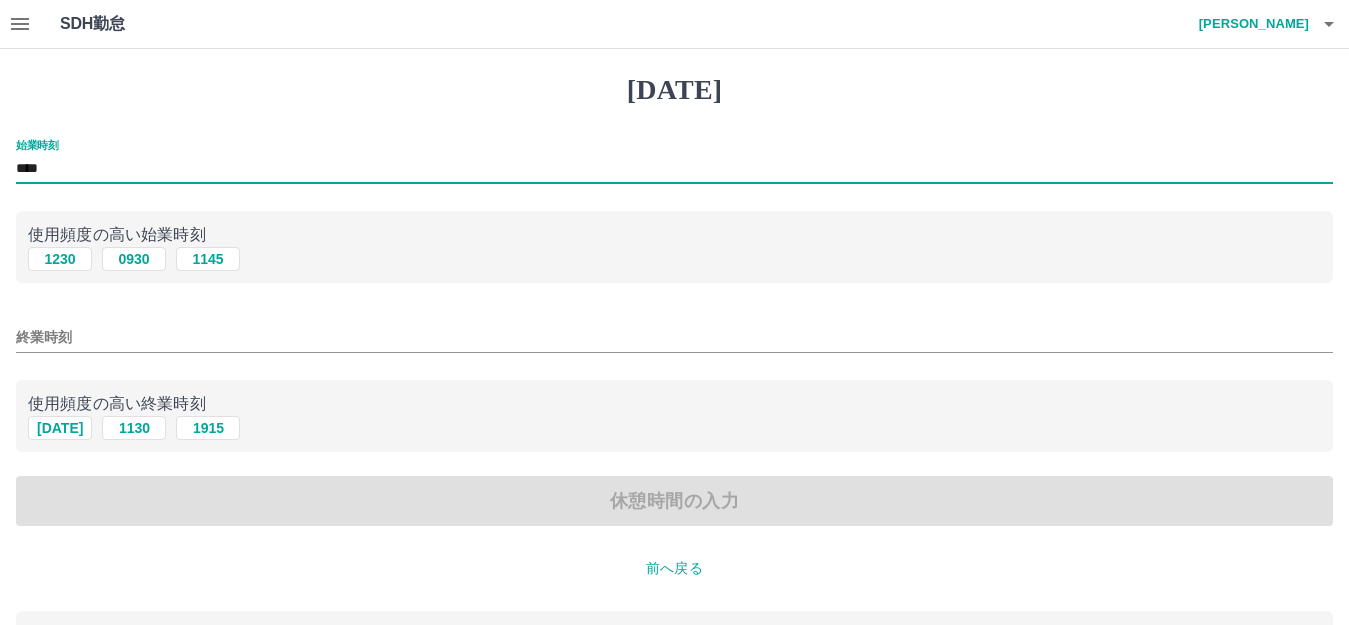 type on "****" 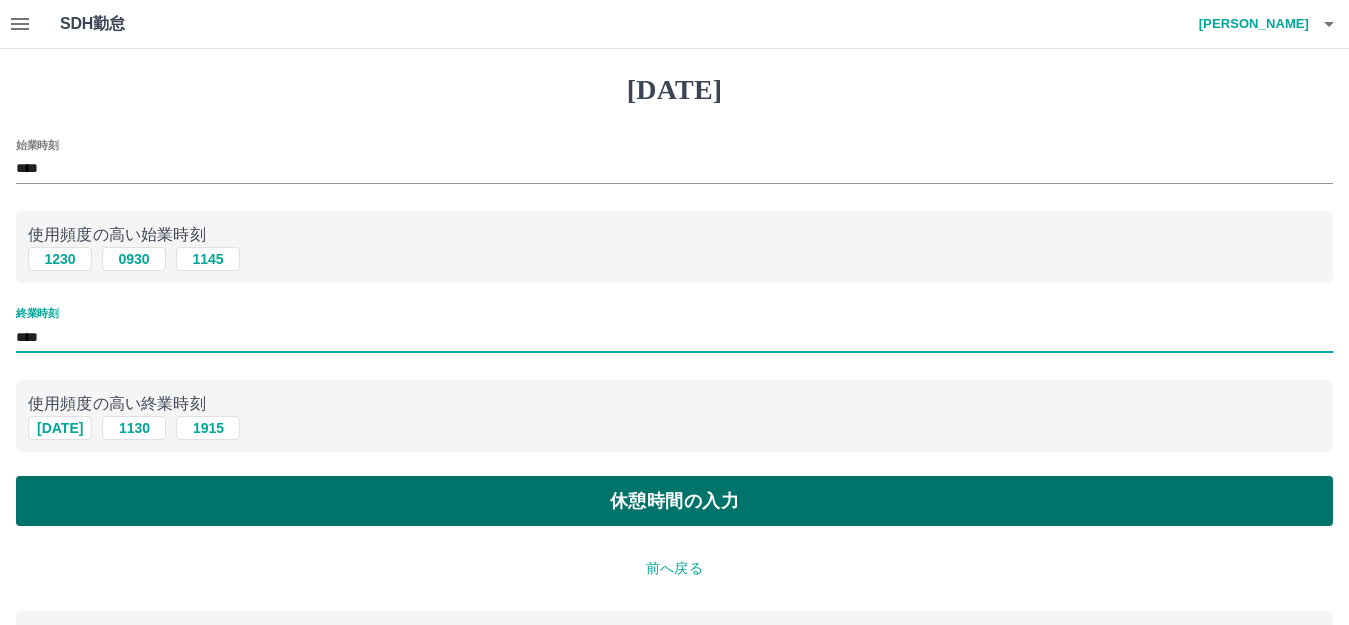 type on "****" 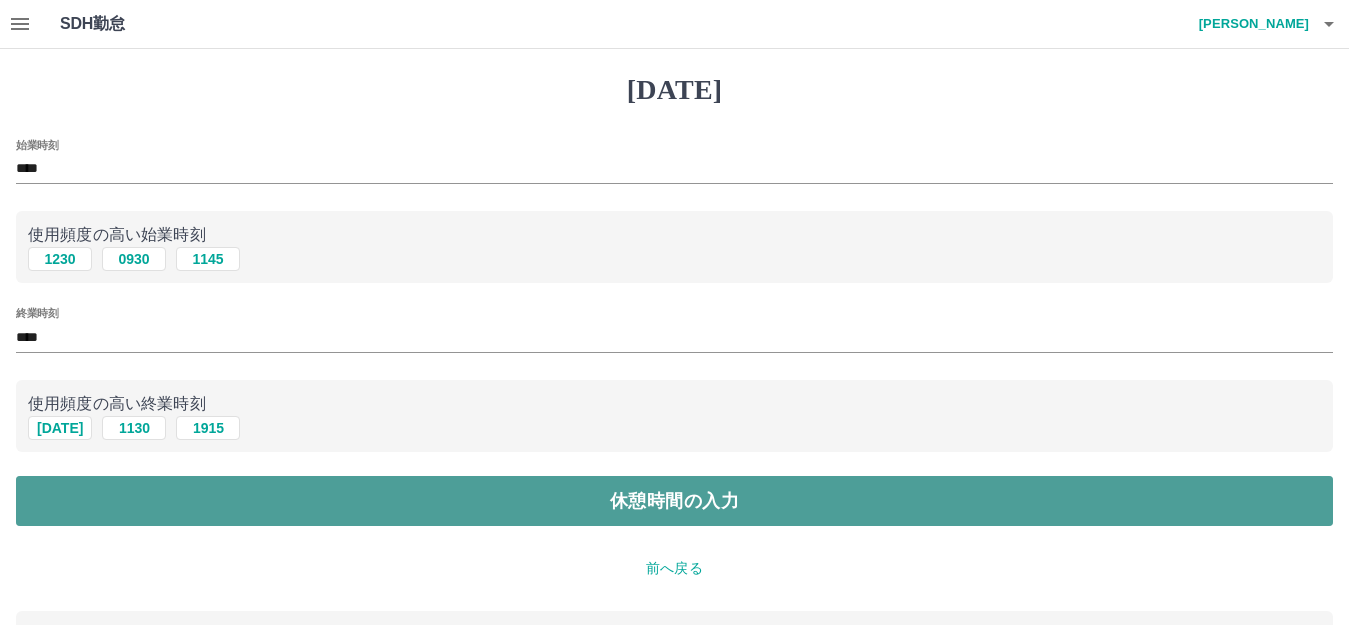 click on "休憩時間の入力" at bounding box center [674, 501] 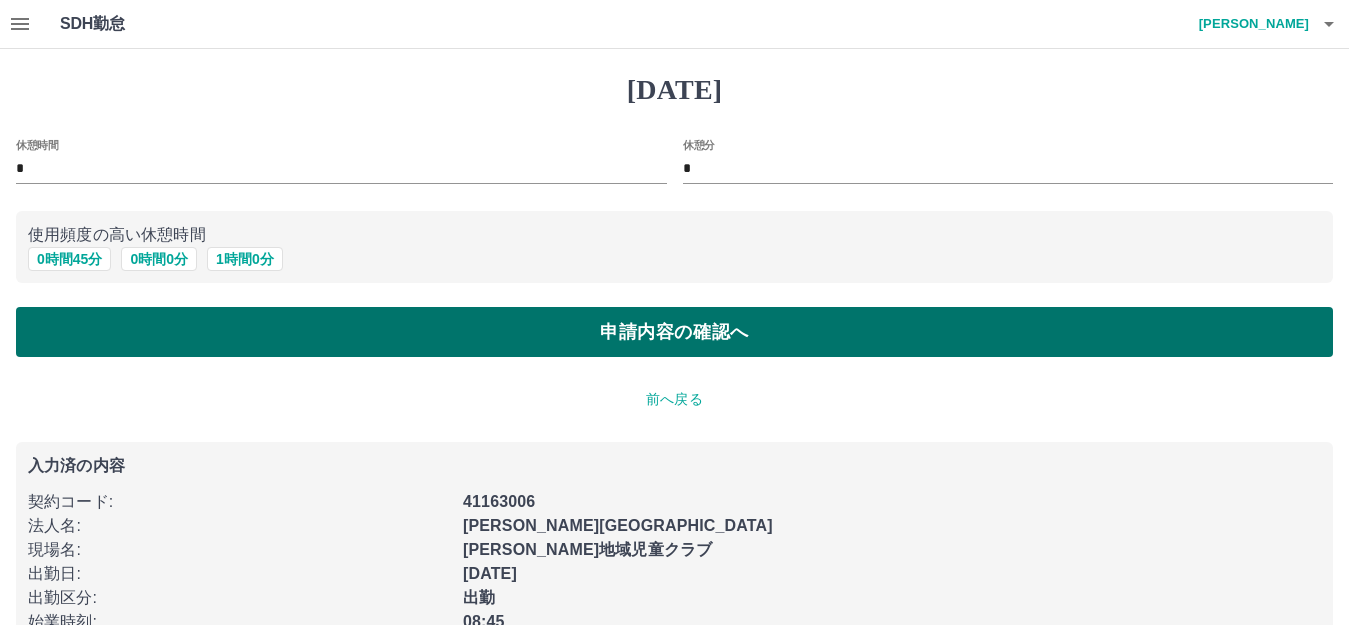 click on "申請内容の確認へ" at bounding box center (674, 332) 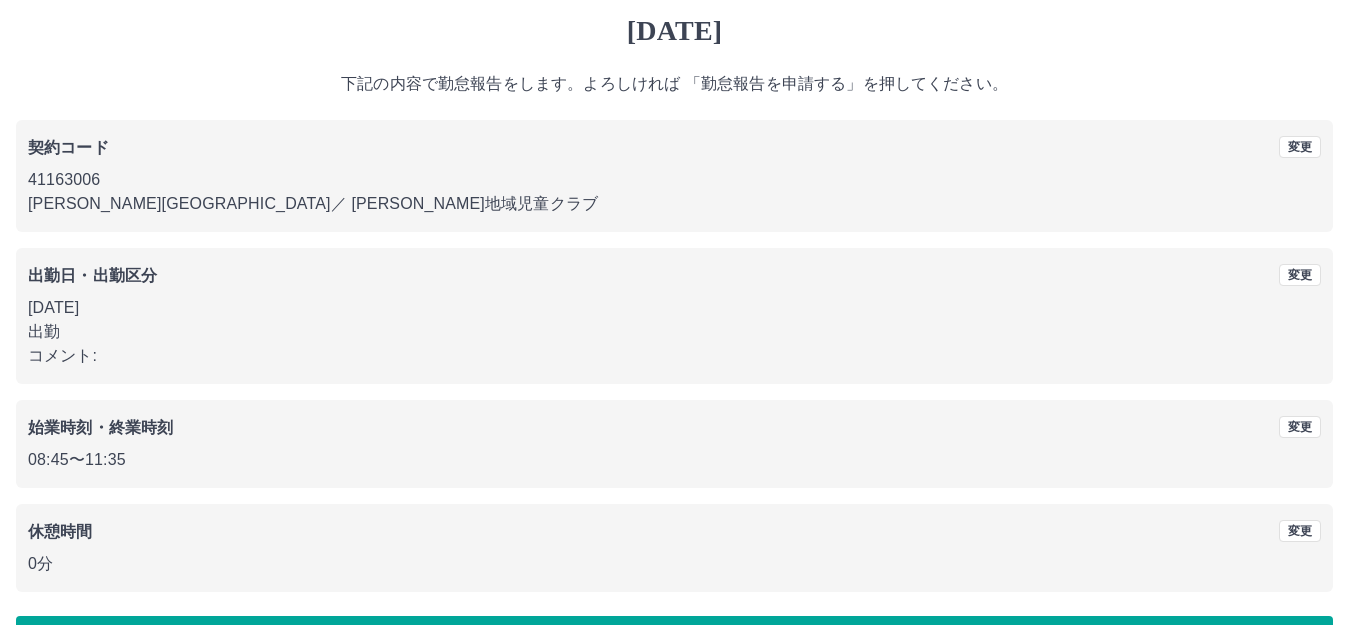 scroll, scrollTop: 124, scrollLeft: 0, axis: vertical 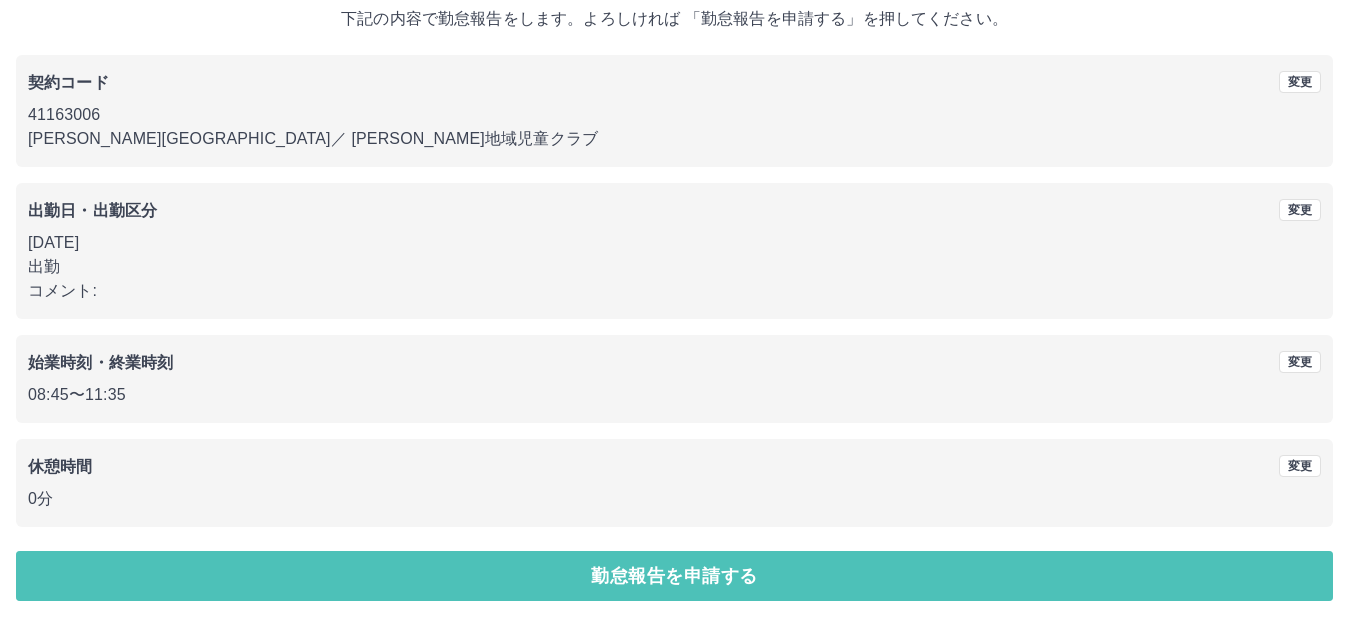 click on "勤怠報告を申請する" at bounding box center (674, 576) 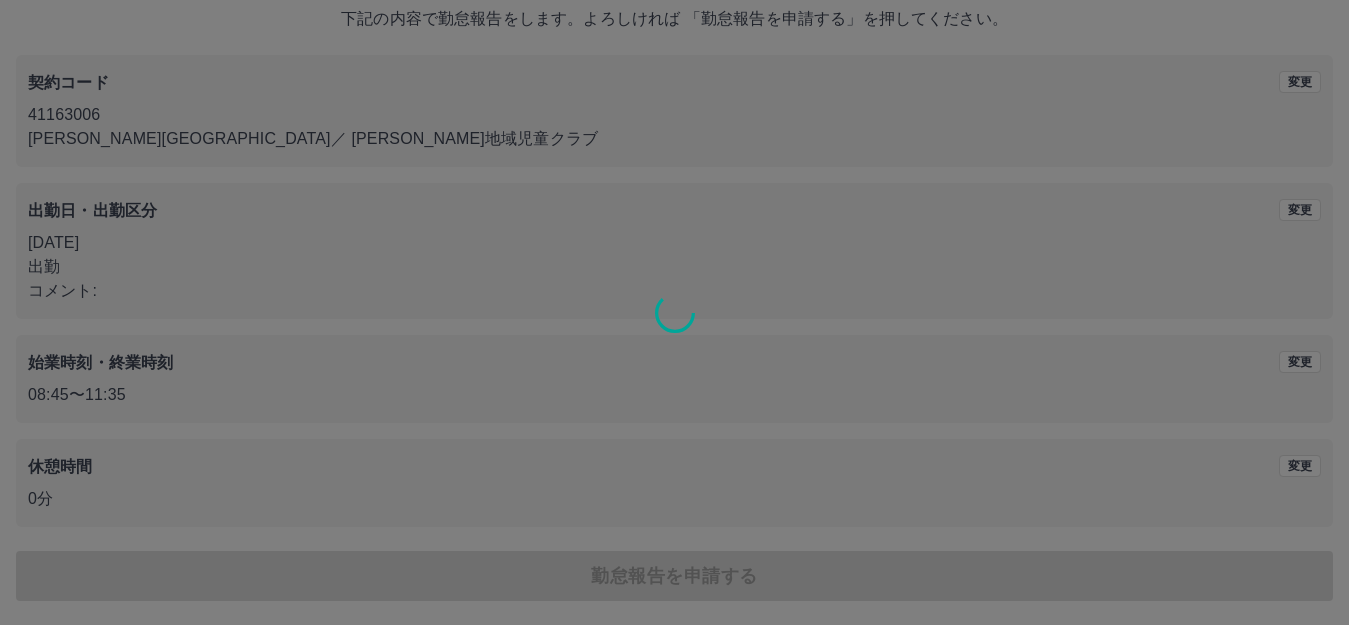 scroll, scrollTop: 0, scrollLeft: 0, axis: both 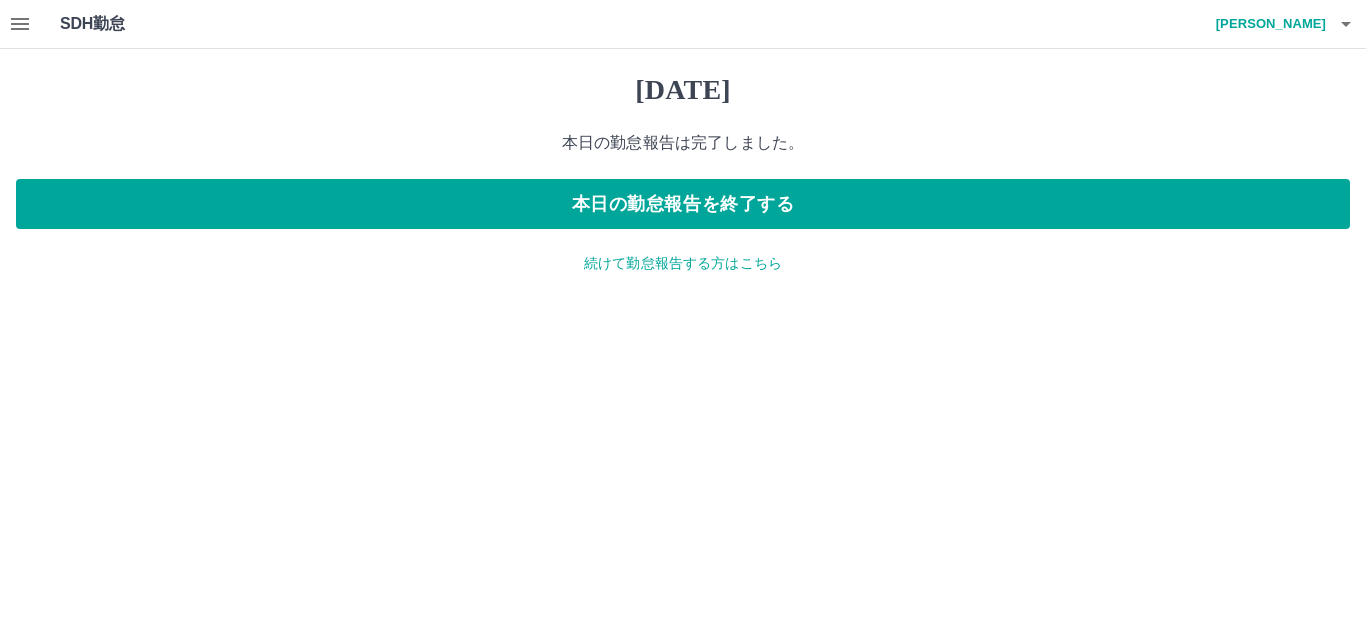 click on "続けて勤怠報告する方はこちら" at bounding box center [683, 263] 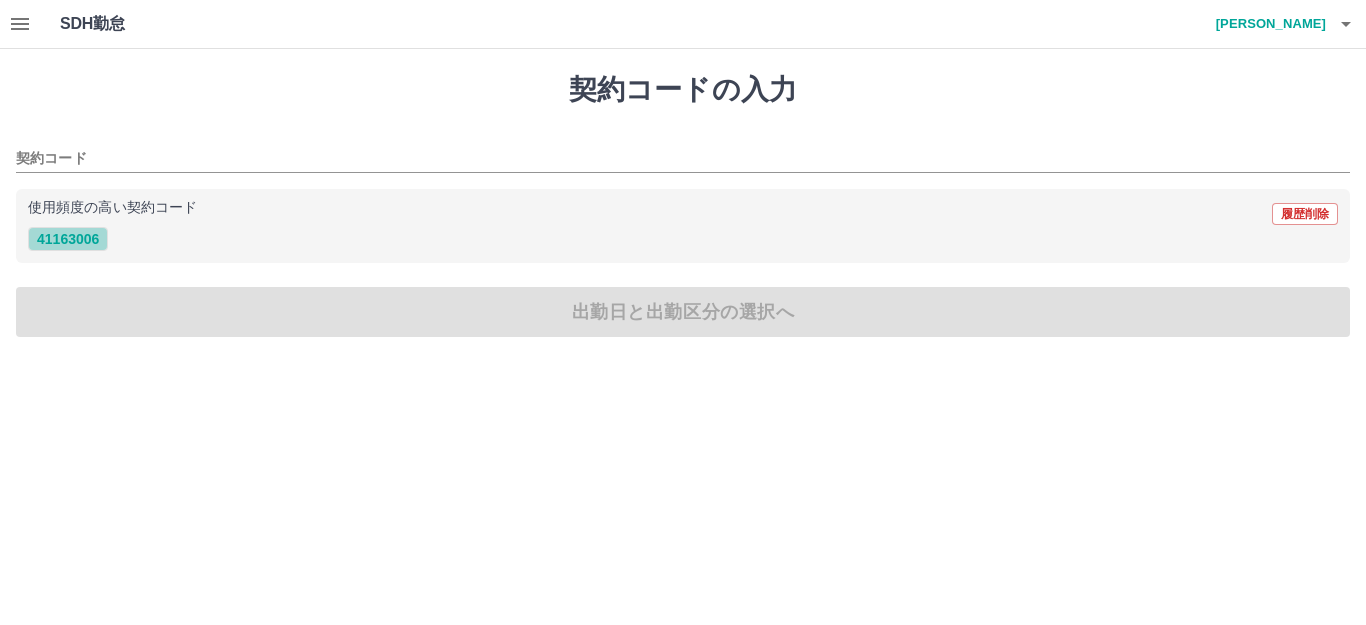 click on "41163006" at bounding box center (68, 239) 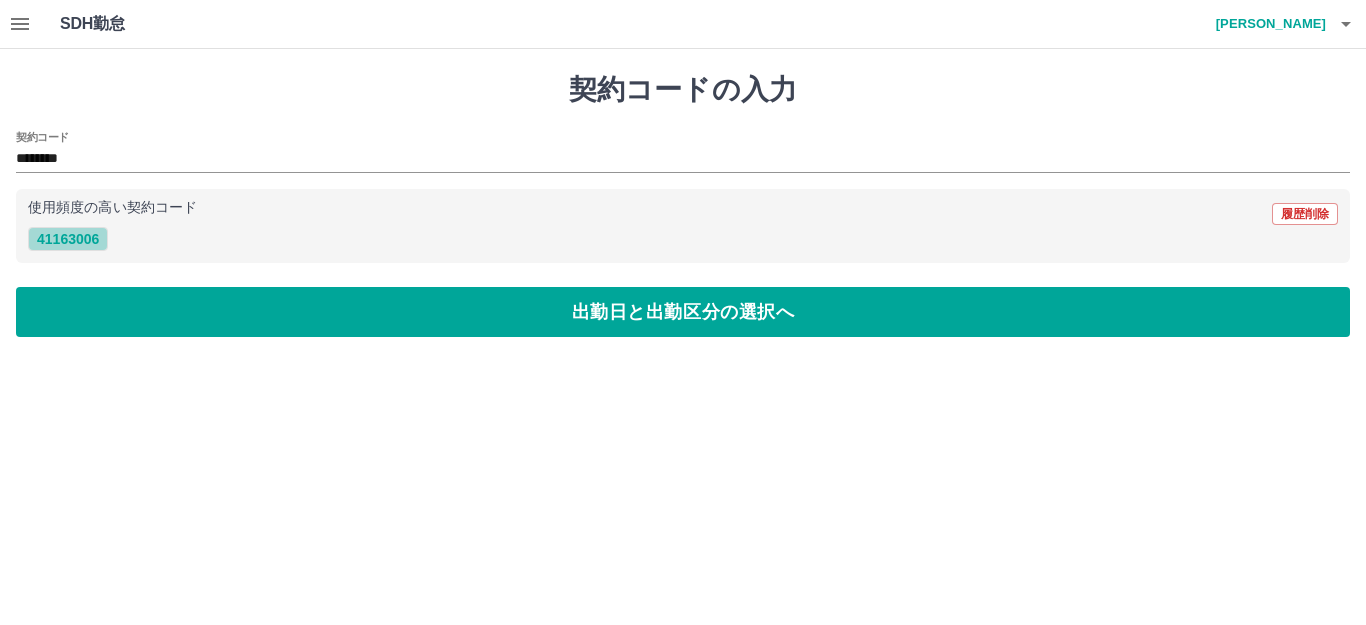 click on "41163006" at bounding box center (68, 239) 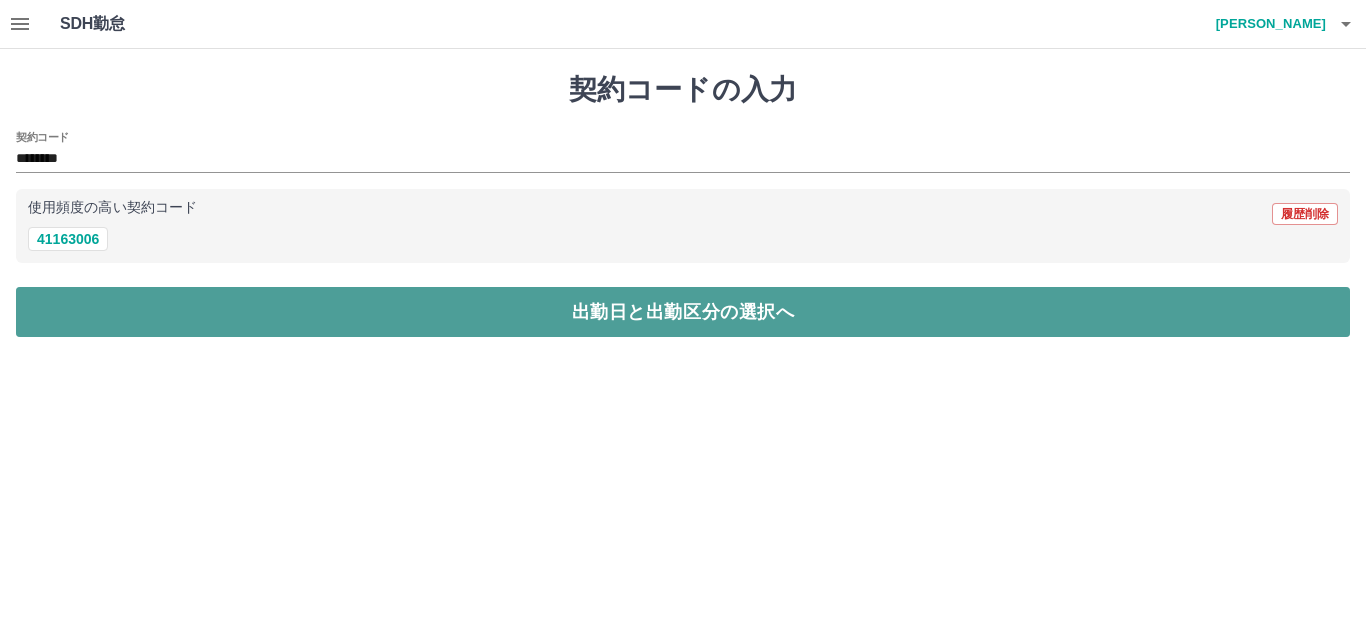 click on "出勤日と出勤区分の選択へ" at bounding box center [683, 312] 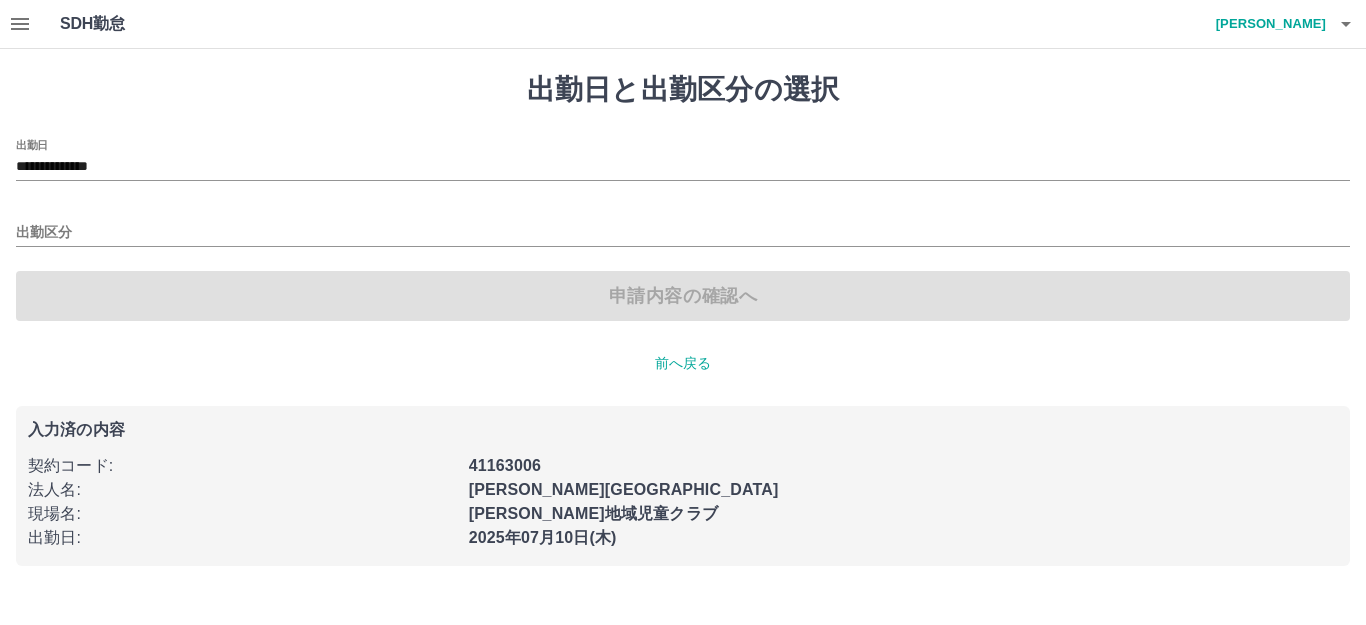 click on "出勤区分" at bounding box center (683, 226) 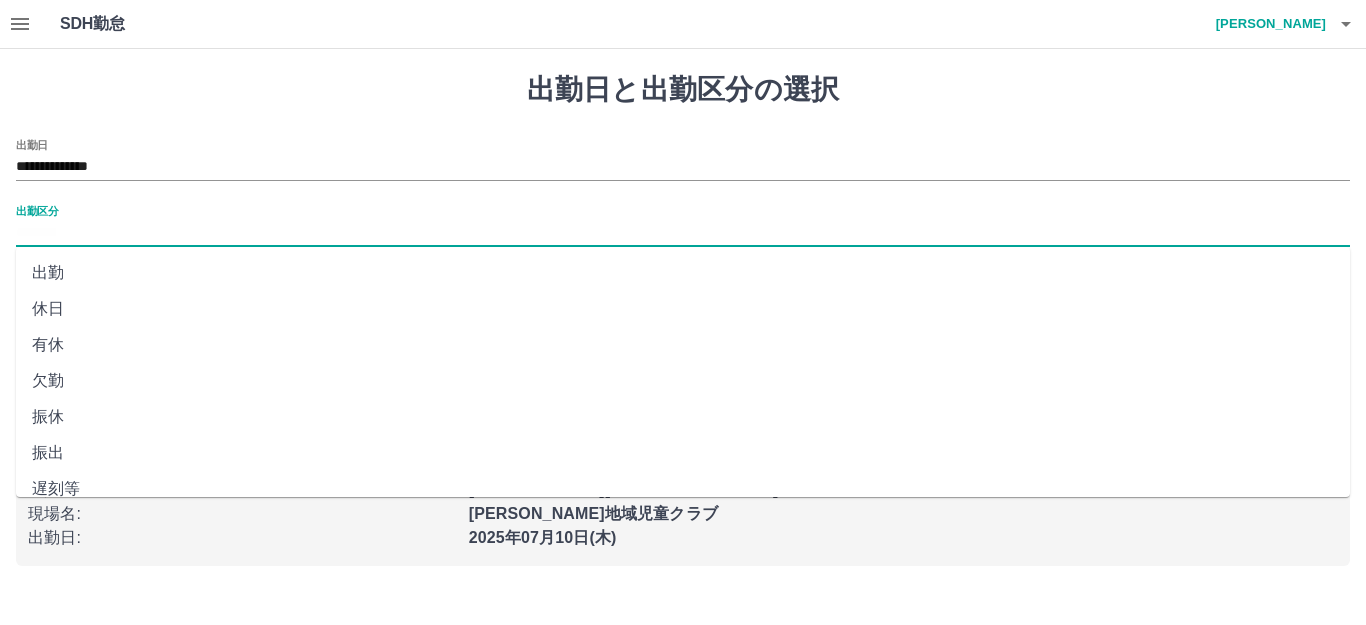 click on "出勤区分" at bounding box center [683, 233] 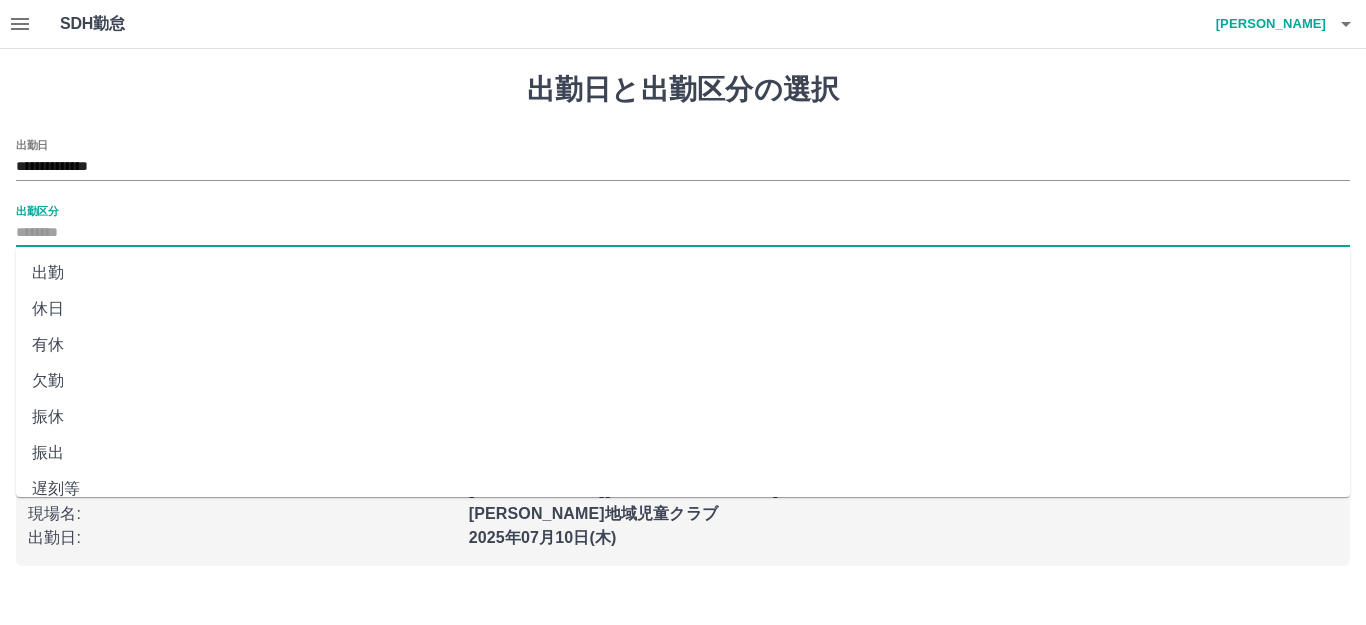 click on "出勤" at bounding box center (683, 273) 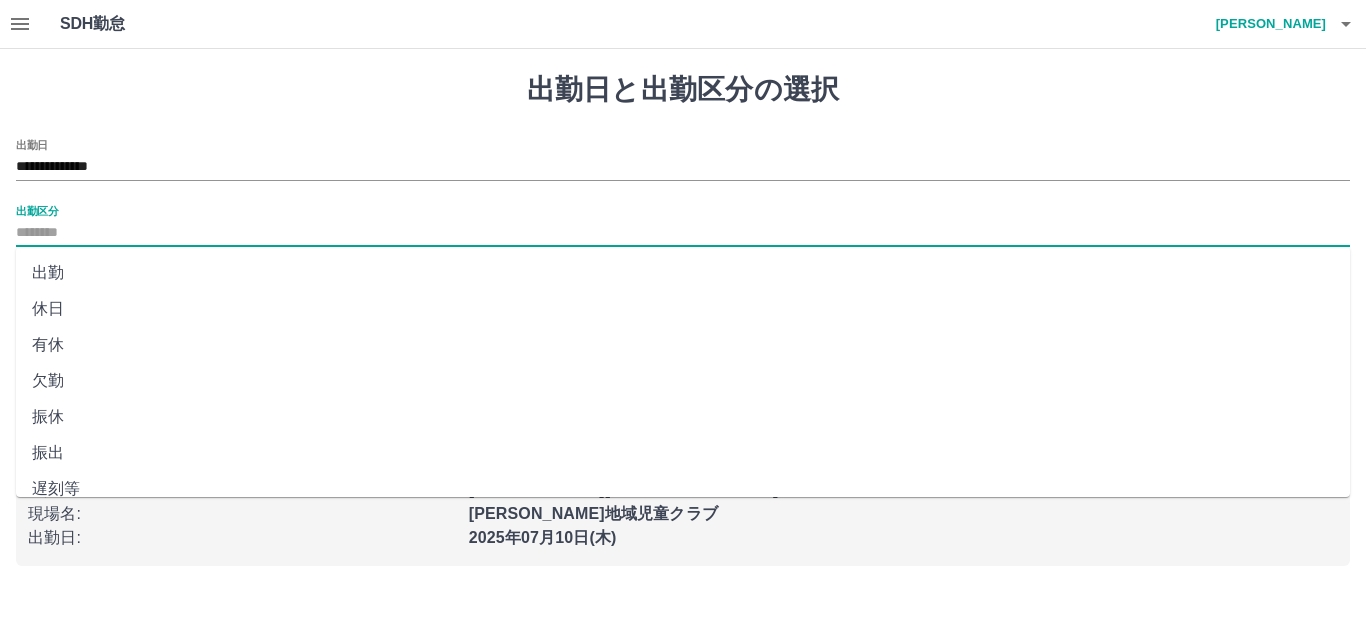 type on "**" 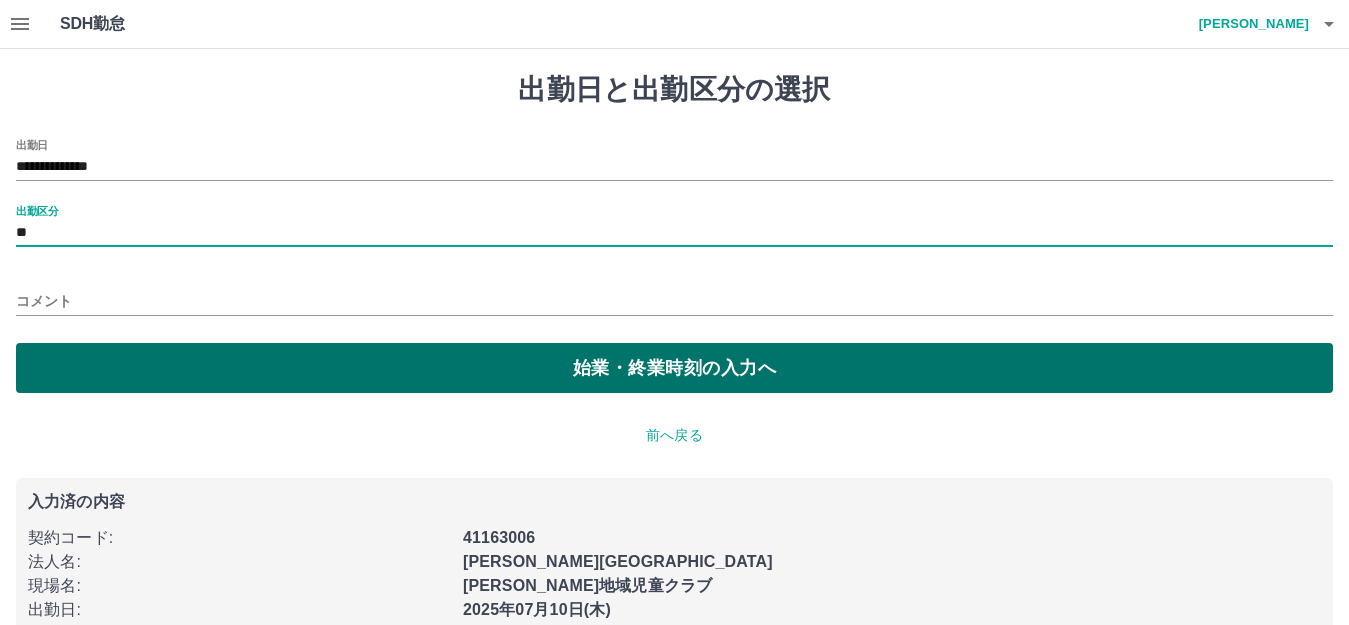 click on "始業・終業時刻の入力へ" at bounding box center (674, 368) 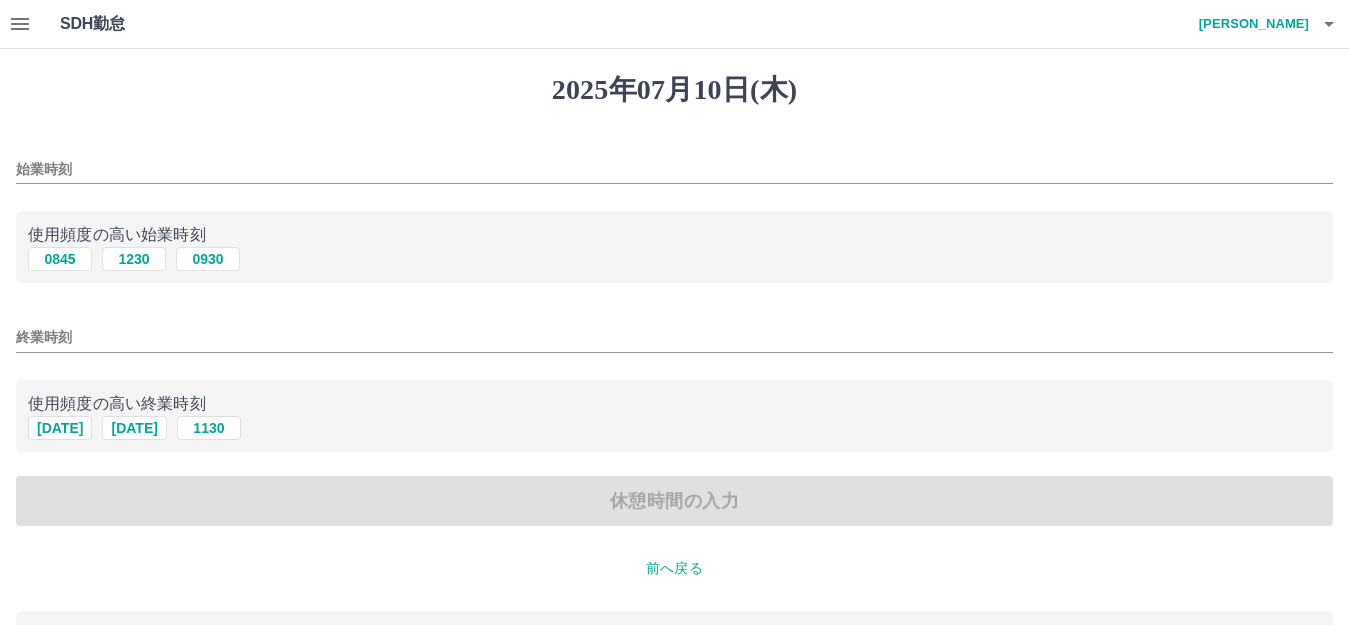click on "始業時刻" at bounding box center [674, 169] 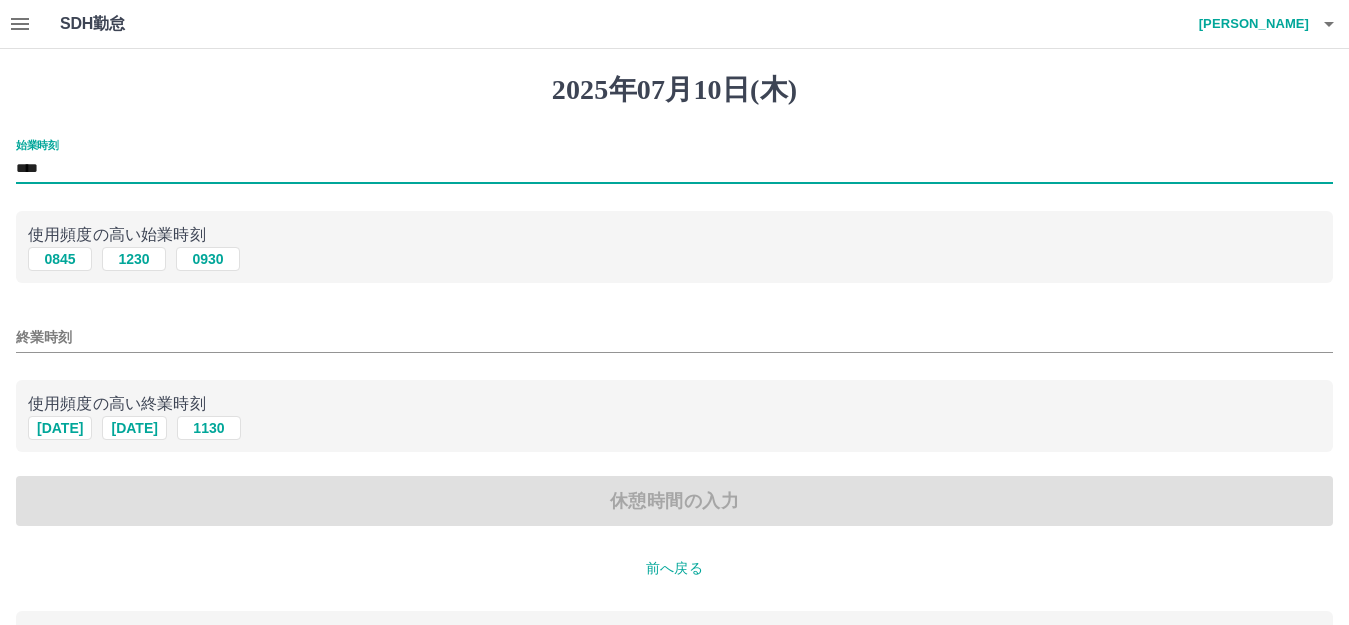 type on "****" 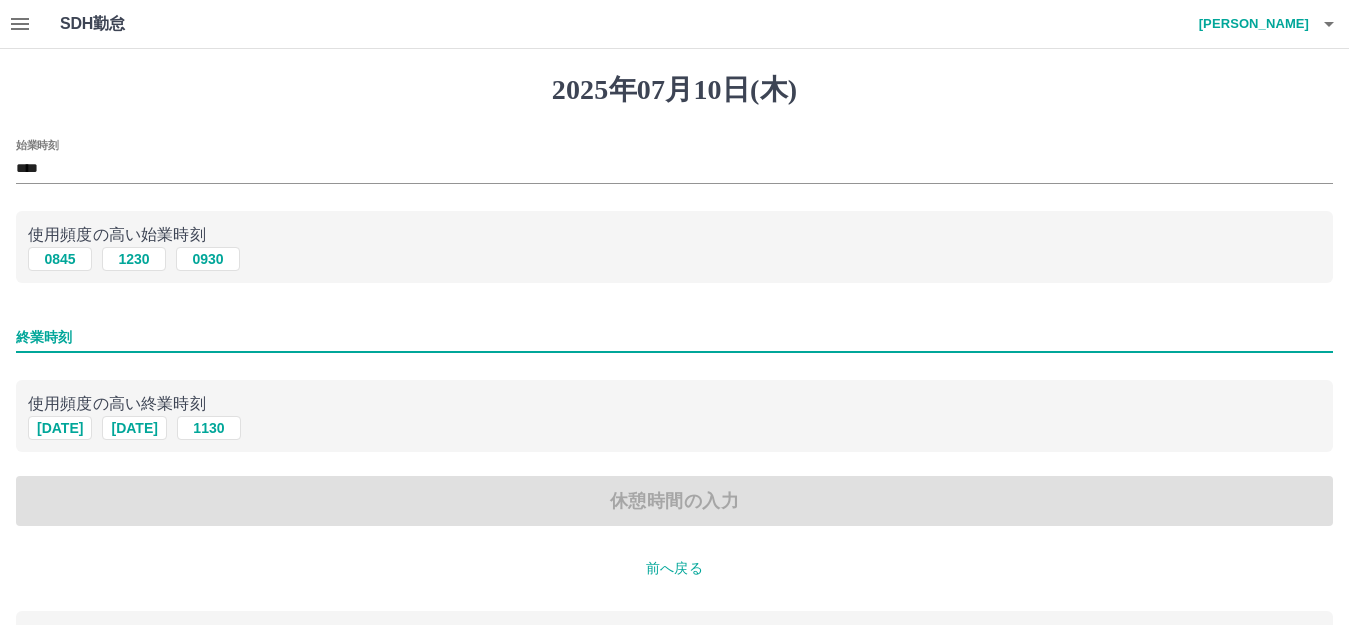 type on "****" 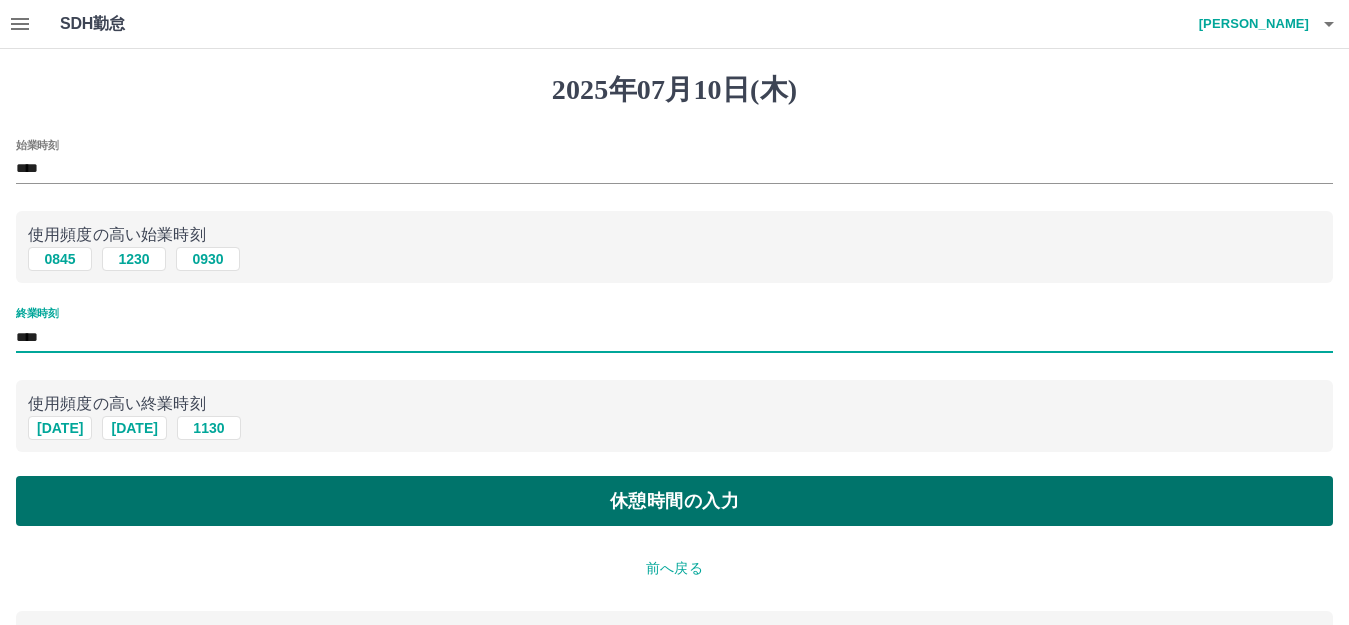 click on "休憩時間の入力" at bounding box center [674, 501] 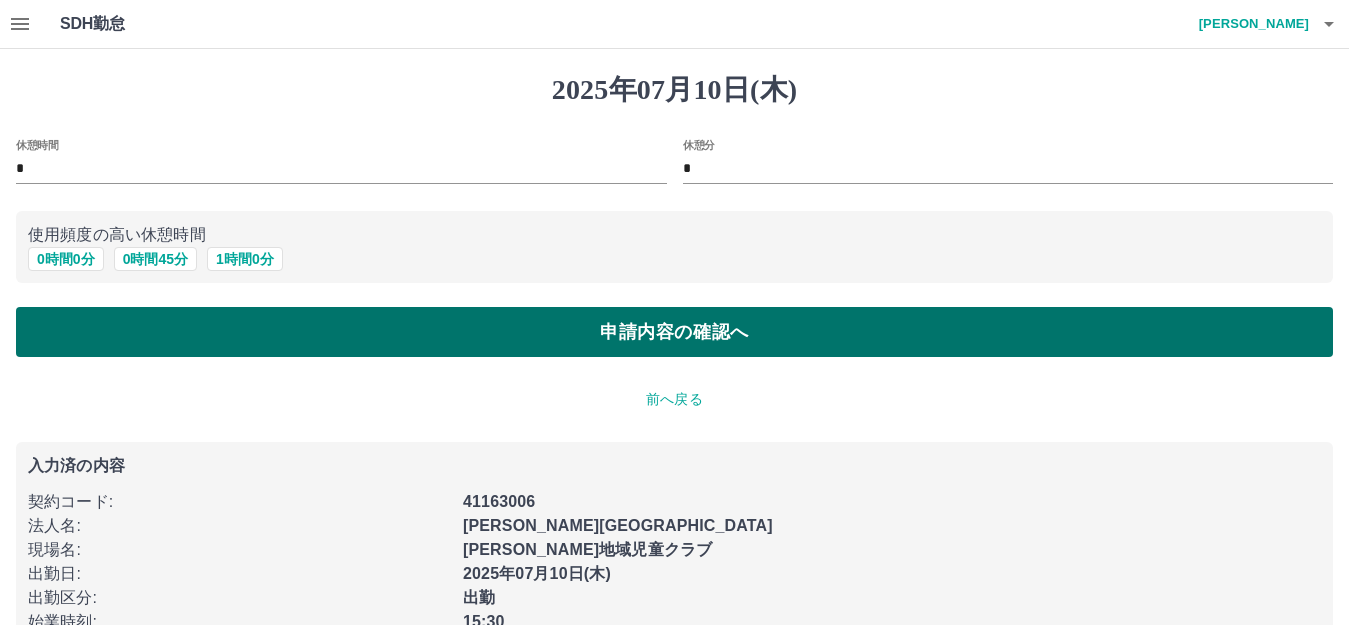 click on "申請内容の確認へ" at bounding box center [674, 332] 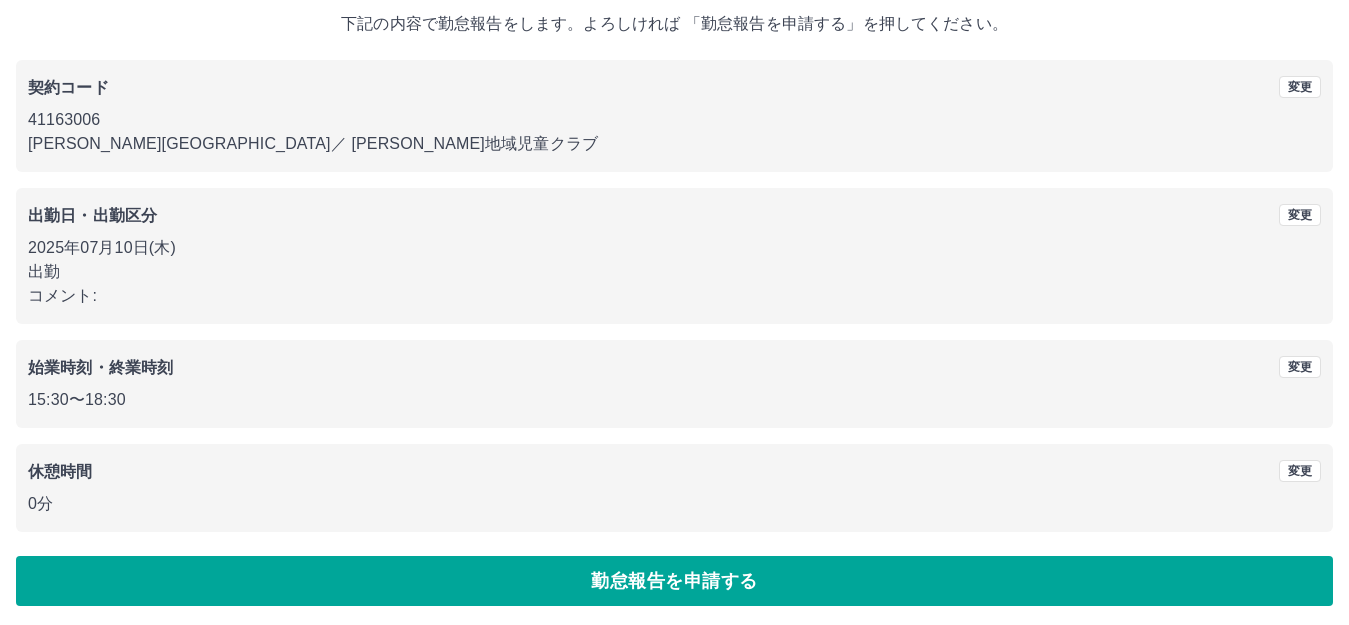 scroll, scrollTop: 124, scrollLeft: 0, axis: vertical 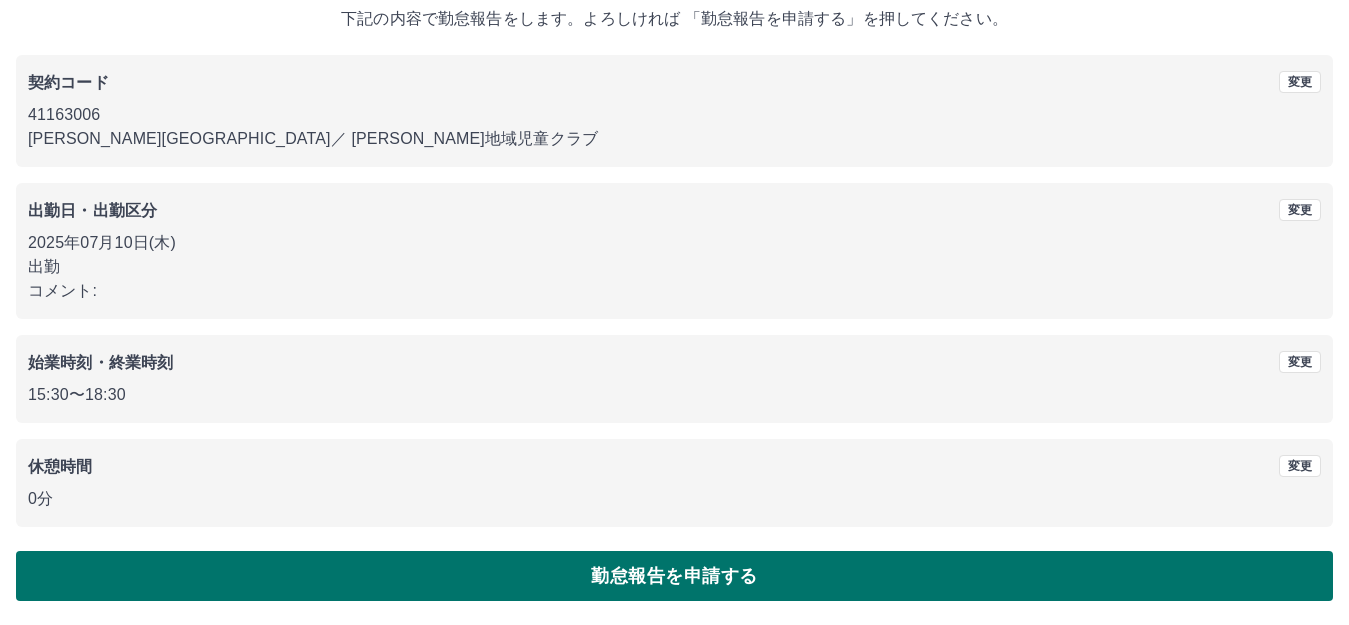 click on "勤怠報告を申請する" at bounding box center [674, 576] 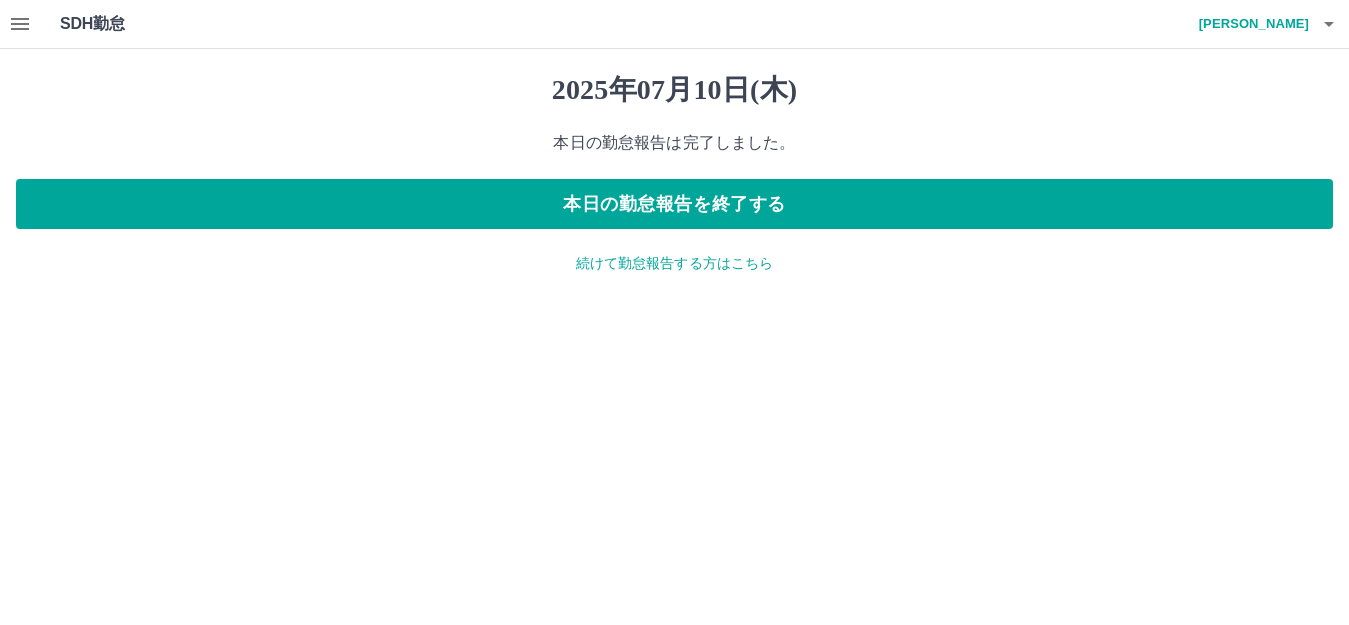 scroll, scrollTop: 0, scrollLeft: 0, axis: both 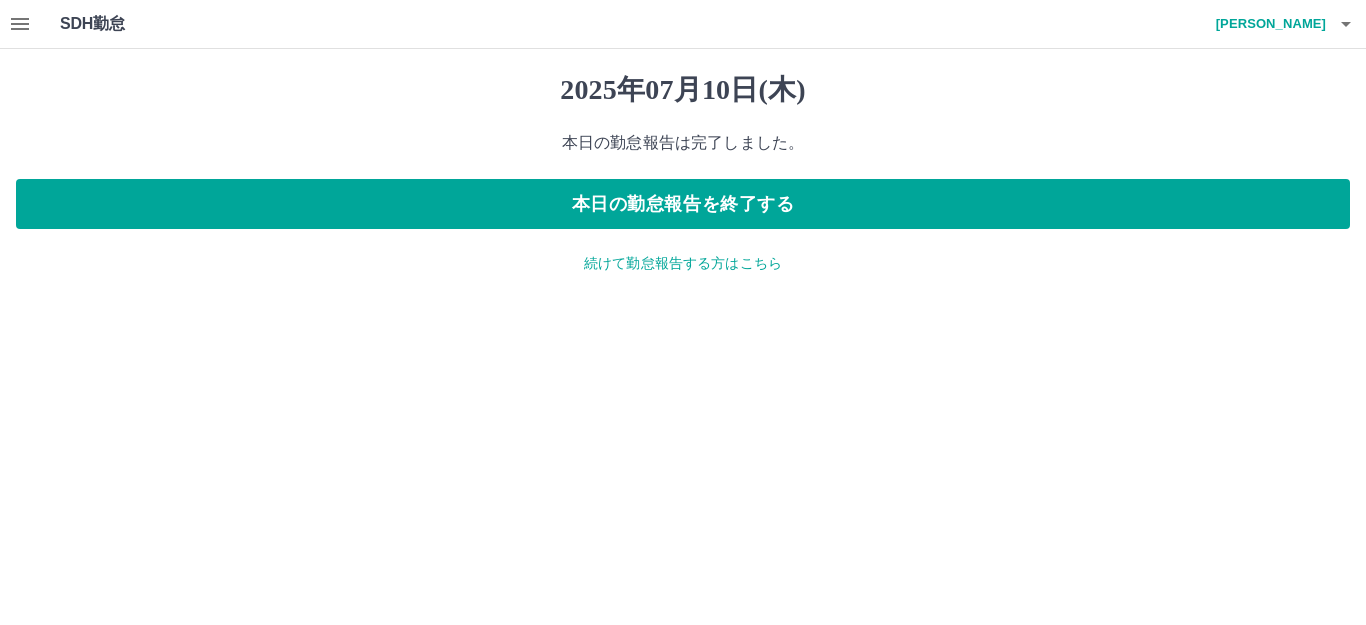click on "続けて勤怠報告する方はこちら" at bounding box center (683, 263) 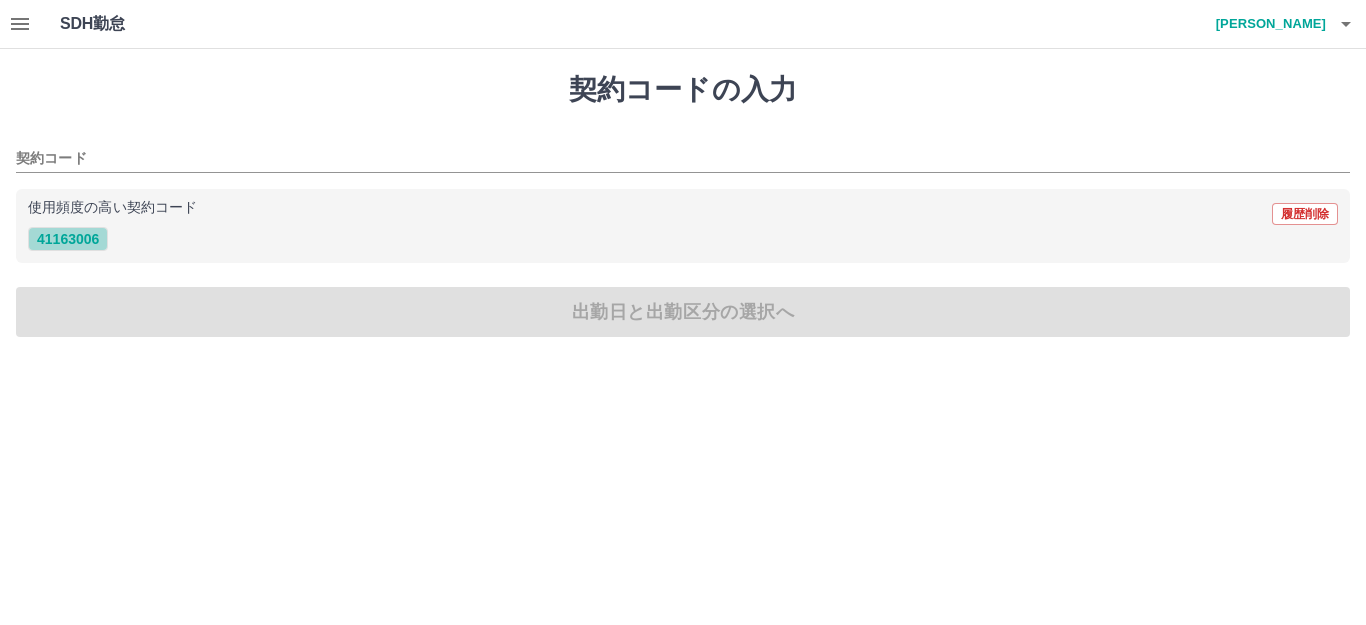 click on "41163006" at bounding box center [68, 239] 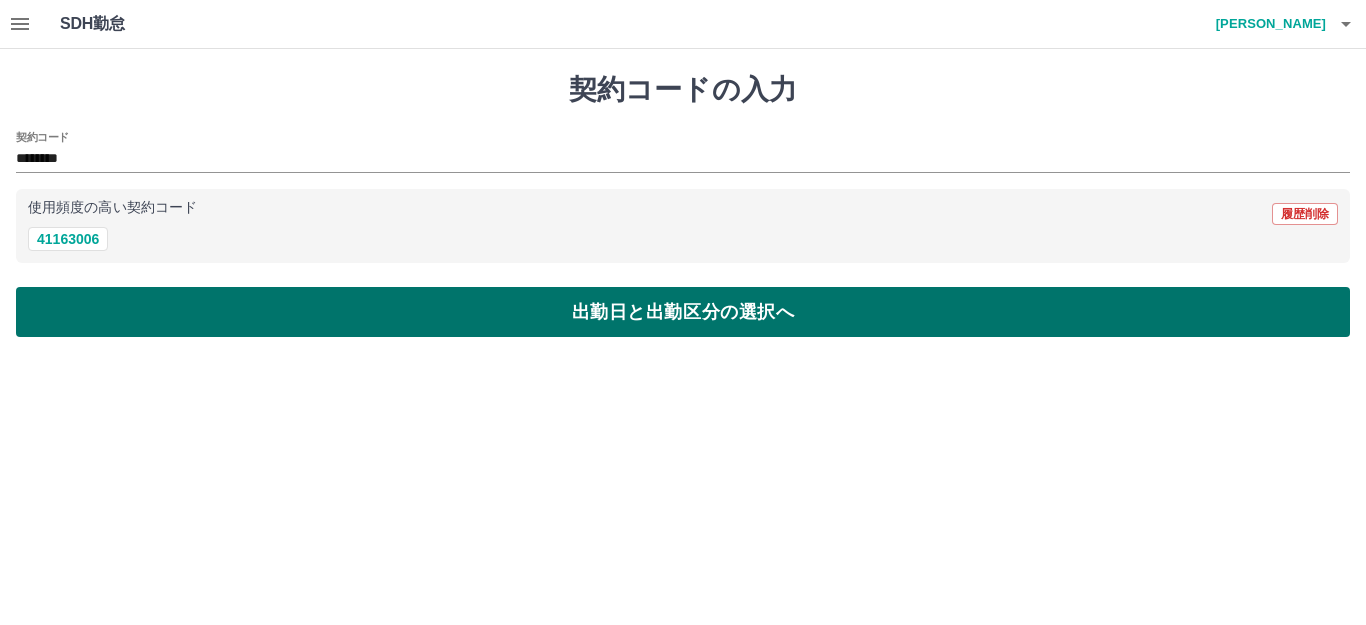 click on "出勤日と出勤区分の選択へ" at bounding box center (683, 312) 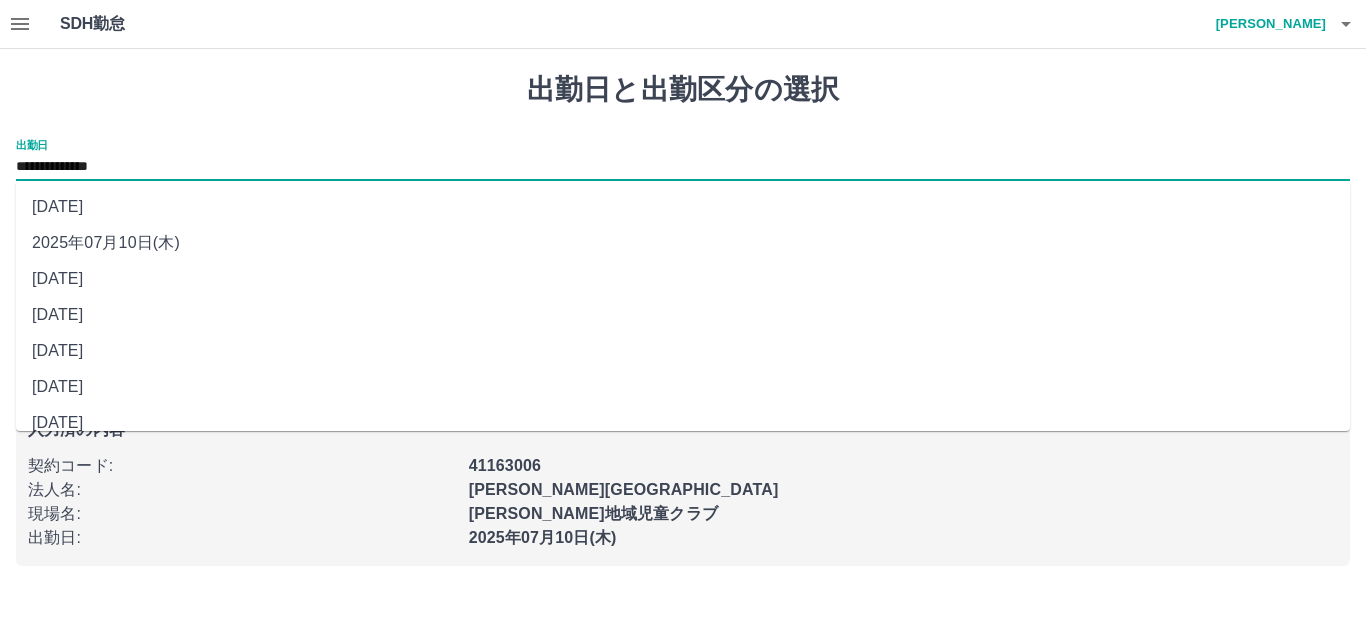 click on "**********" at bounding box center [683, 167] 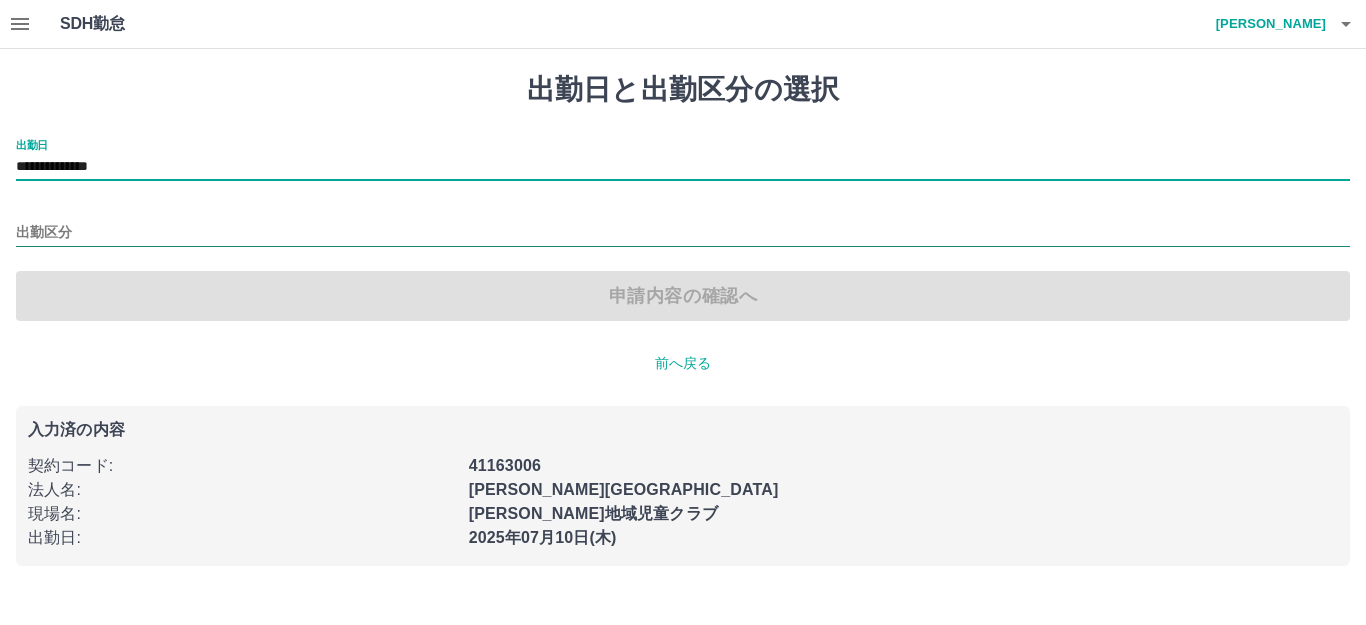 click on "出勤区分" at bounding box center [683, 233] 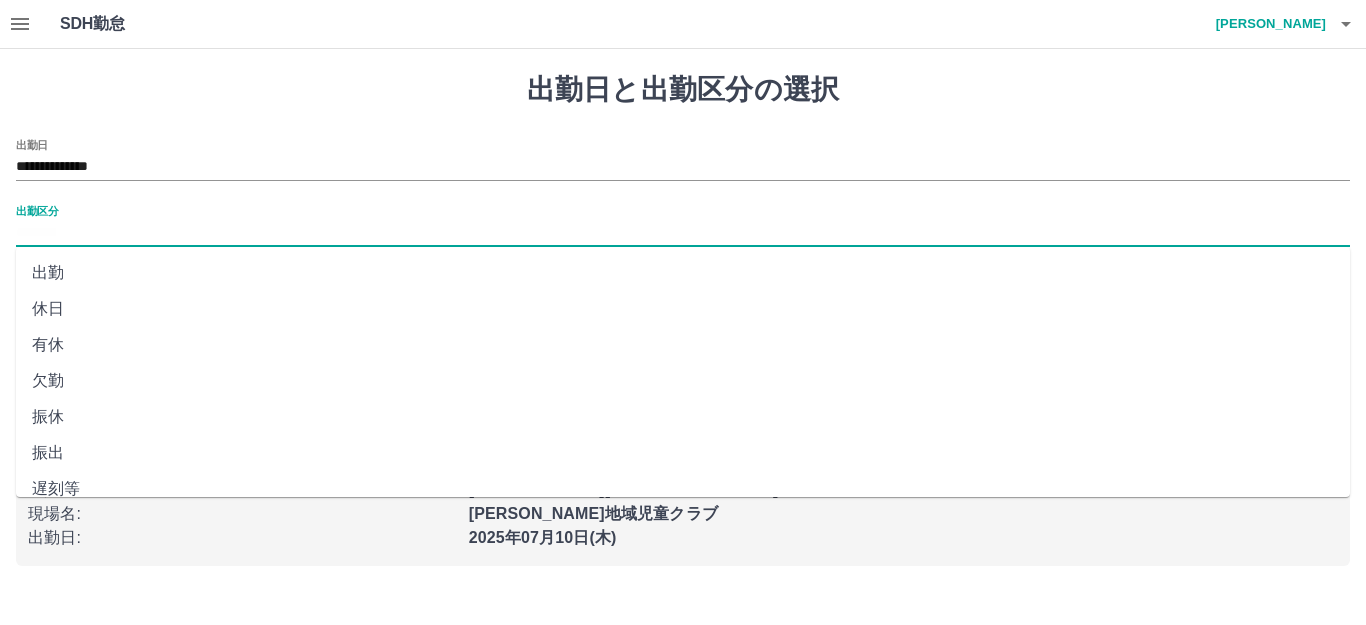click on "出勤" at bounding box center (683, 273) 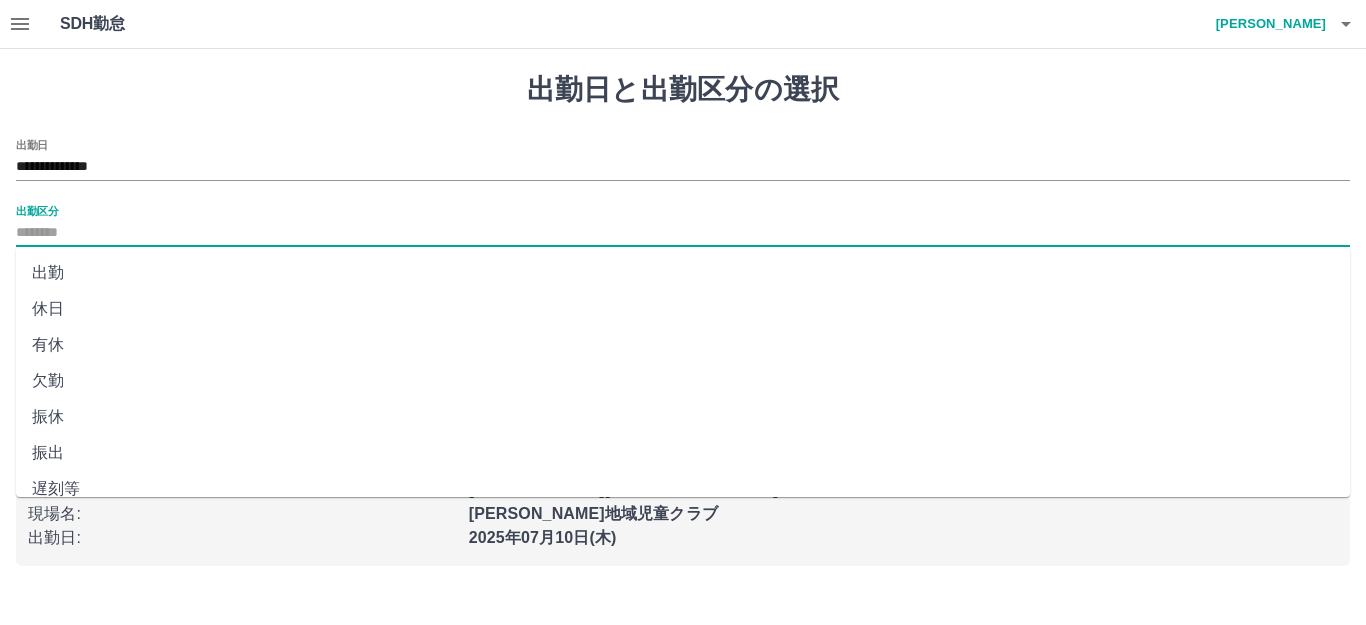 type on "**" 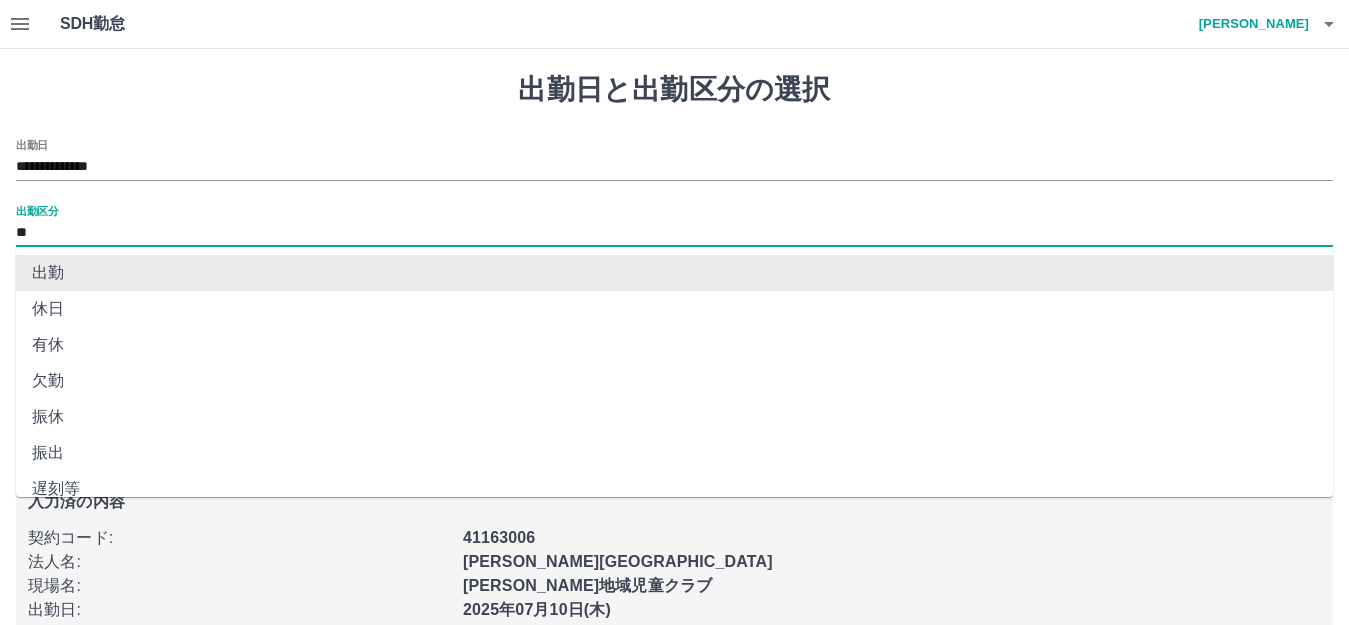 click on "**" at bounding box center [674, 233] 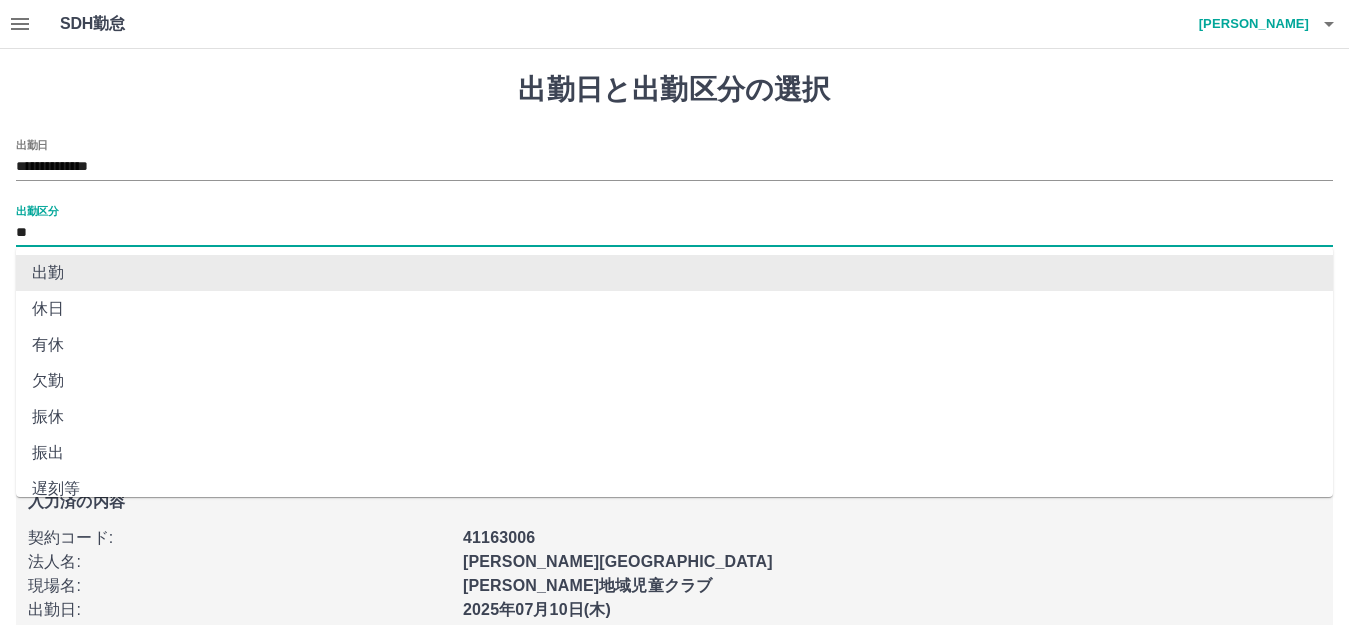 click on "出勤" at bounding box center (674, 273) 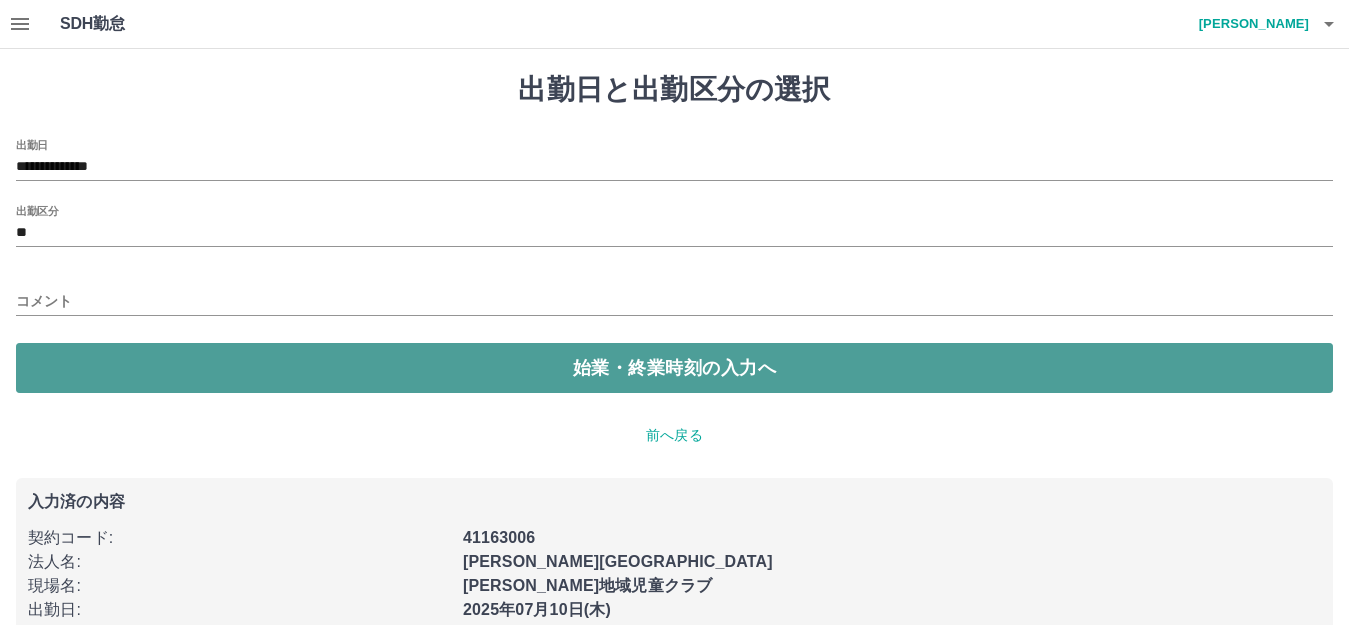 click on "始業・終業時刻の入力へ" at bounding box center [674, 368] 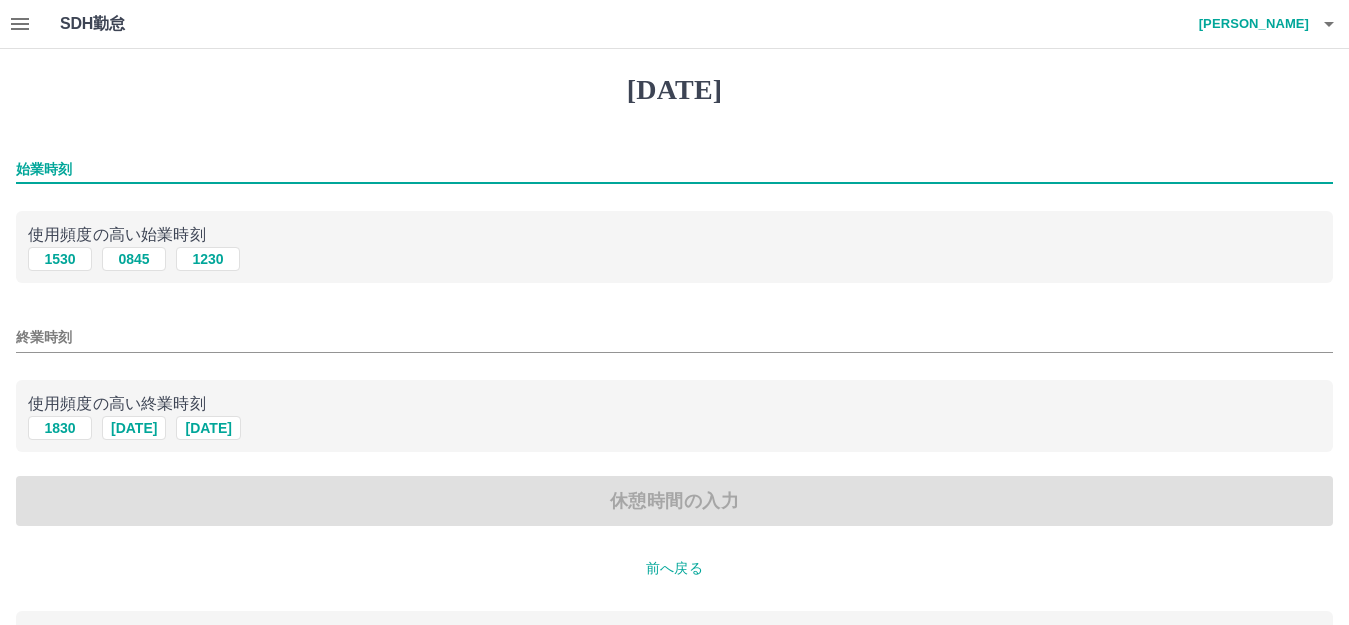 click on "始業時刻" at bounding box center (674, 169) 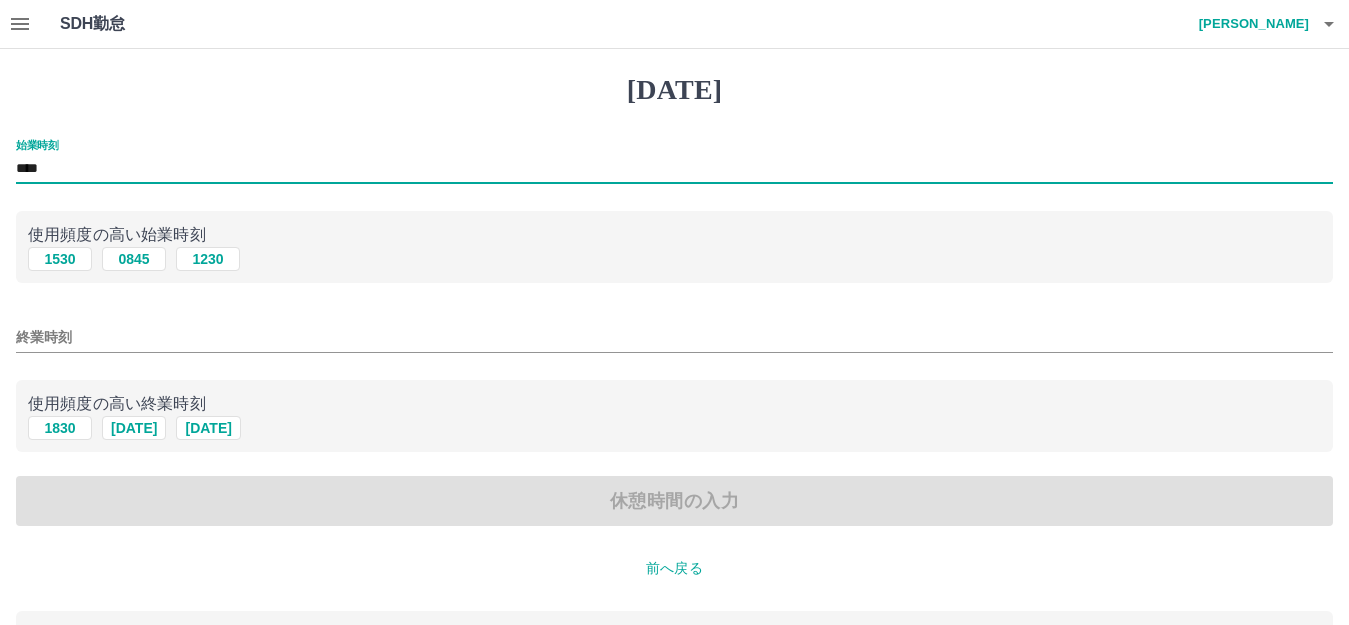 type on "****" 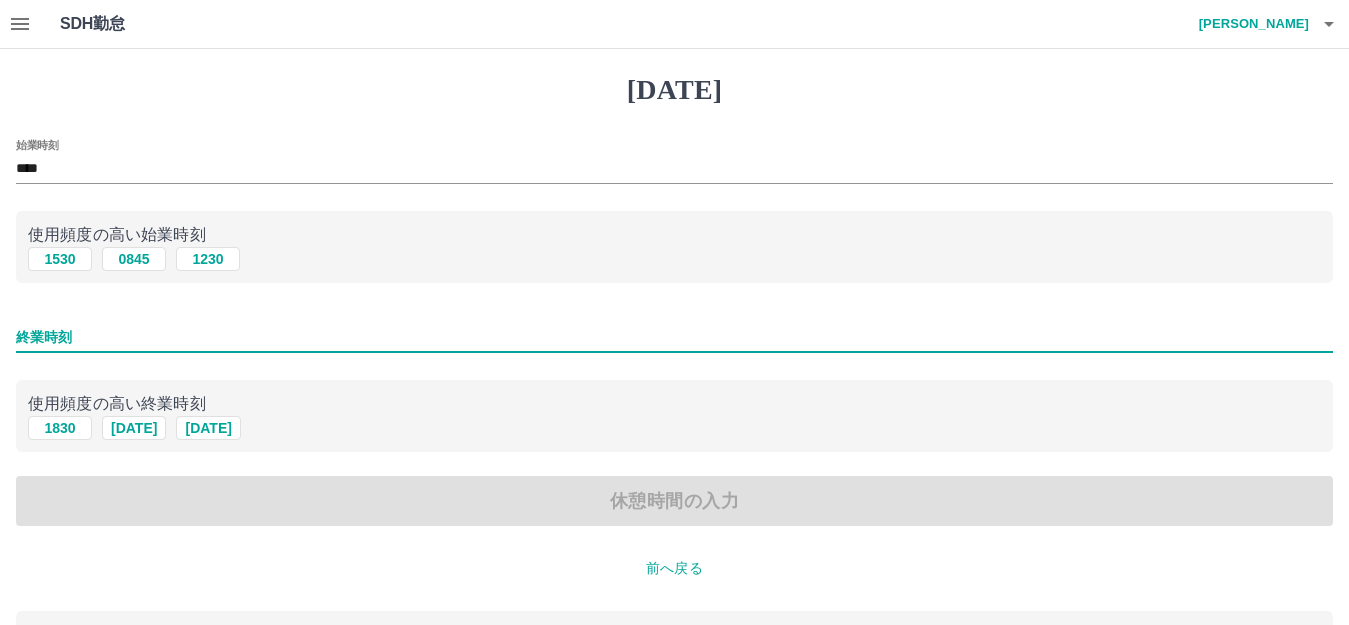 click on "終業時刻" at bounding box center [674, 337] 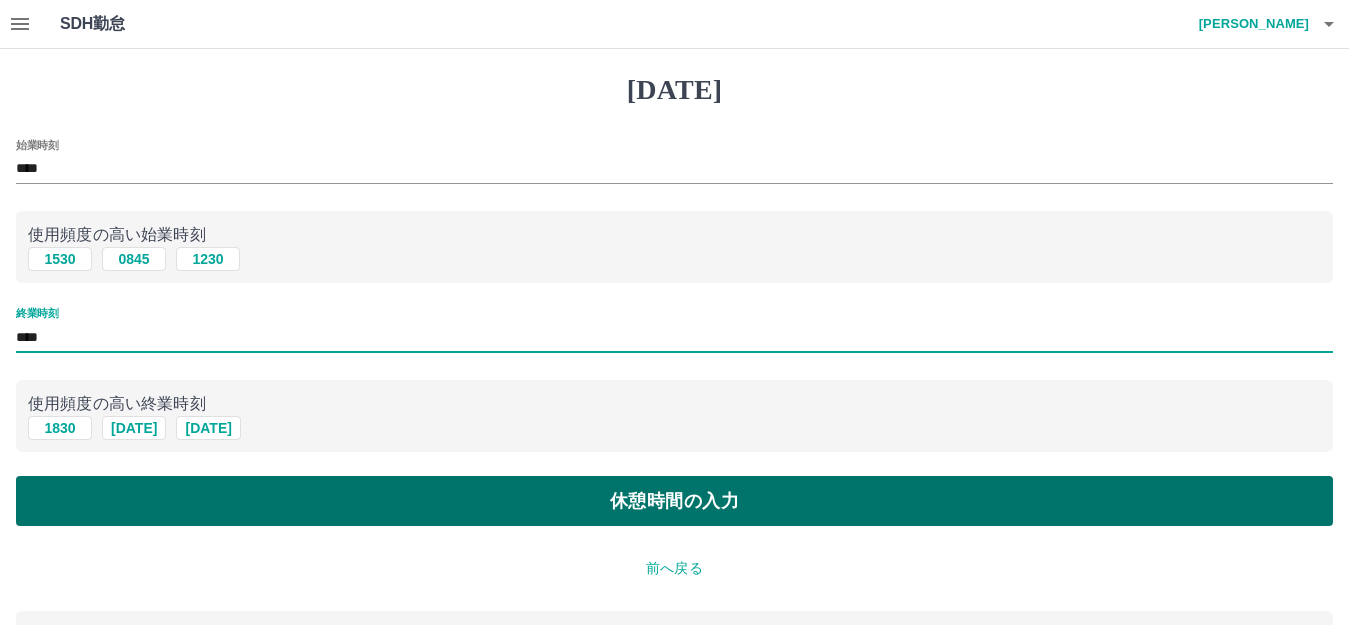 type on "****" 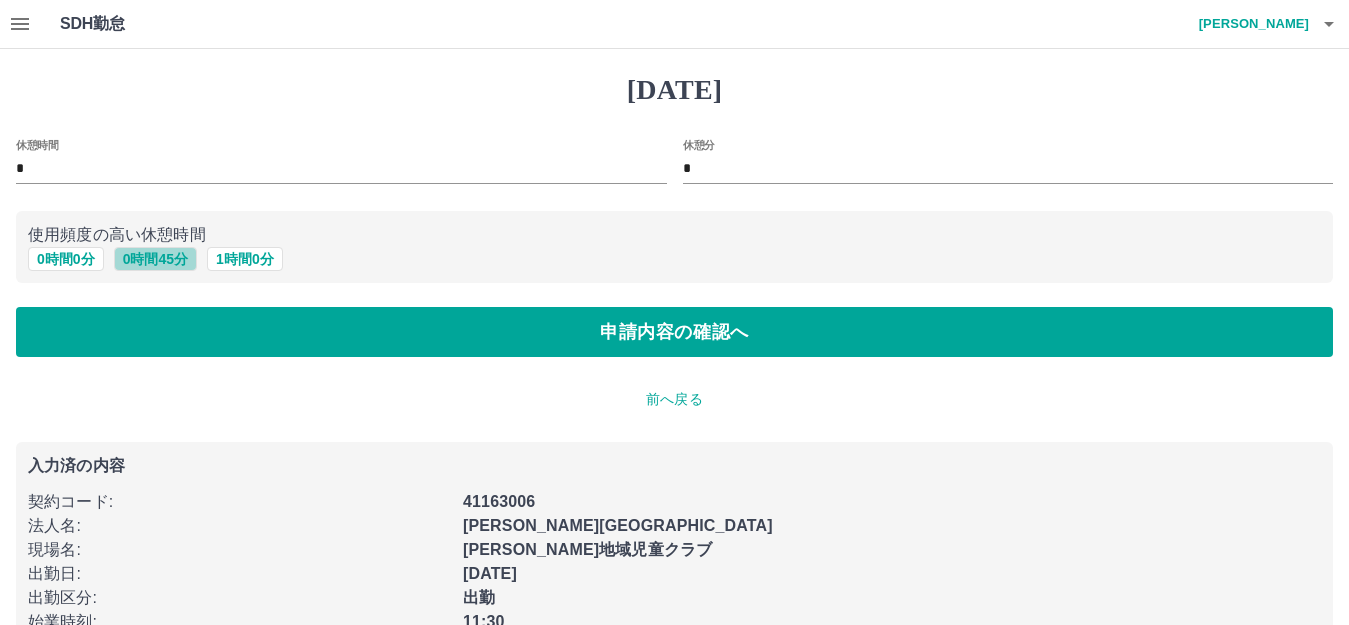click on "0 時間 45 分" at bounding box center [155, 259] 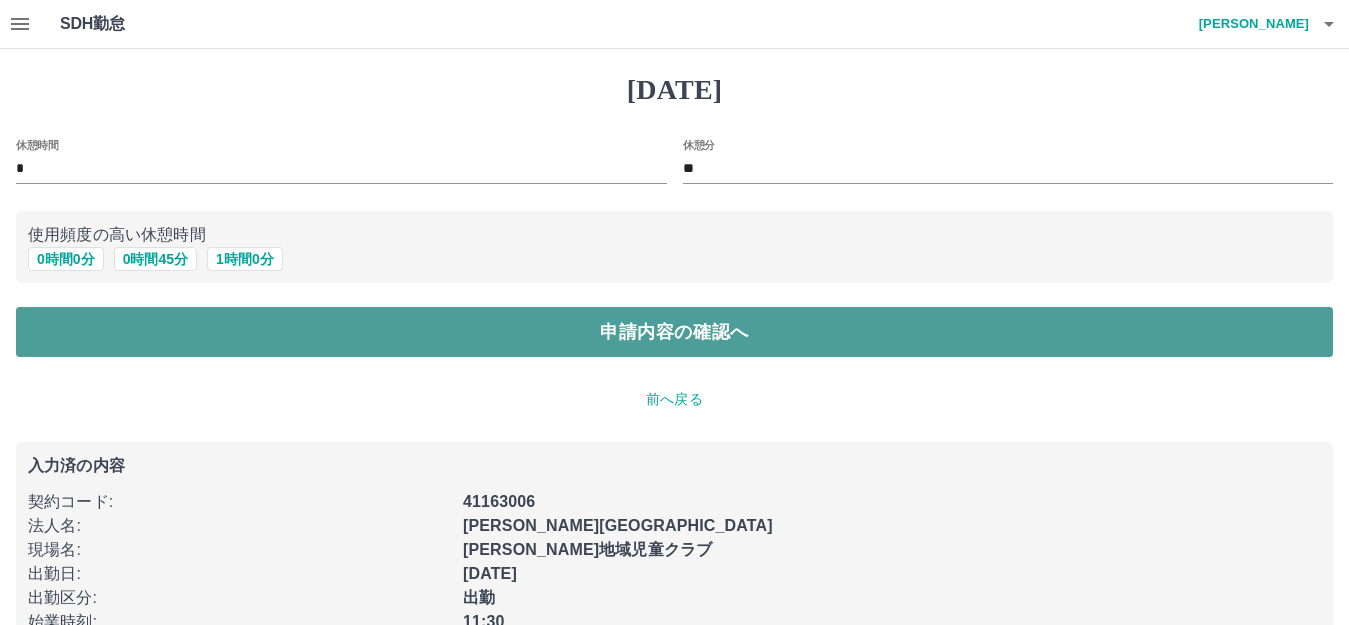 click on "申請内容の確認へ" at bounding box center [674, 332] 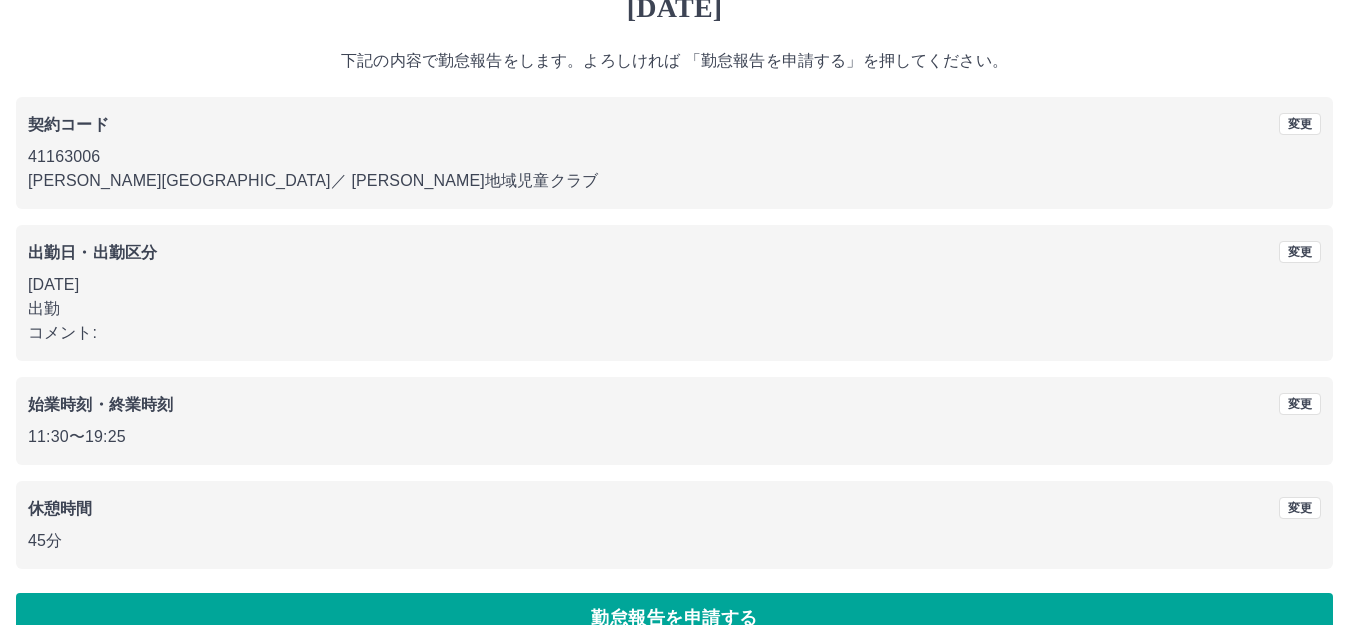 scroll, scrollTop: 124, scrollLeft: 0, axis: vertical 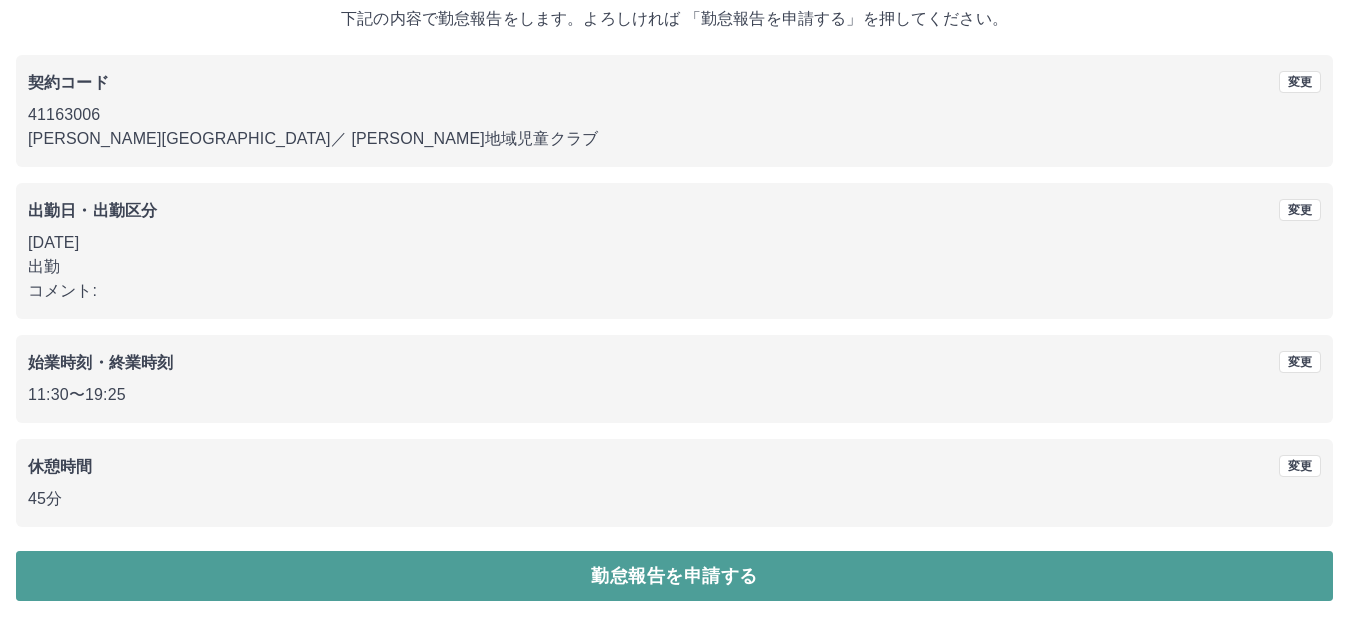 click on "勤怠報告を申請する" at bounding box center (674, 576) 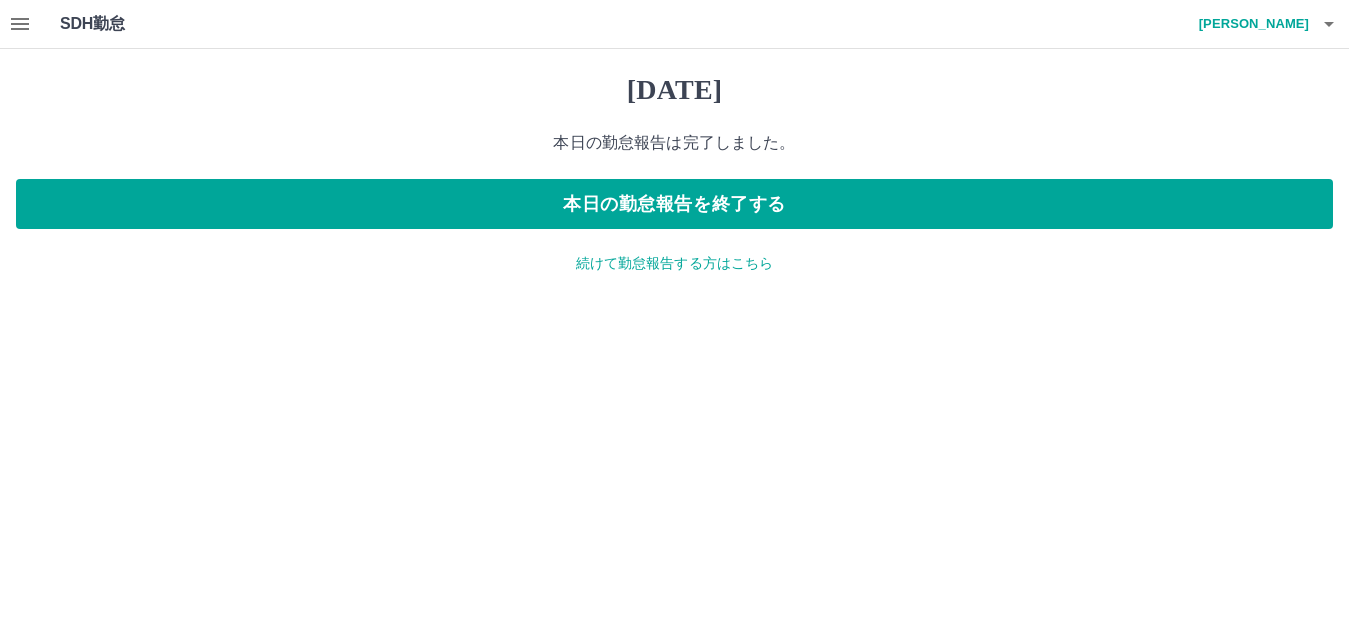 scroll, scrollTop: 0, scrollLeft: 0, axis: both 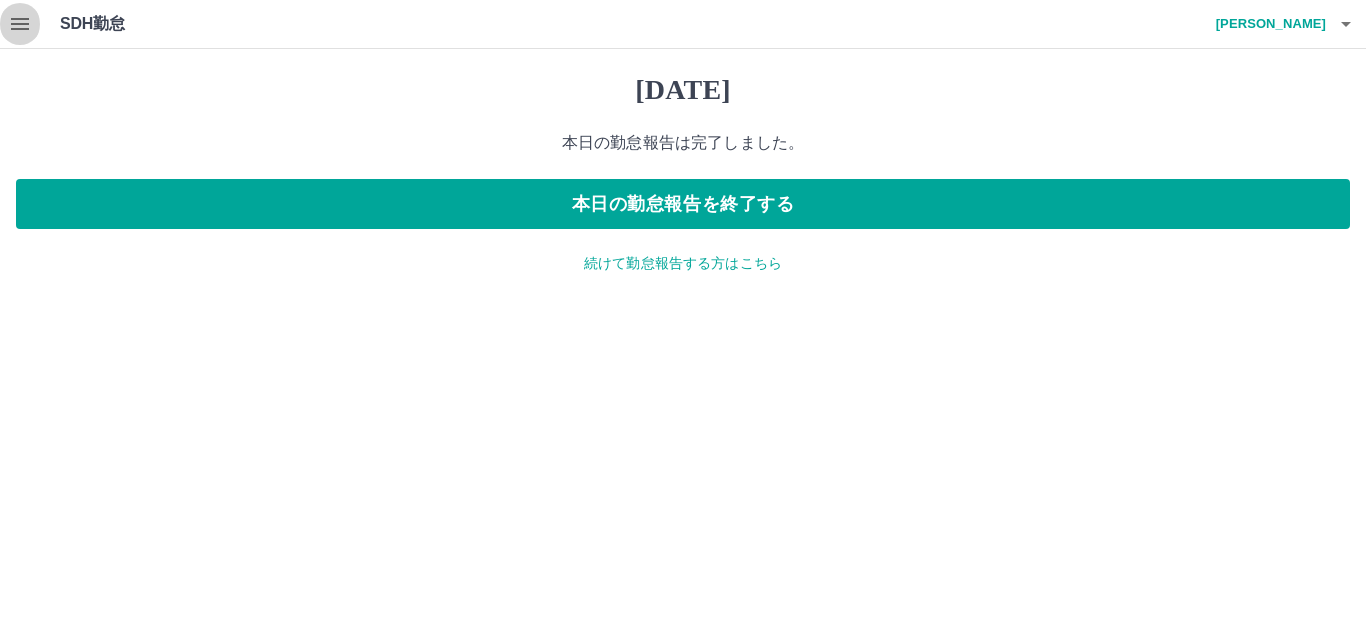 click at bounding box center [20, 24] 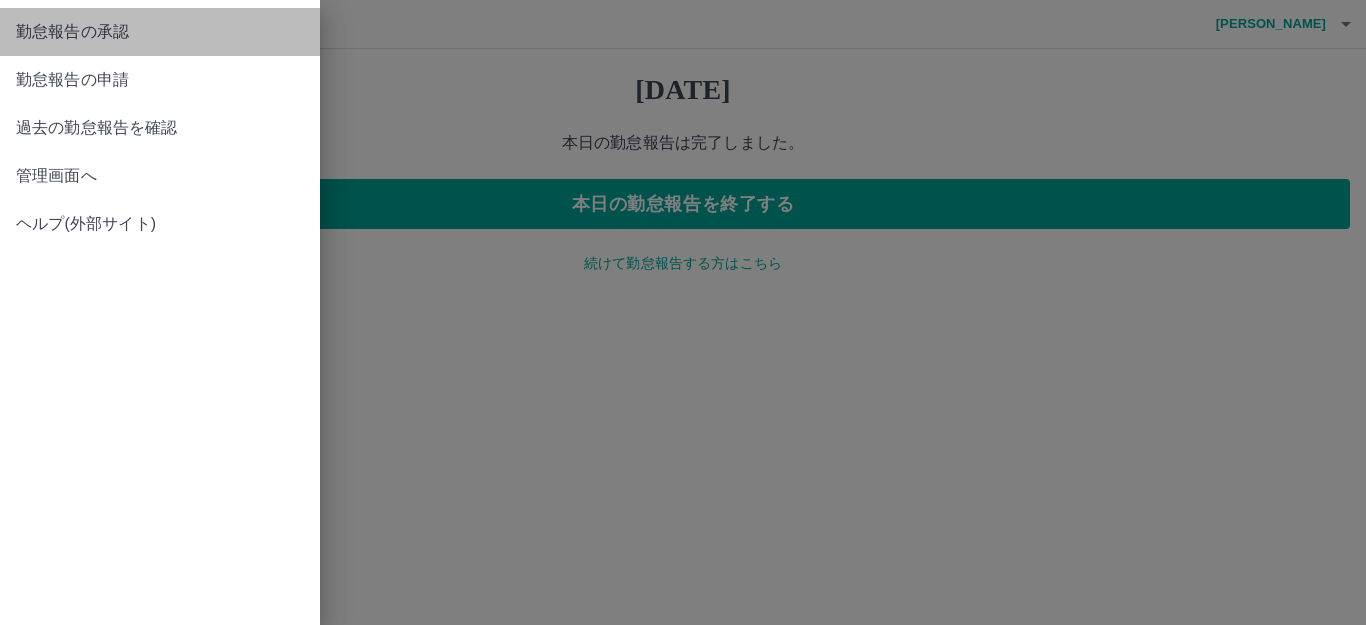 click on "勤怠報告の承認" at bounding box center (160, 32) 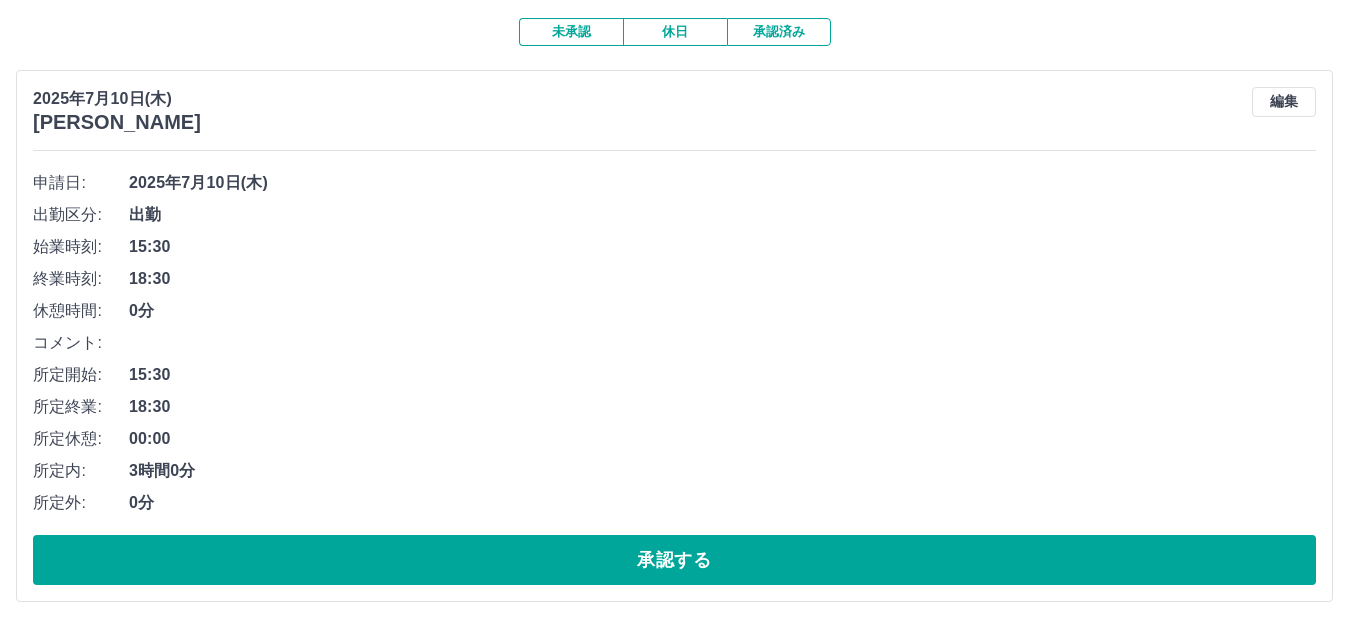 scroll, scrollTop: 200, scrollLeft: 0, axis: vertical 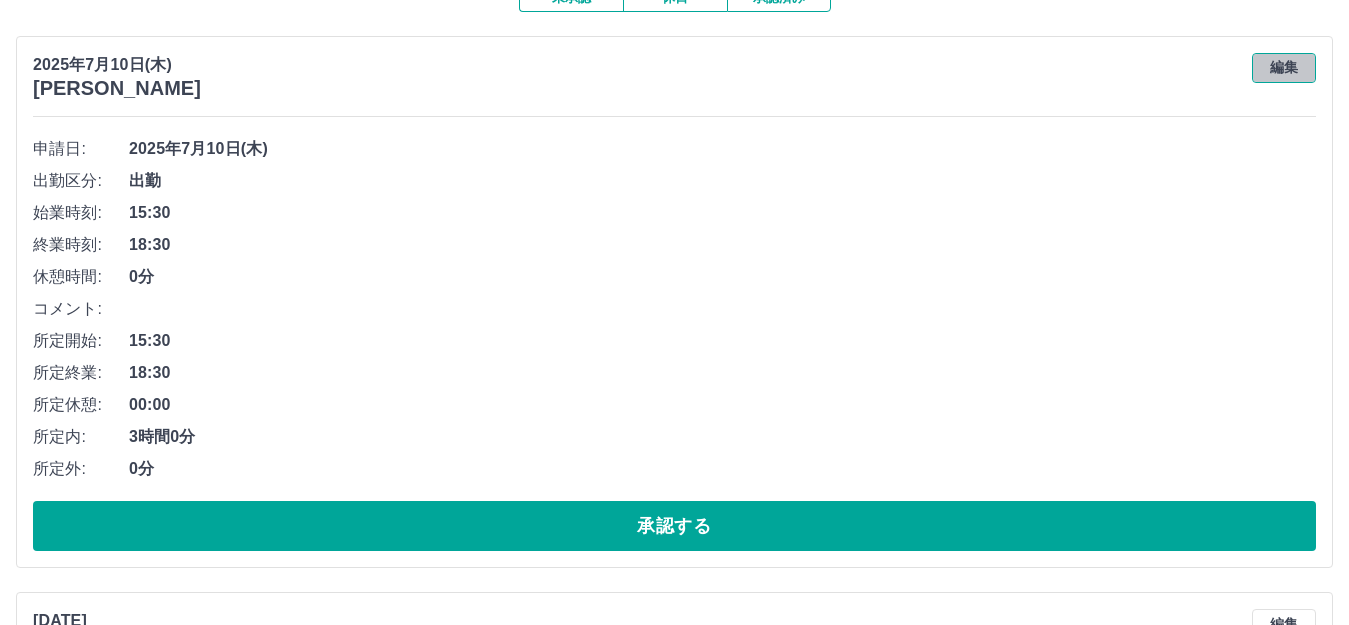 click on "編集" at bounding box center (1284, 68) 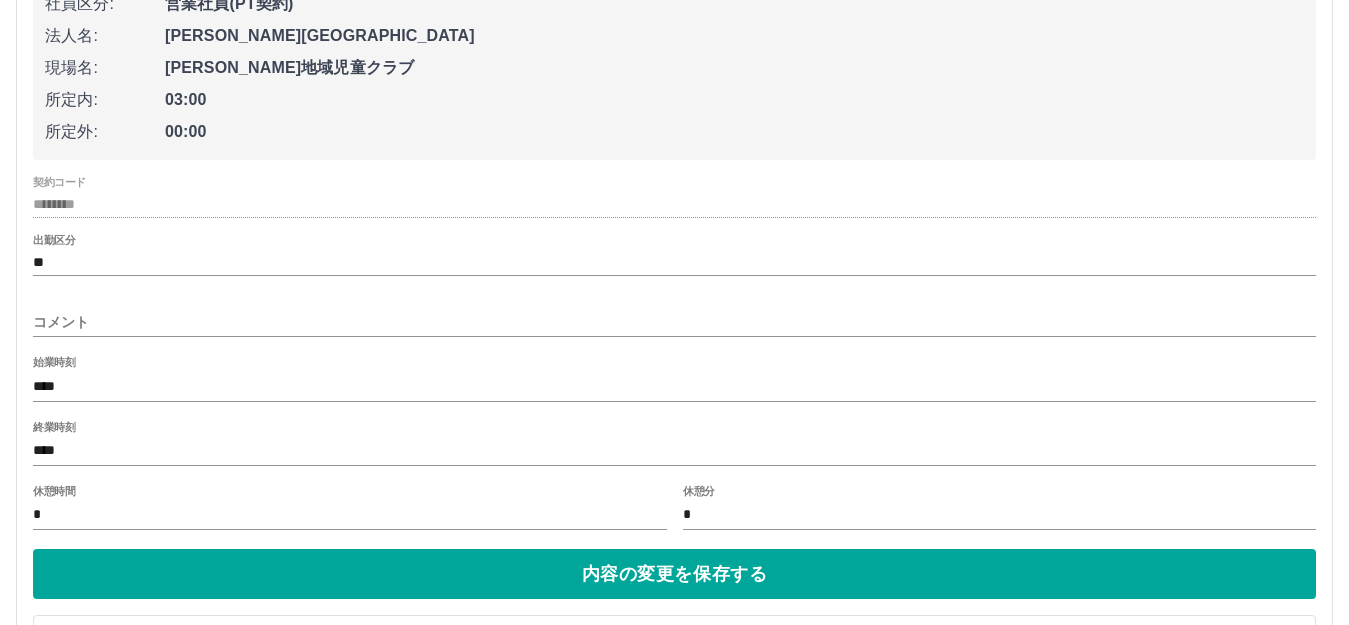 scroll, scrollTop: 400, scrollLeft: 0, axis: vertical 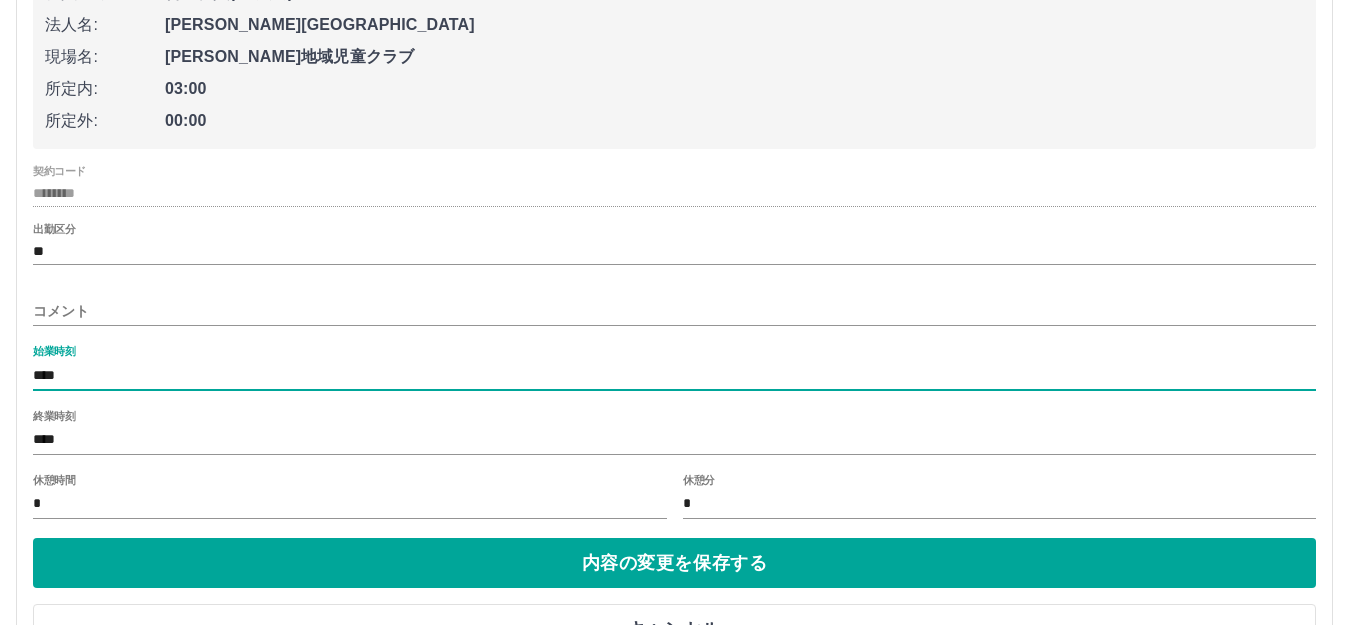click on "****" at bounding box center [674, 375] 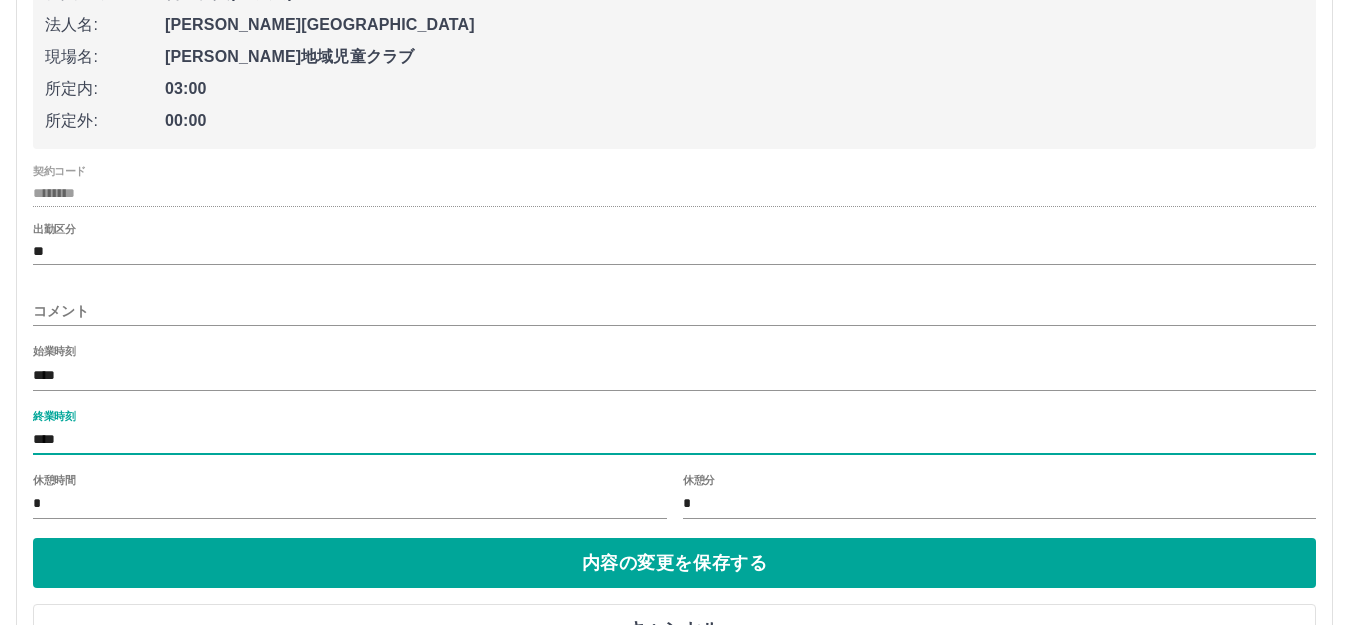 click on "****" at bounding box center (674, 440) 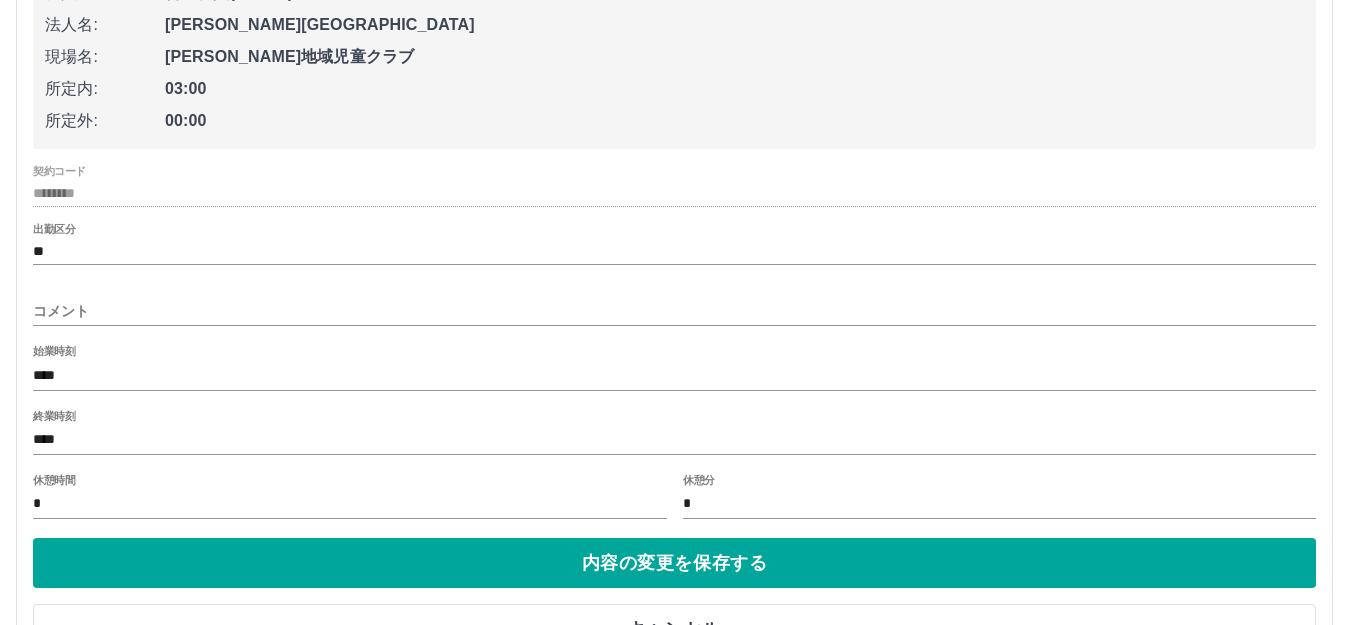click on "休憩分 *" at bounding box center [1000, 498] 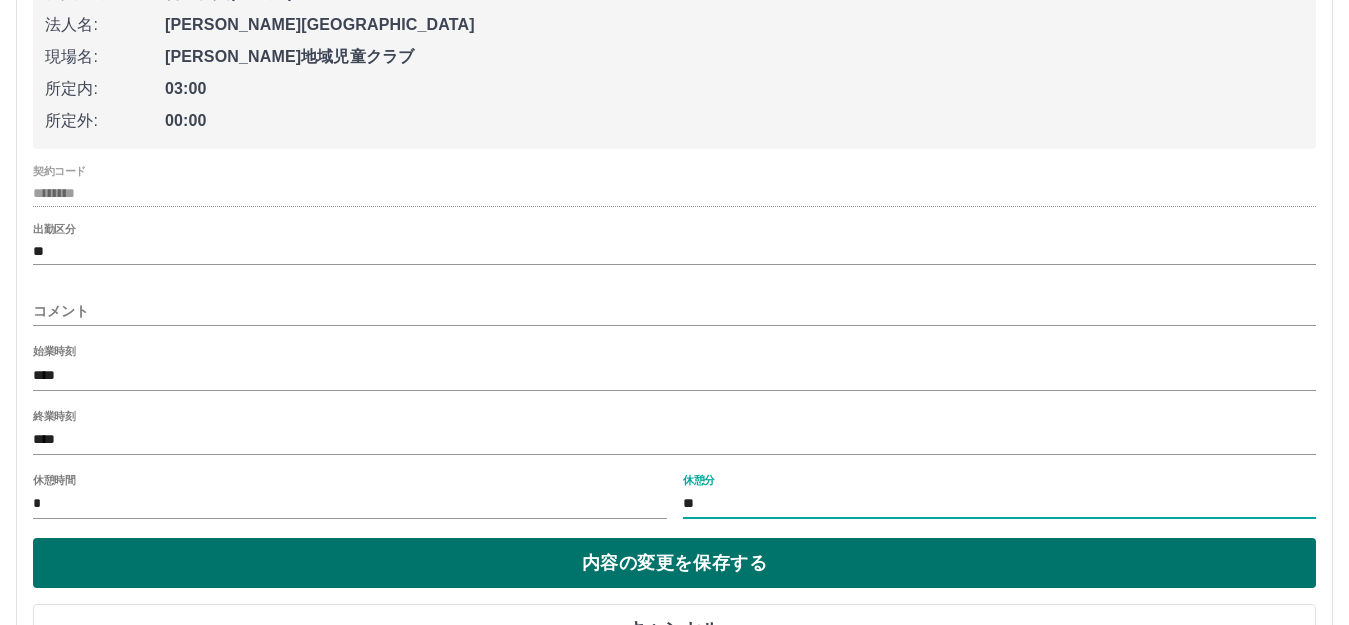 type on "**" 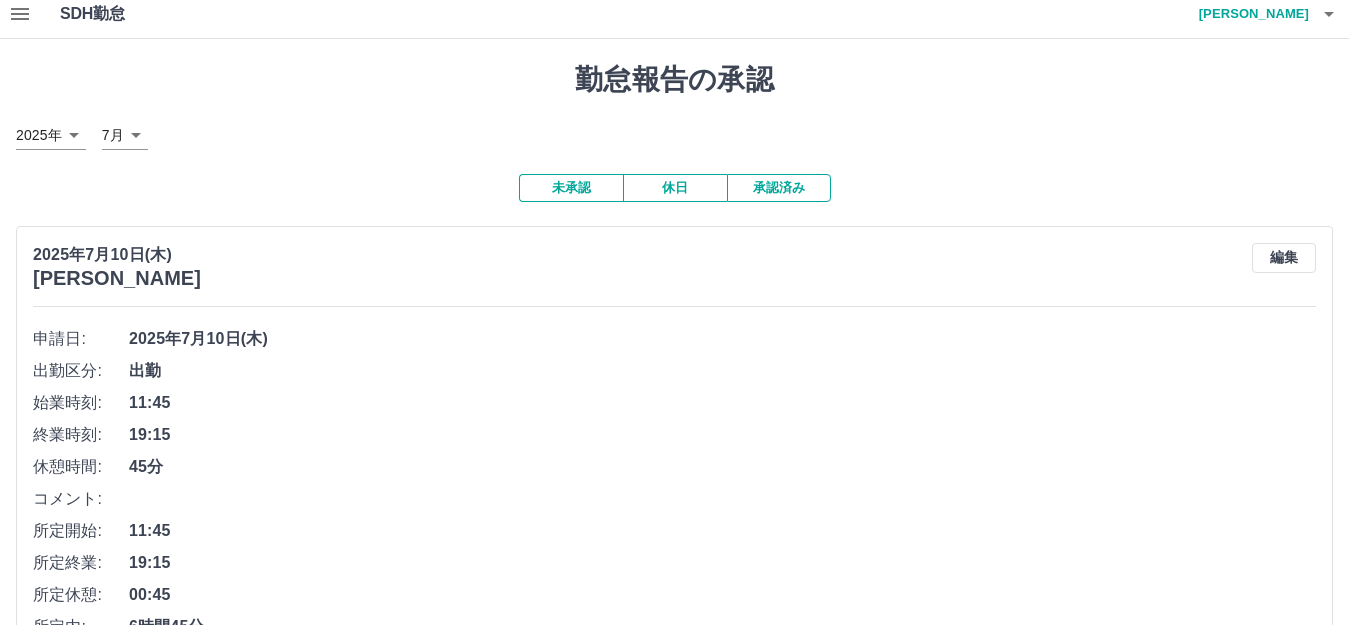 scroll, scrollTop: 0, scrollLeft: 0, axis: both 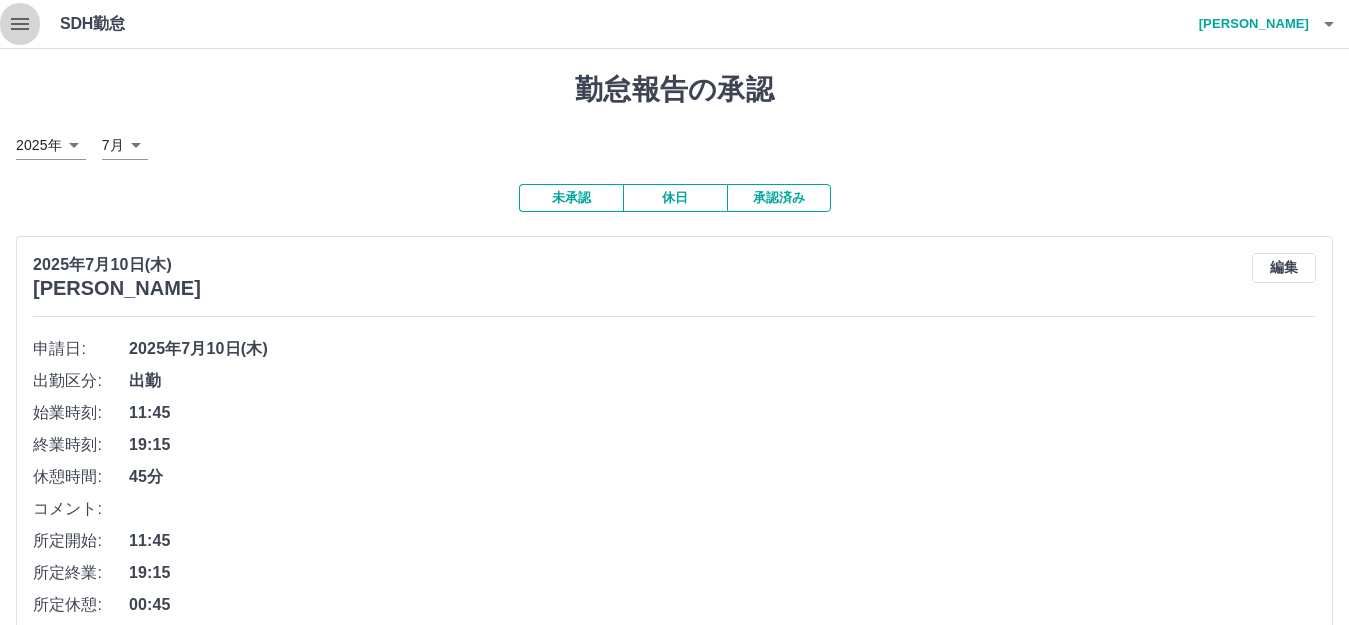 click 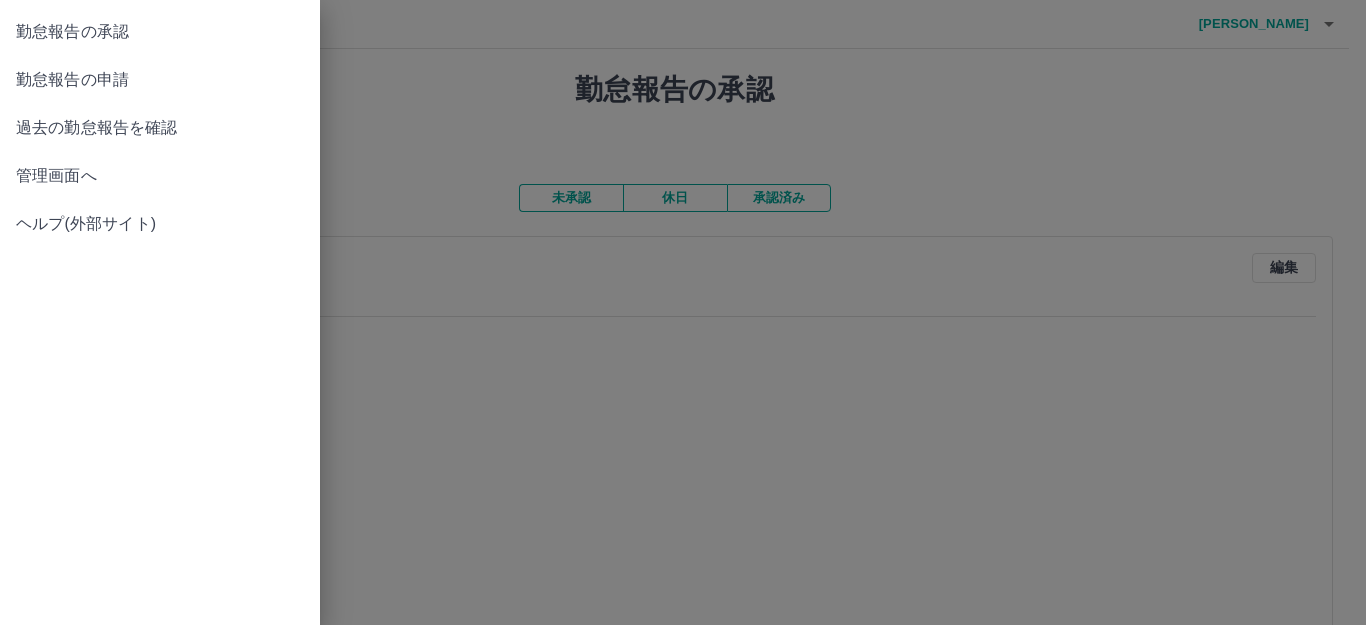 click on "勤怠報告の申請" at bounding box center (160, 80) 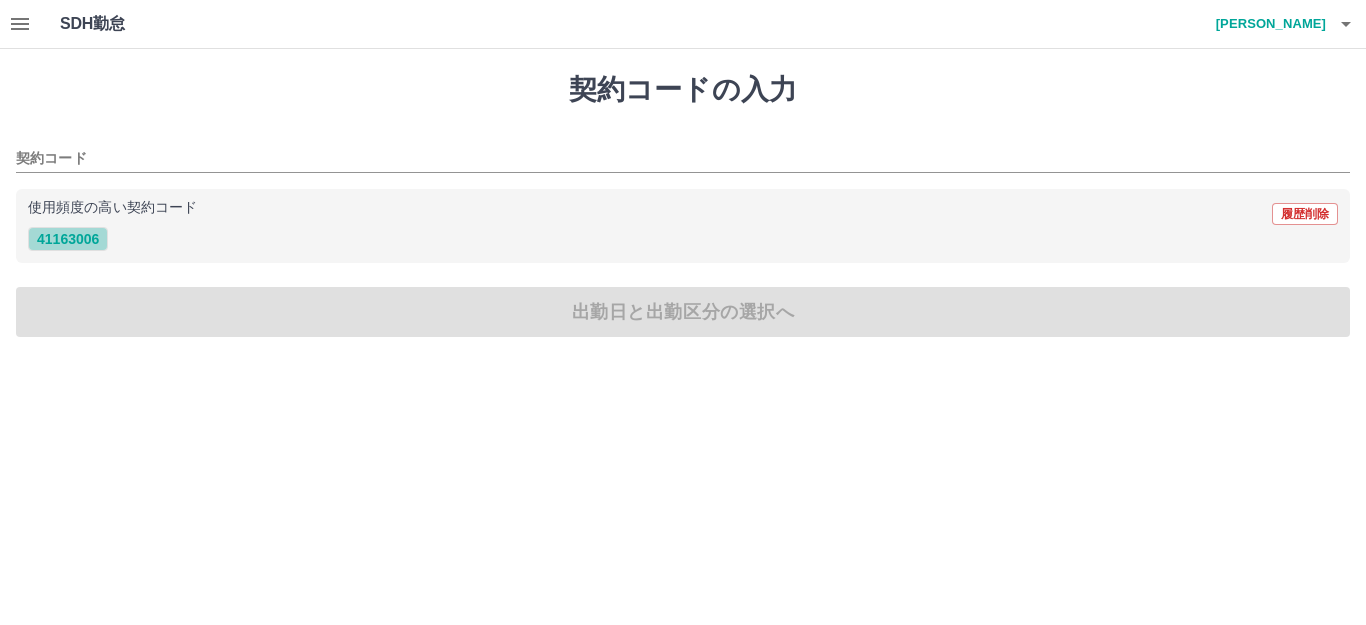 click on "41163006" at bounding box center [68, 239] 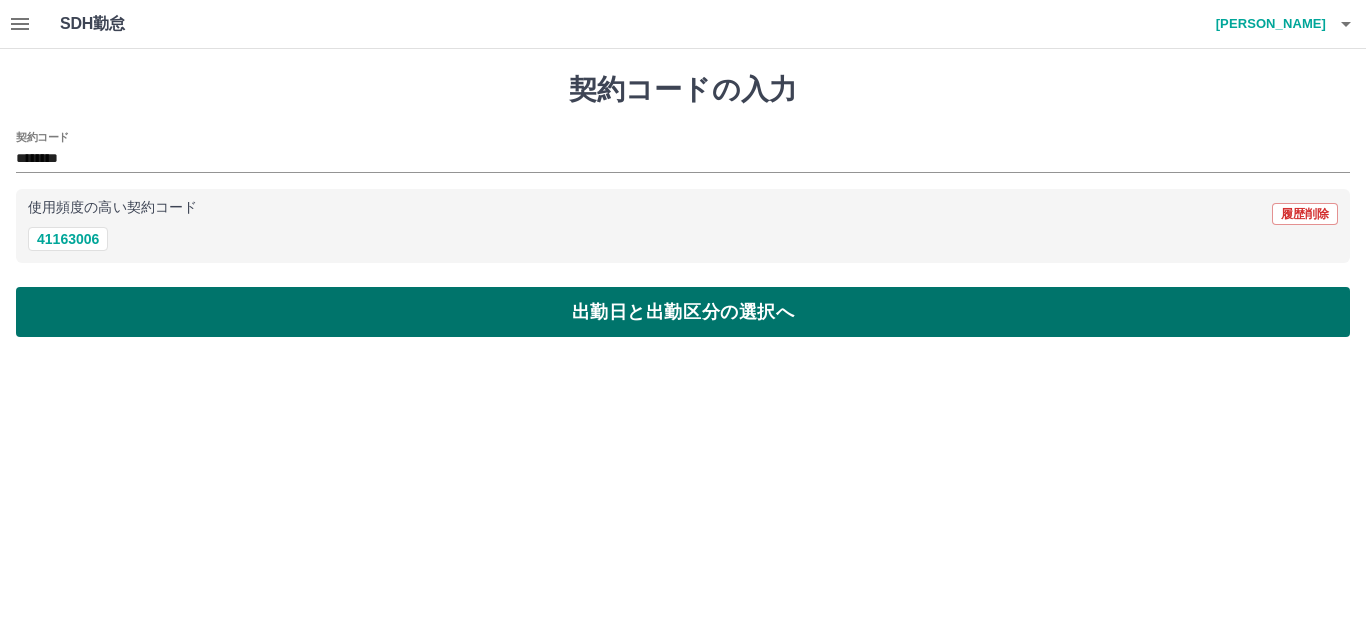 click on "出勤日と出勤区分の選択へ" at bounding box center [683, 312] 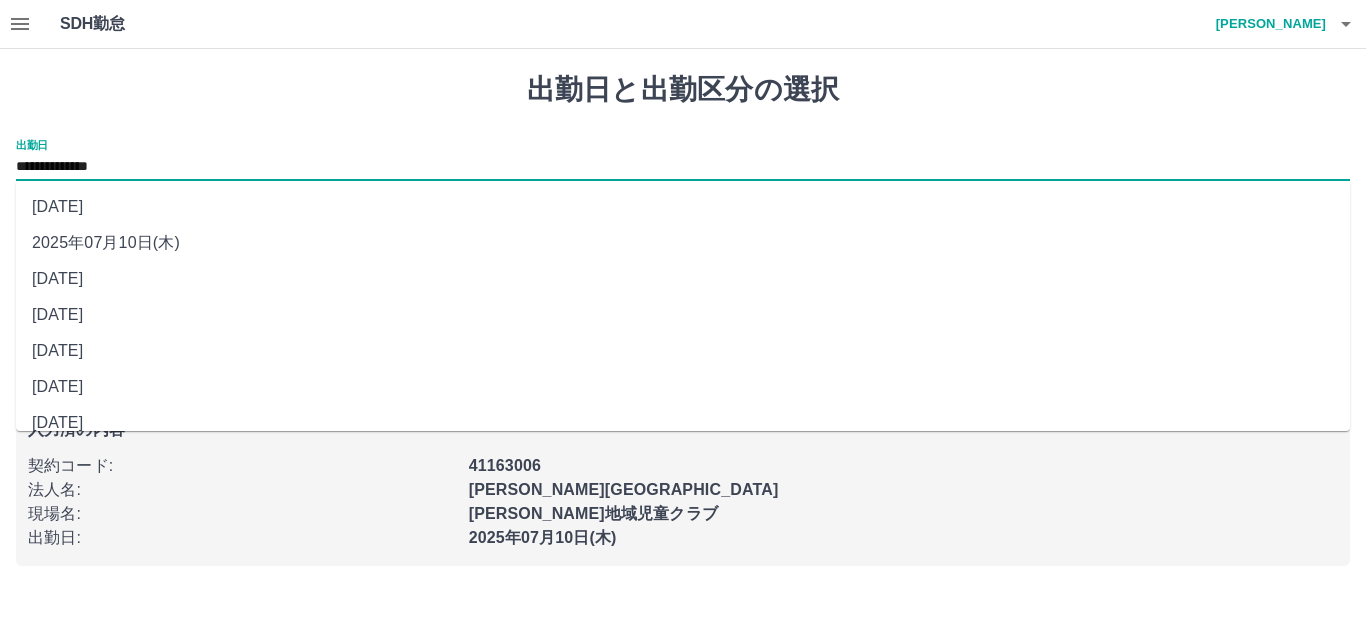 click on "**********" at bounding box center [683, 167] 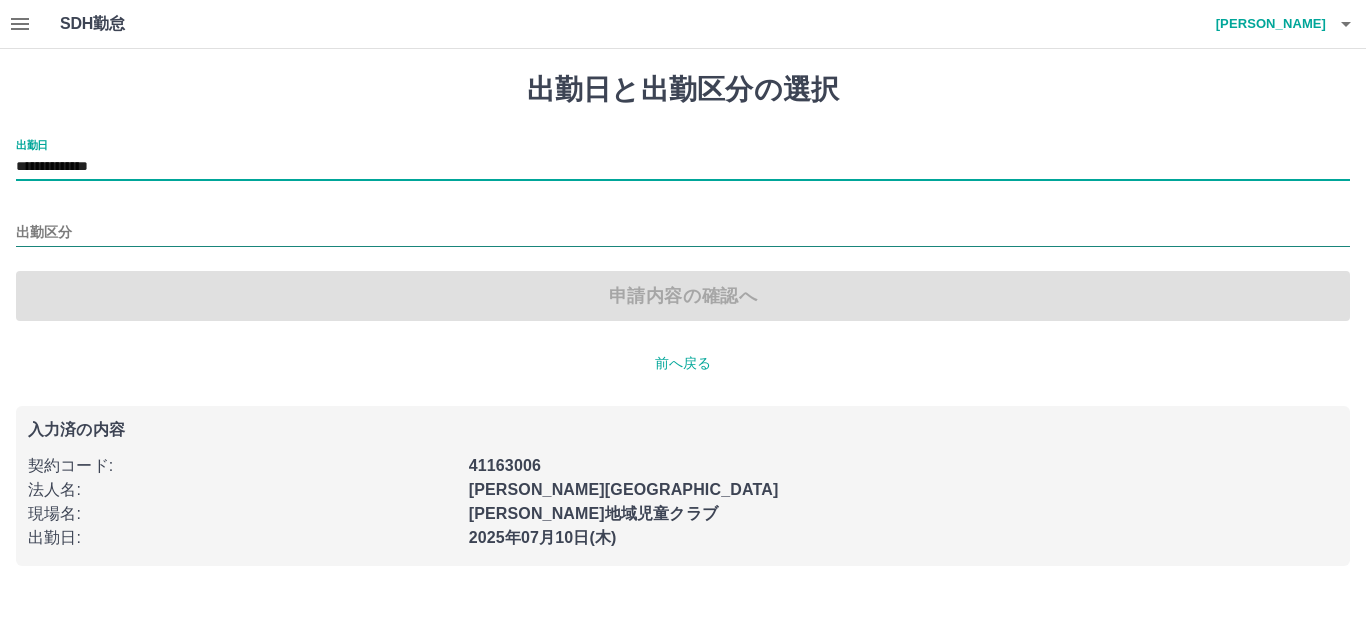 click on "出勤区分" at bounding box center (683, 233) 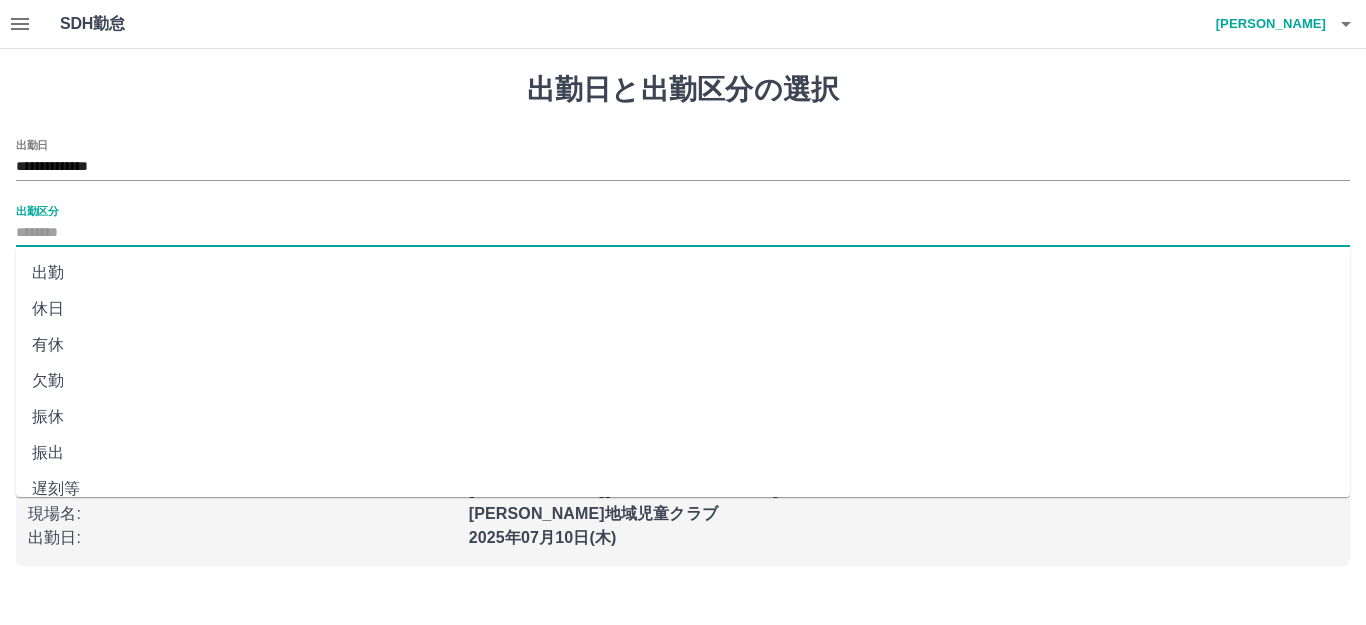 click on "出勤" at bounding box center (683, 273) 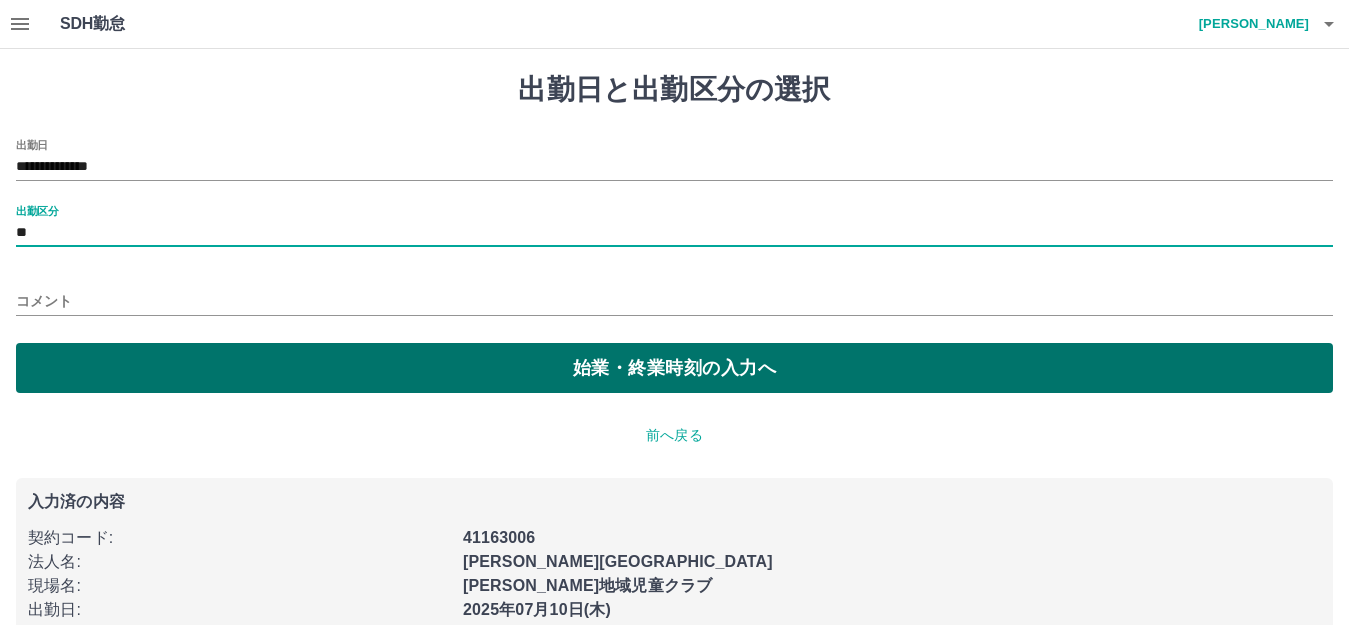 click on "始業・終業時刻の入力へ" at bounding box center [674, 368] 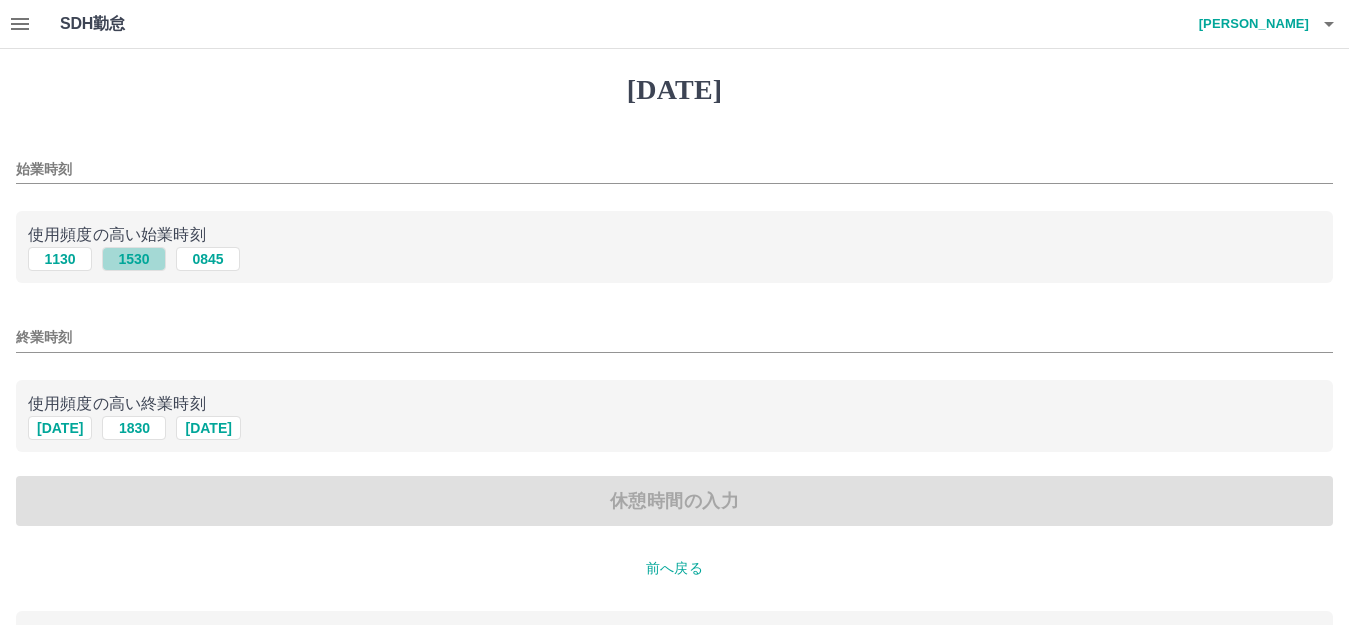 click on "1530" at bounding box center (134, 259) 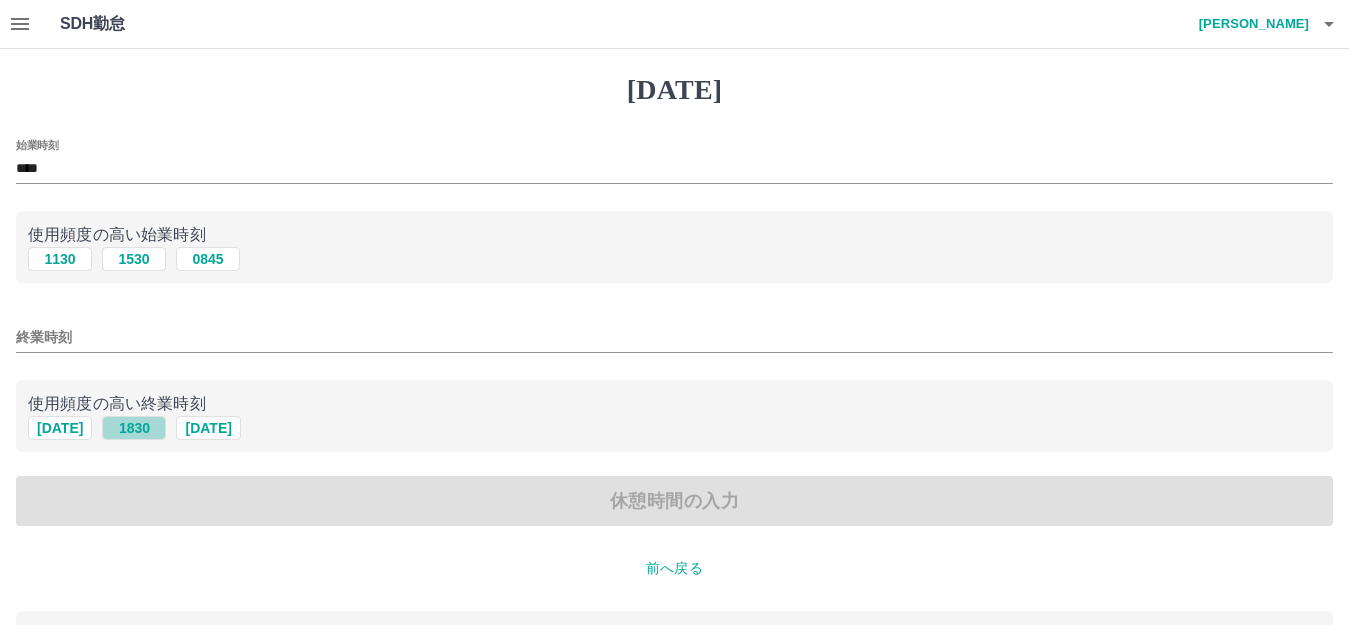 click on "1830" at bounding box center [134, 428] 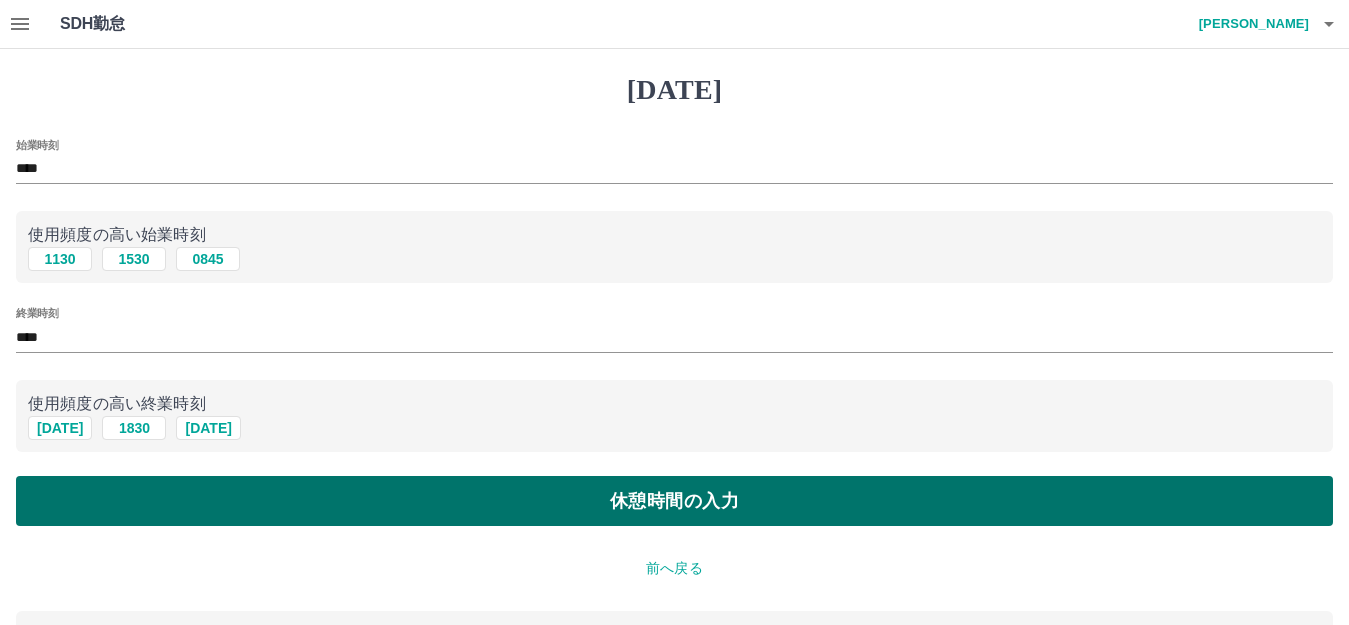 click on "休憩時間の入力" at bounding box center [674, 501] 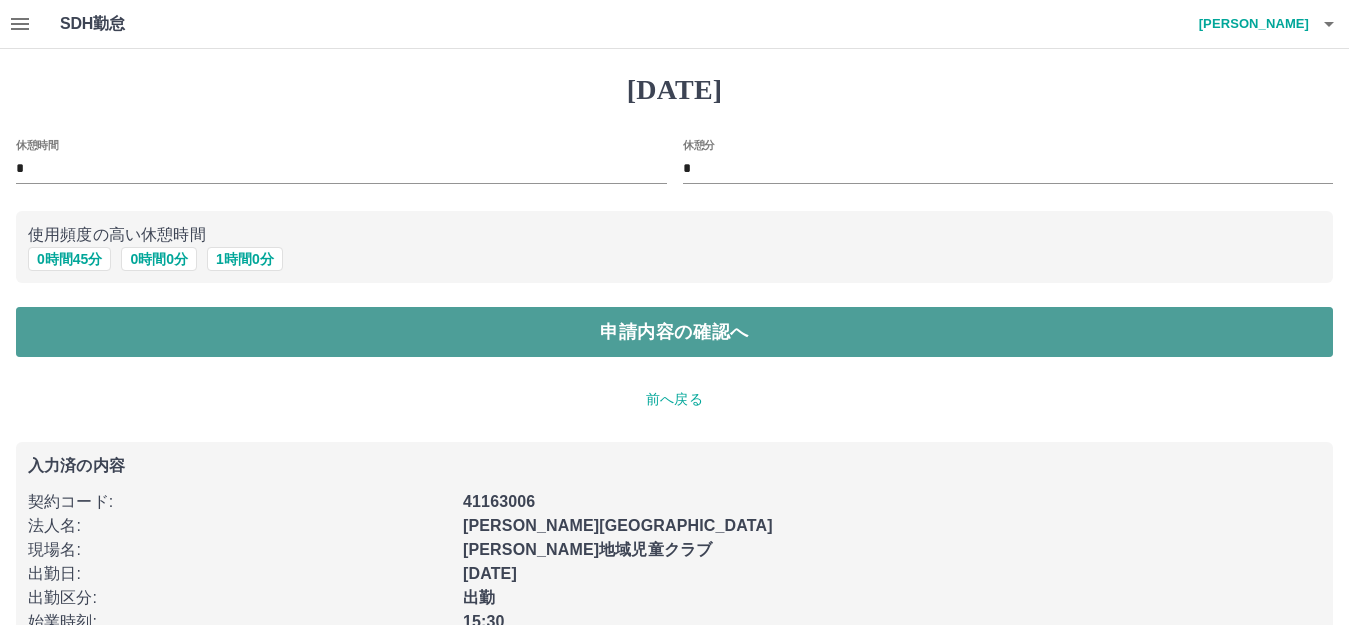 click on "申請内容の確認へ" at bounding box center (674, 332) 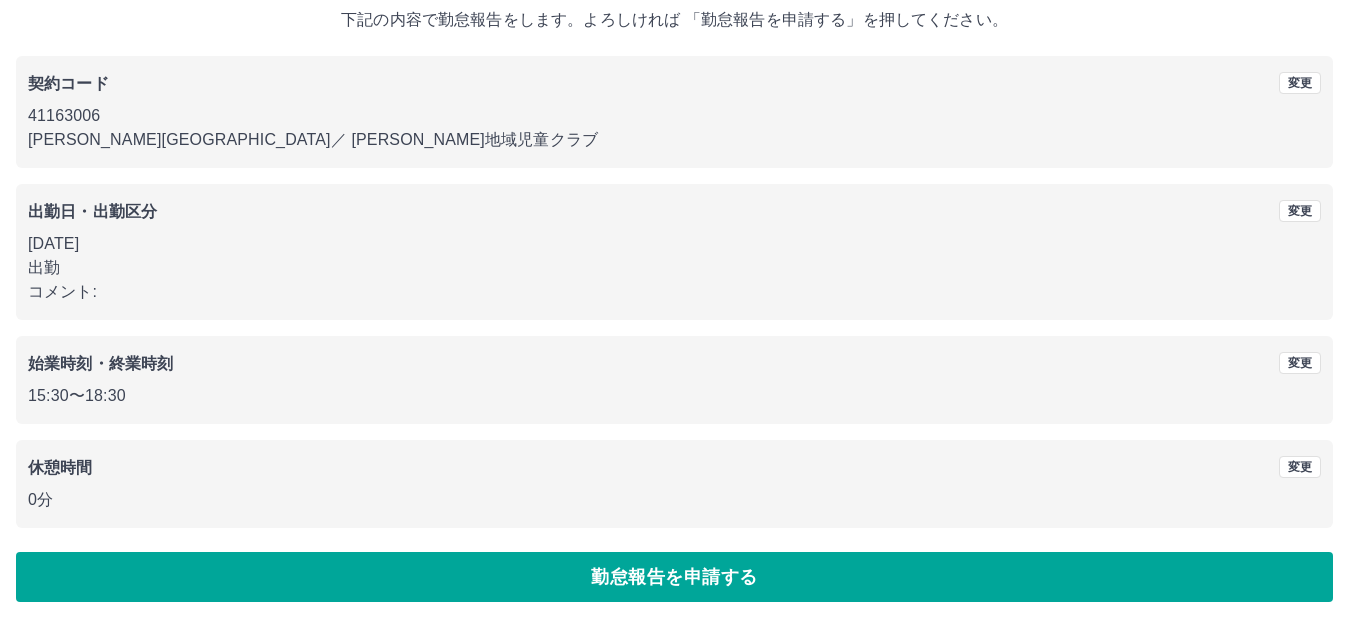 scroll, scrollTop: 124, scrollLeft: 0, axis: vertical 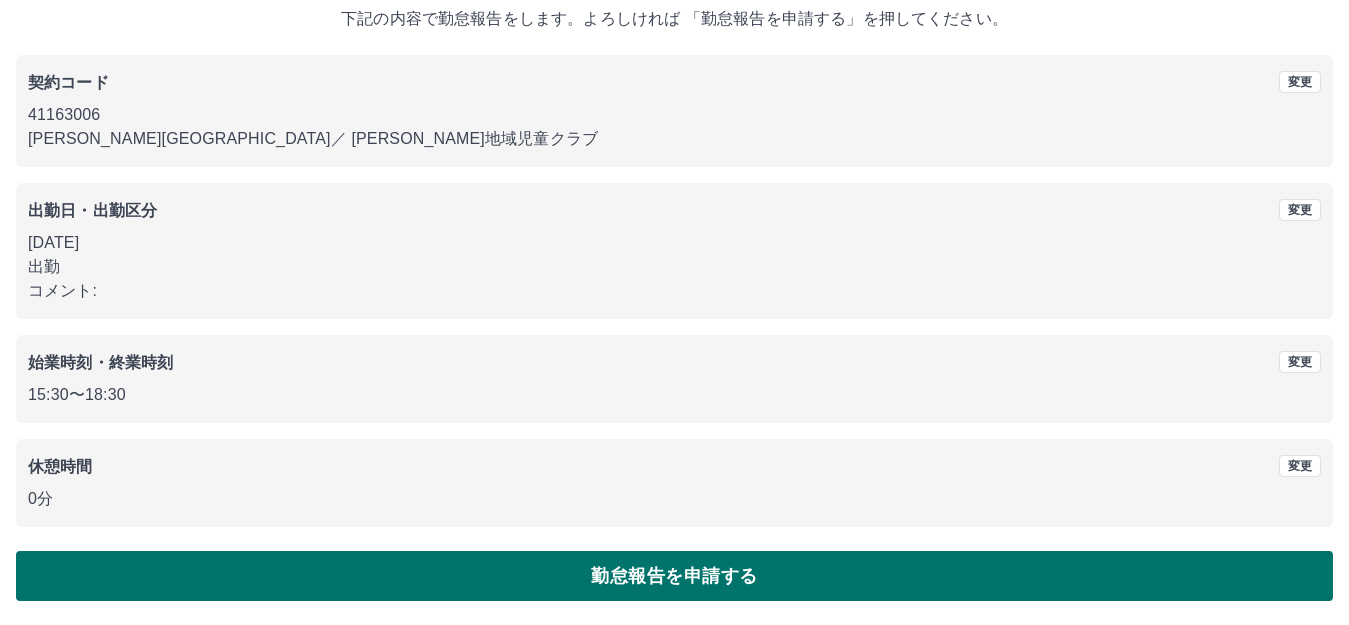 click on "勤怠報告を申請する" at bounding box center (674, 576) 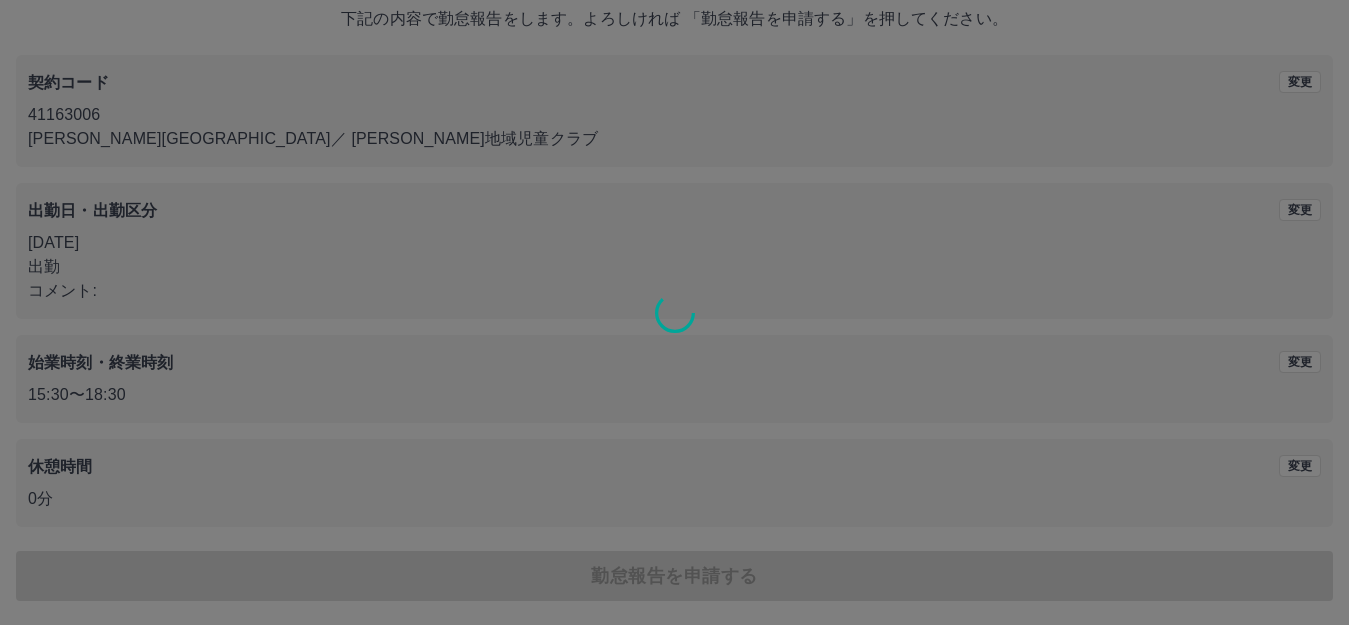 scroll, scrollTop: 0, scrollLeft: 0, axis: both 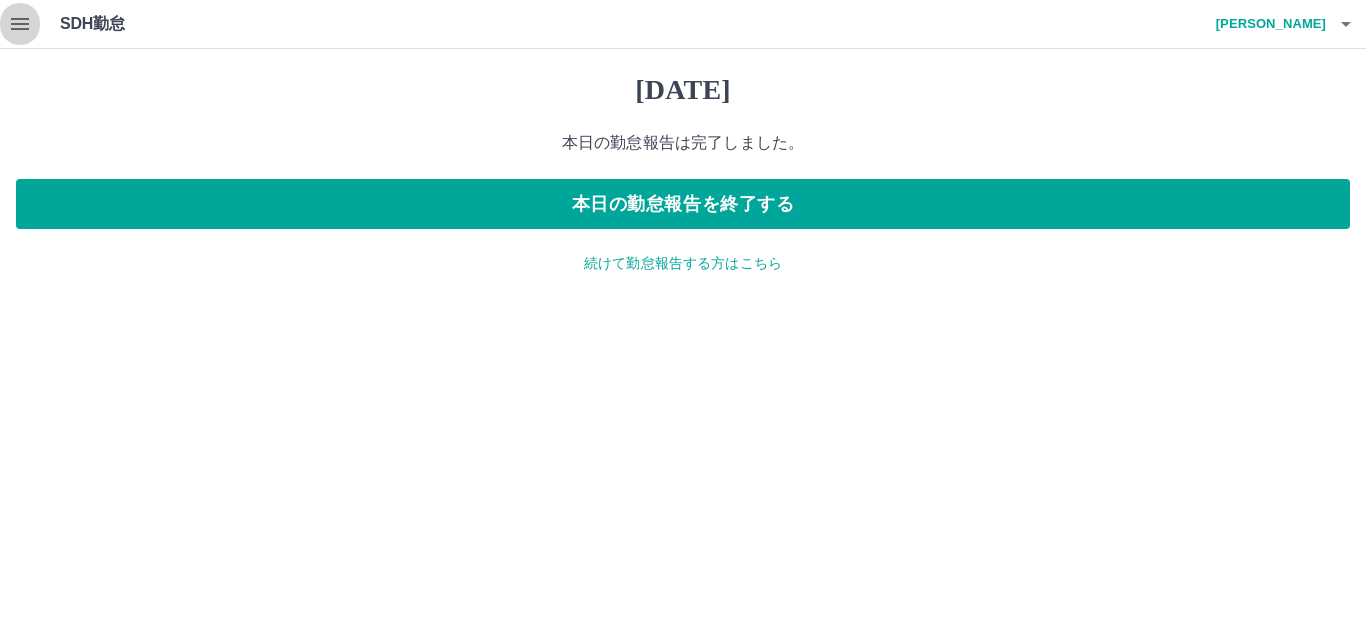 click 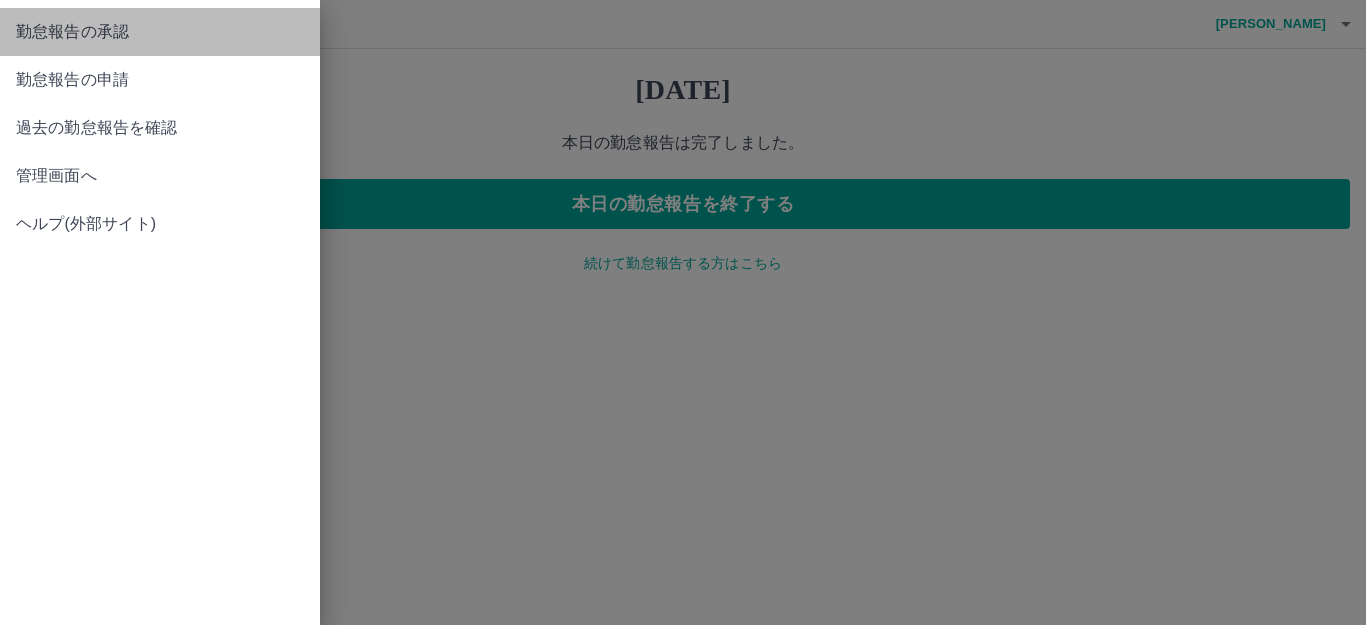 click on "勤怠報告の承認" at bounding box center [160, 32] 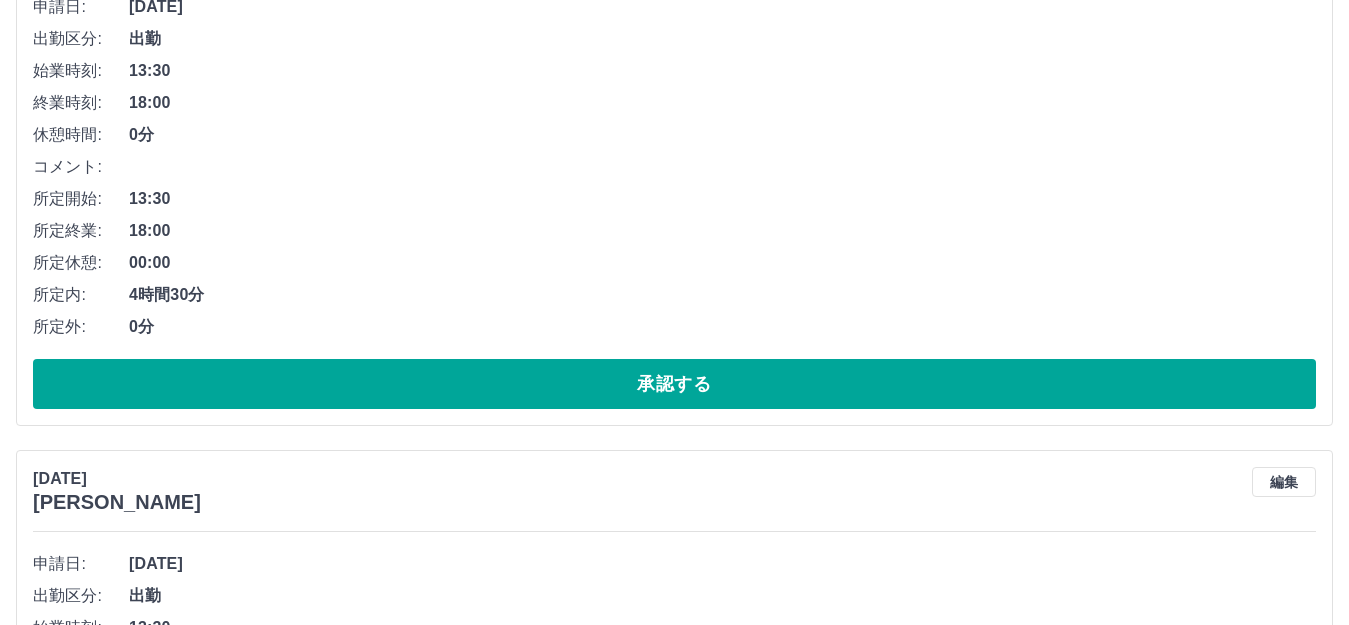 scroll, scrollTop: 900, scrollLeft: 0, axis: vertical 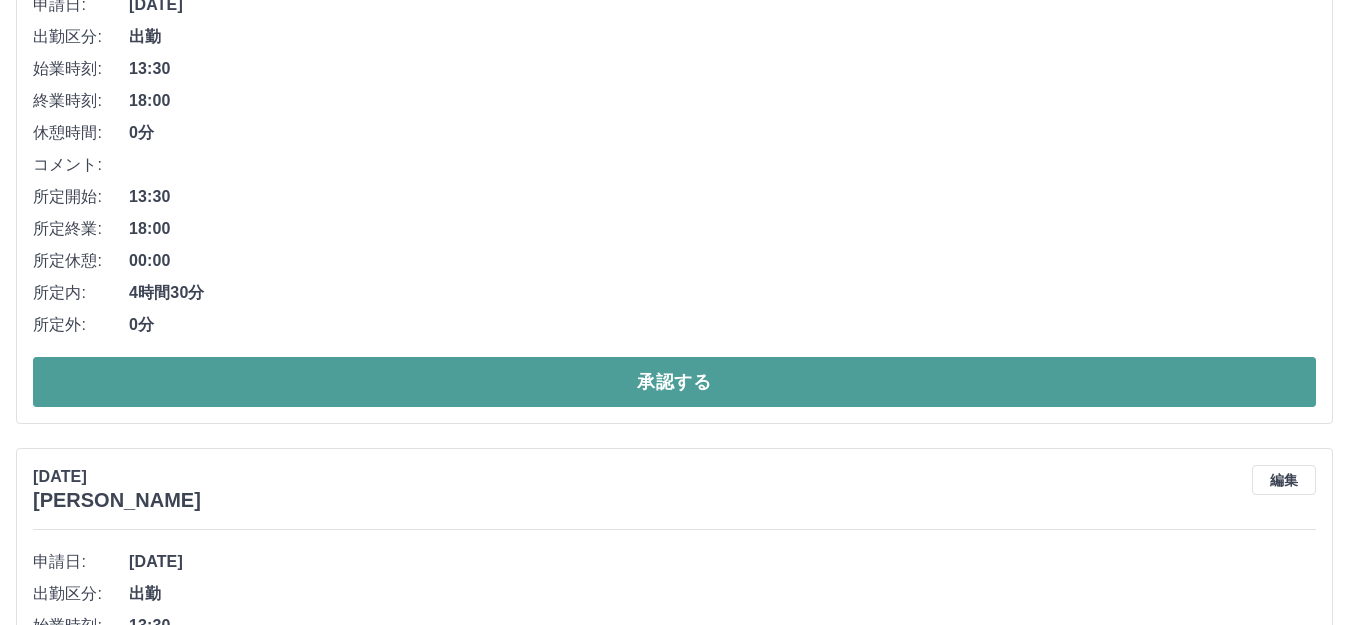click on "承認する" at bounding box center [674, 382] 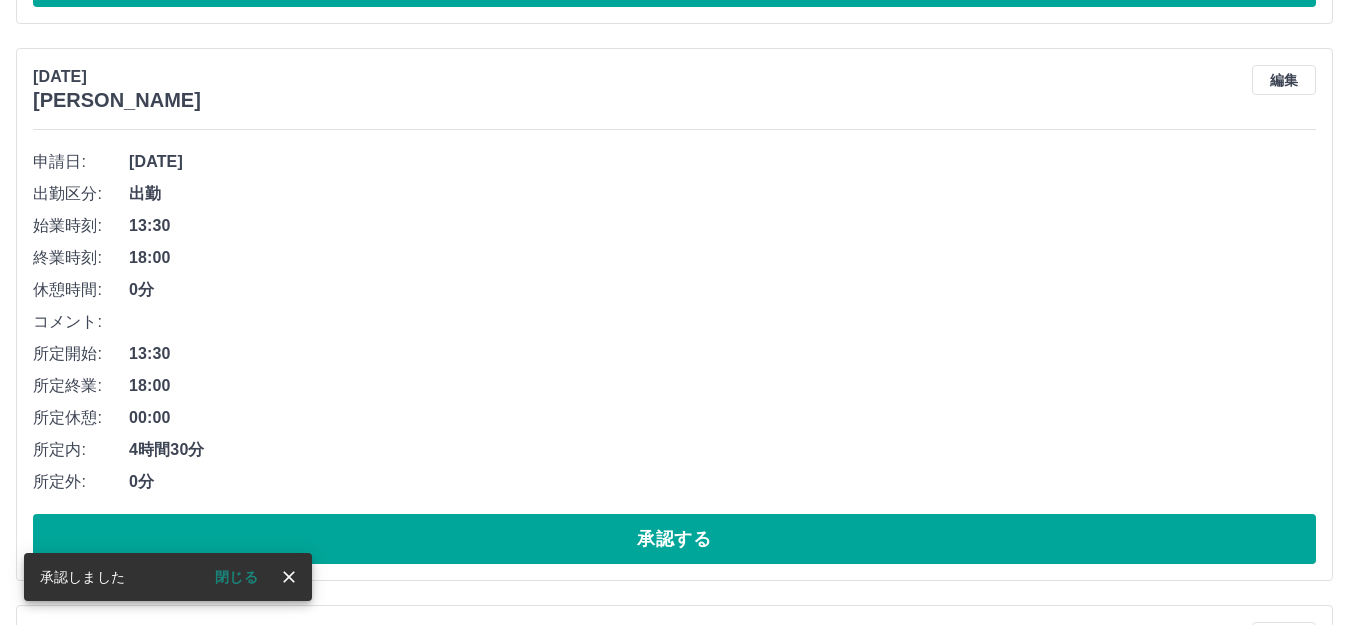 scroll, scrollTop: 744, scrollLeft: 0, axis: vertical 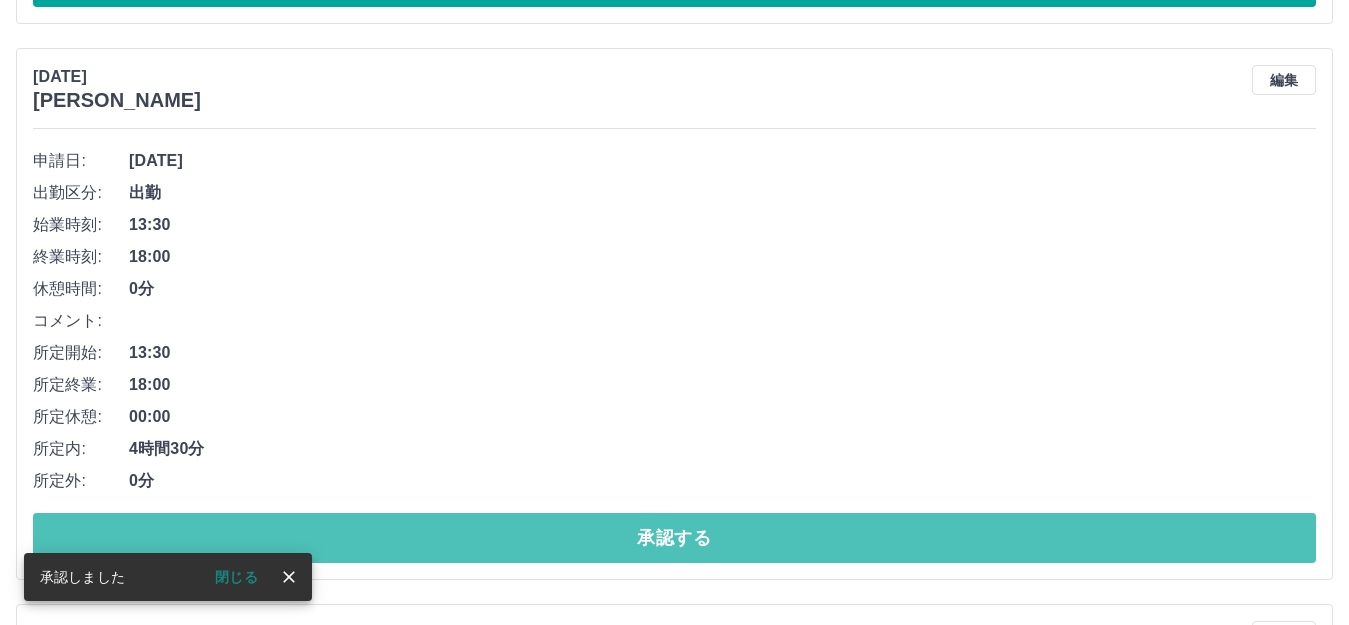 drag, startPoint x: 358, startPoint y: 537, endPoint x: 452, endPoint y: 485, distance: 107.42439 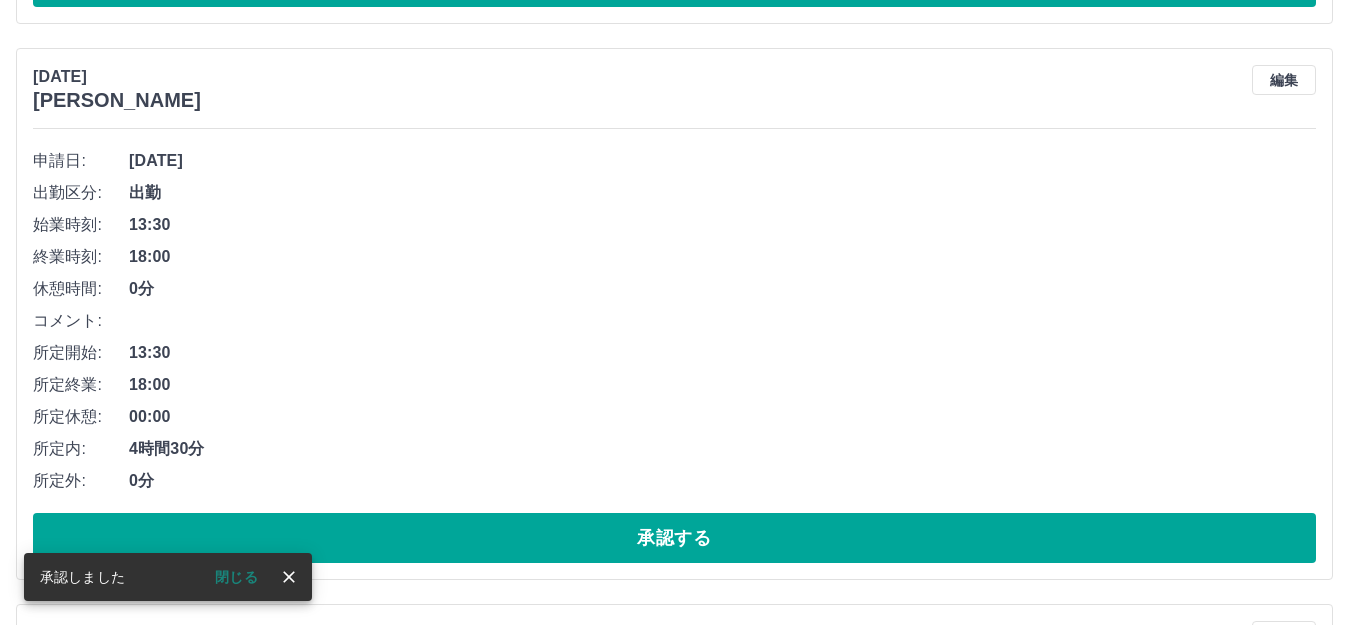 scroll, scrollTop: 944, scrollLeft: 0, axis: vertical 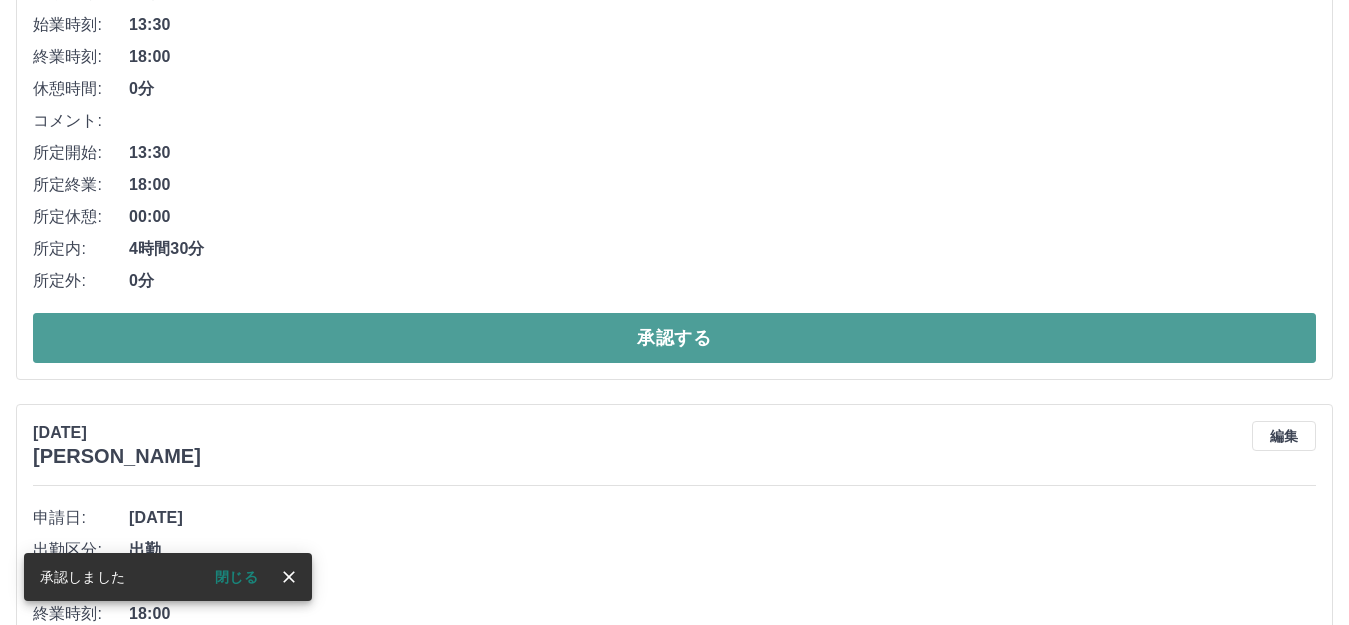 click on "承認する" at bounding box center [674, 338] 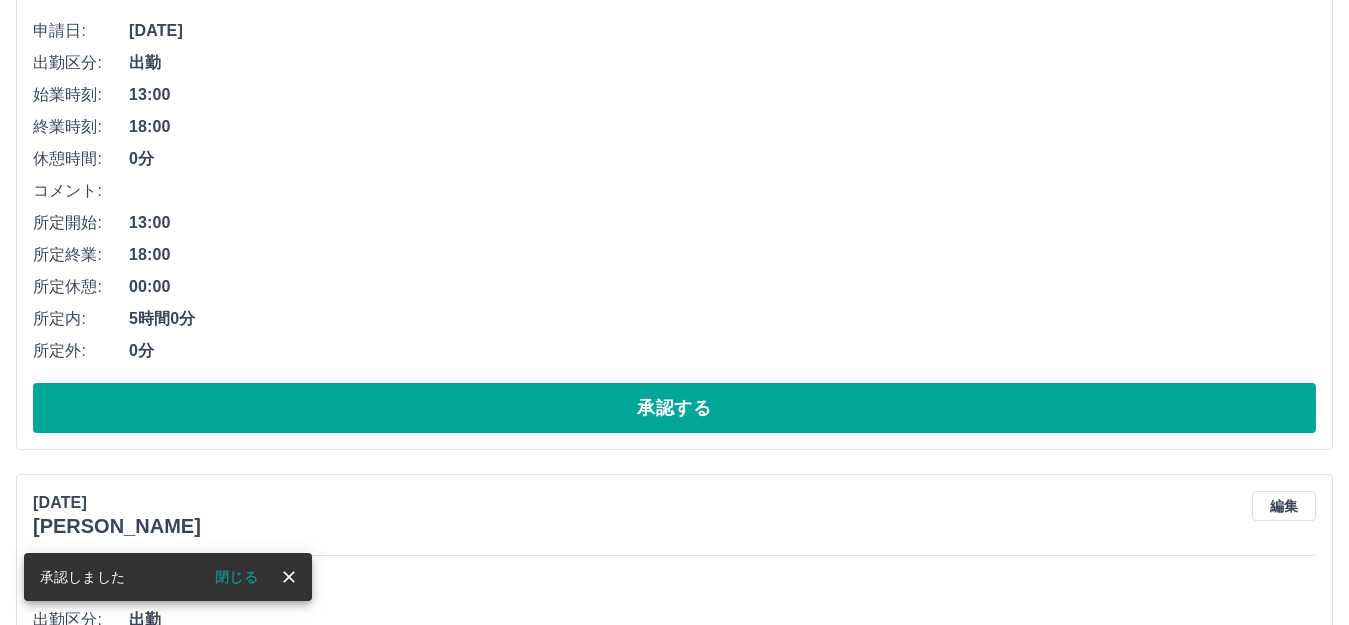 scroll, scrollTop: 888, scrollLeft: 0, axis: vertical 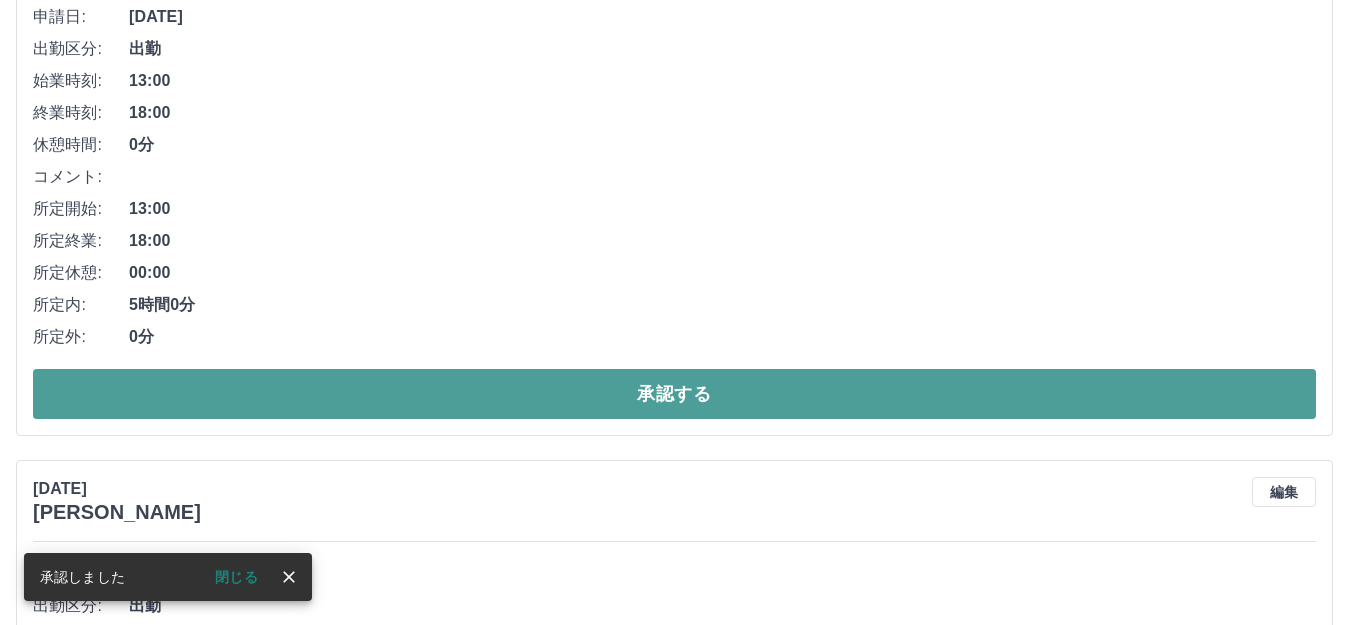 click on "承認する" at bounding box center (674, 394) 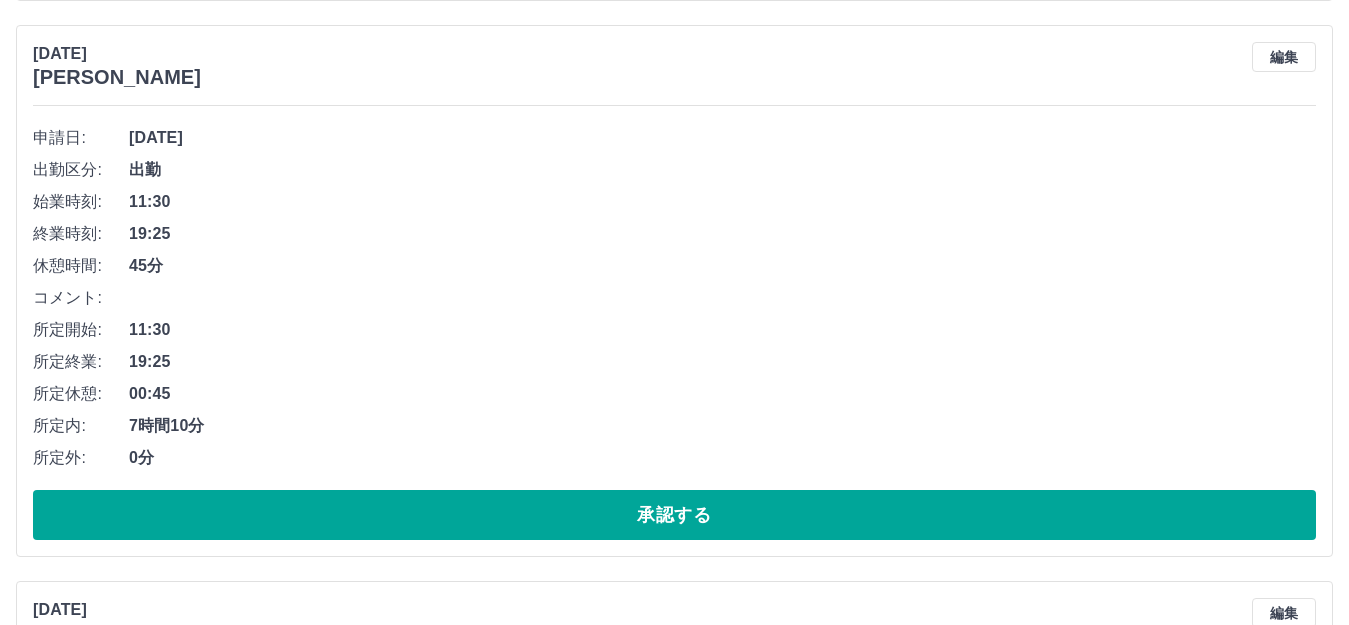 scroll, scrollTop: 732, scrollLeft: 0, axis: vertical 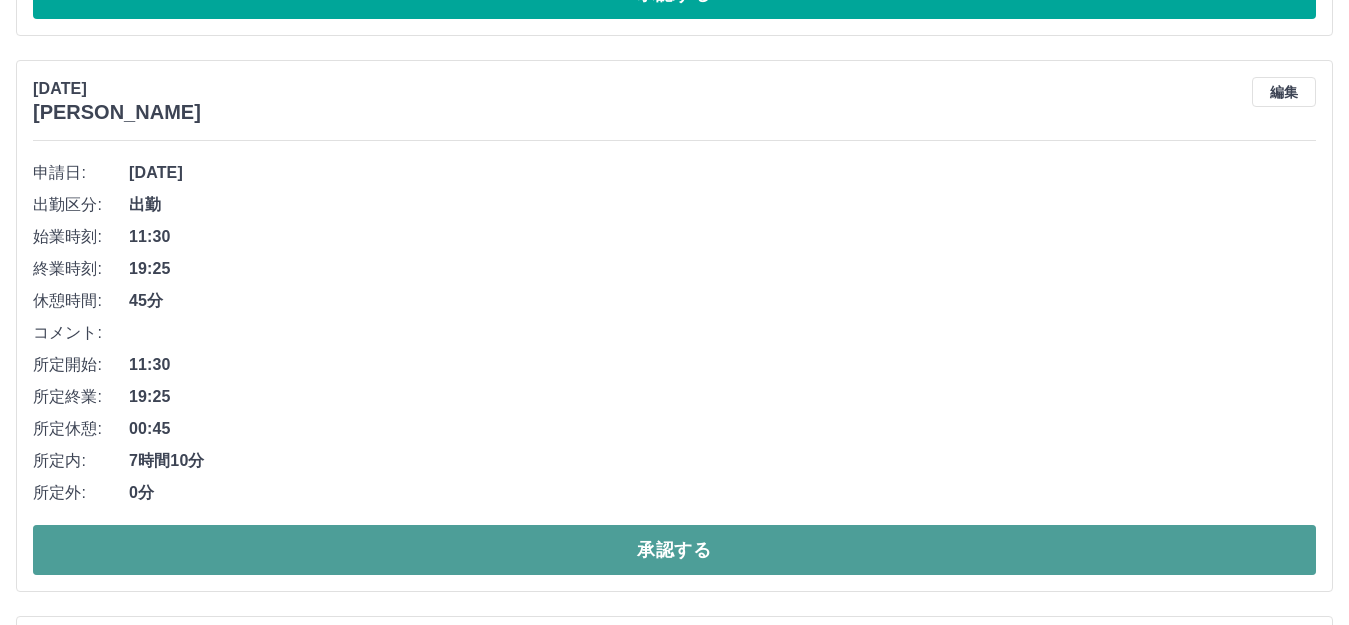 click on "承認する" at bounding box center [674, 550] 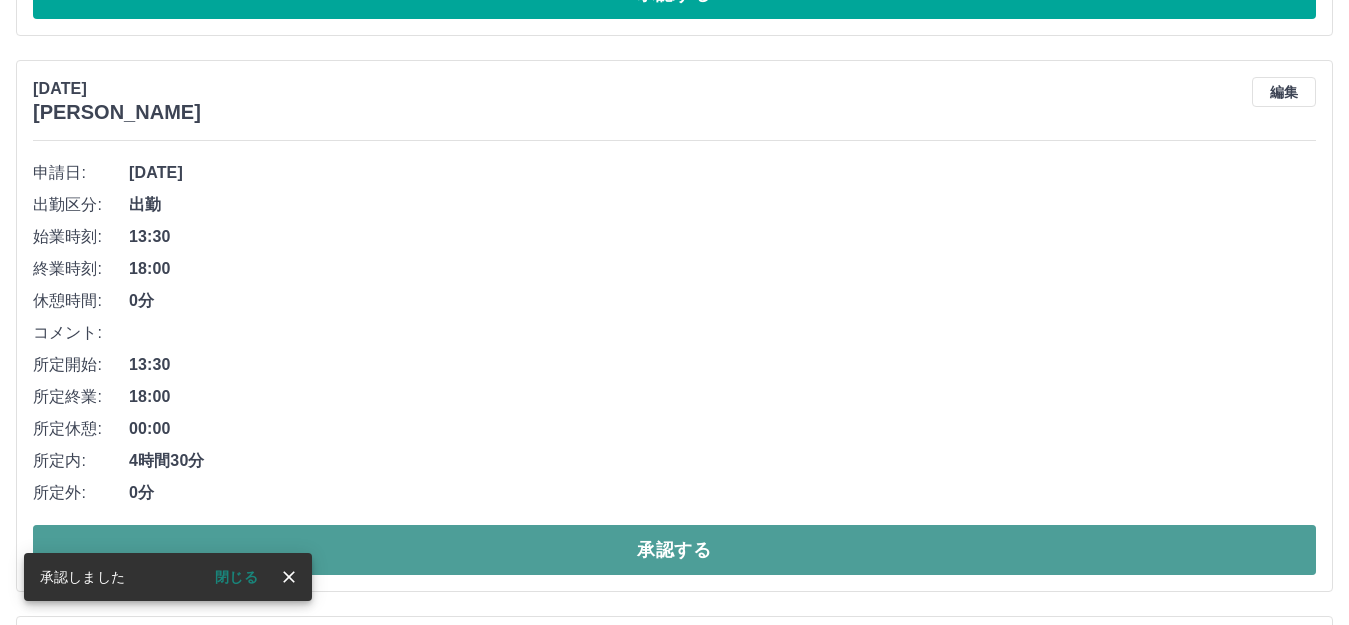 click on "承認する" at bounding box center (674, 550) 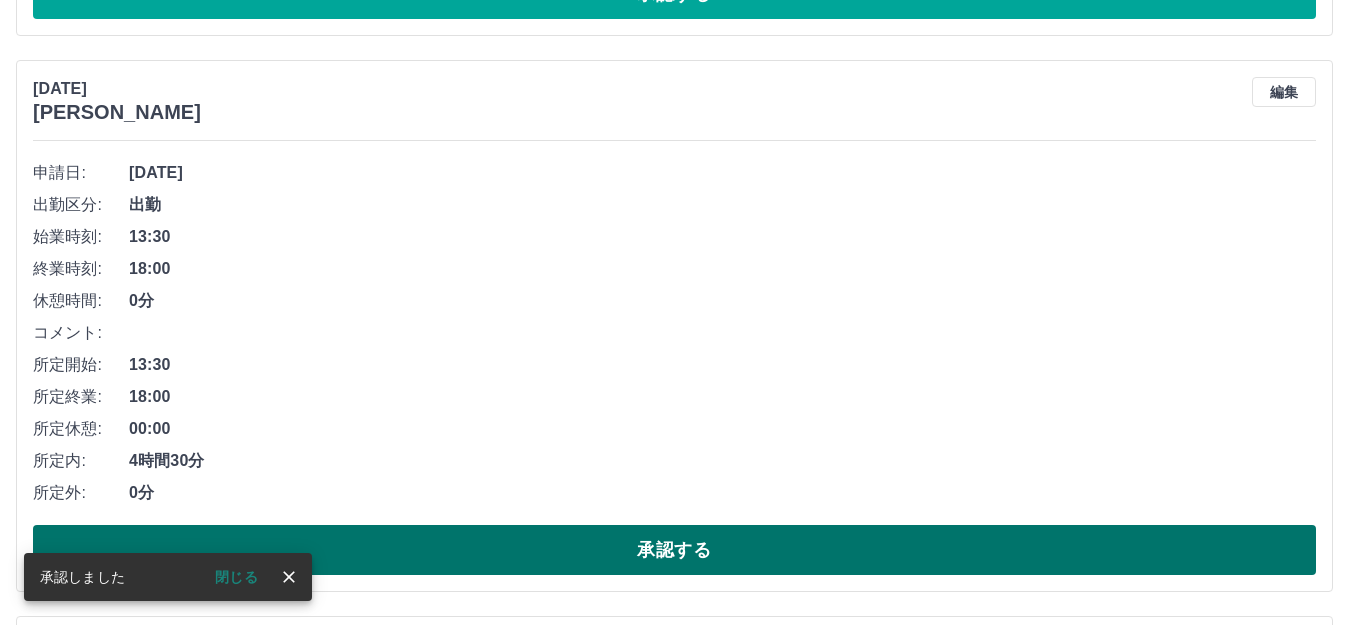 click on "承認する" at bounding box center [674, 550] 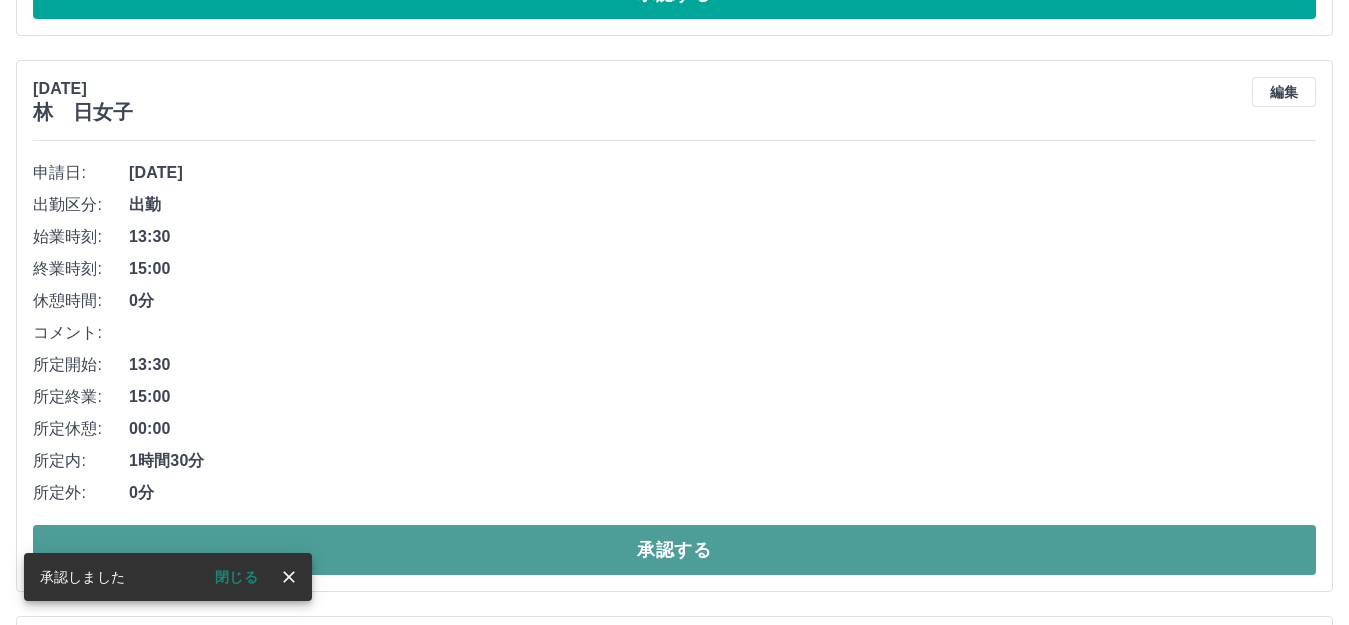 click on "承認する" at bounding box center (674, 550) 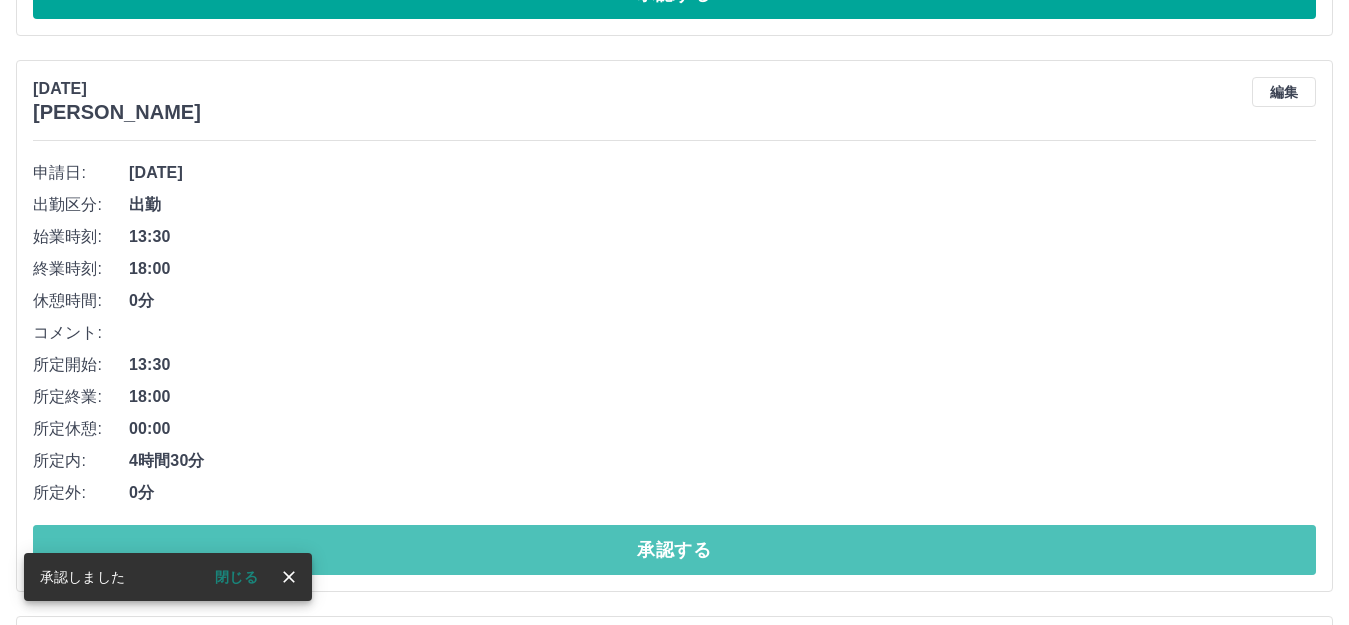 click on "承認する" at bounding box center (674, 550) 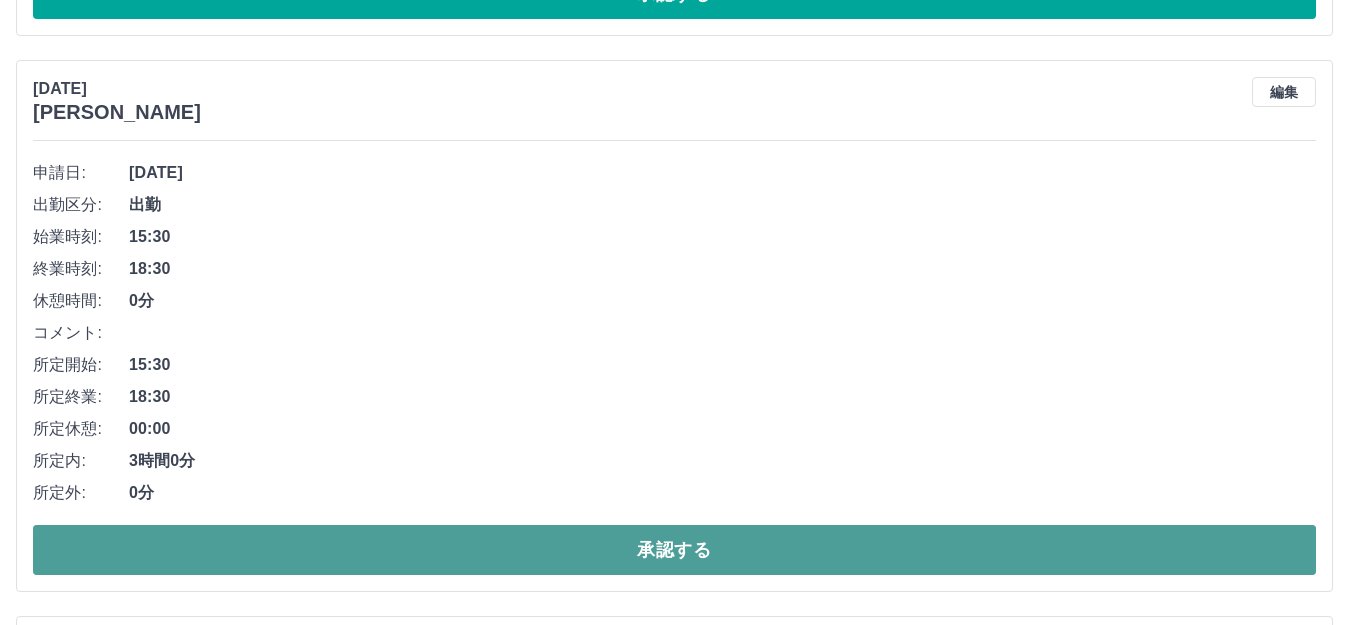 click on "承認する" at bounding box center [674, 550] 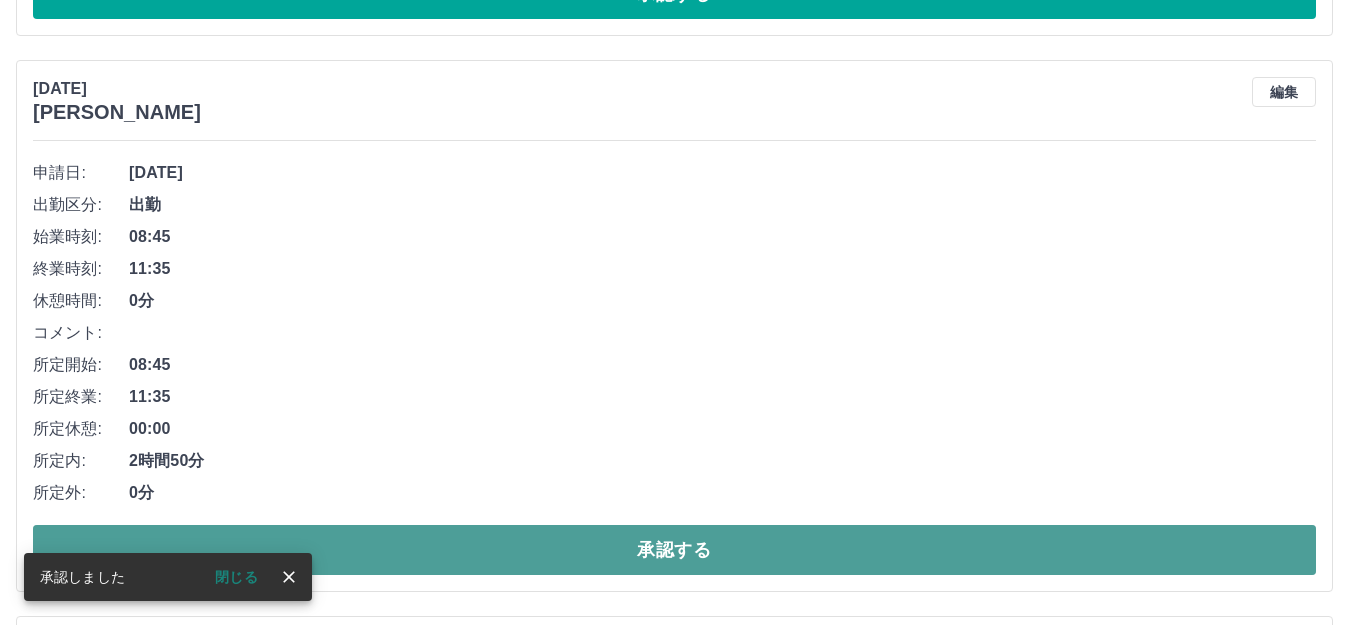 click on "承認する" at bounding box center [674, 550] 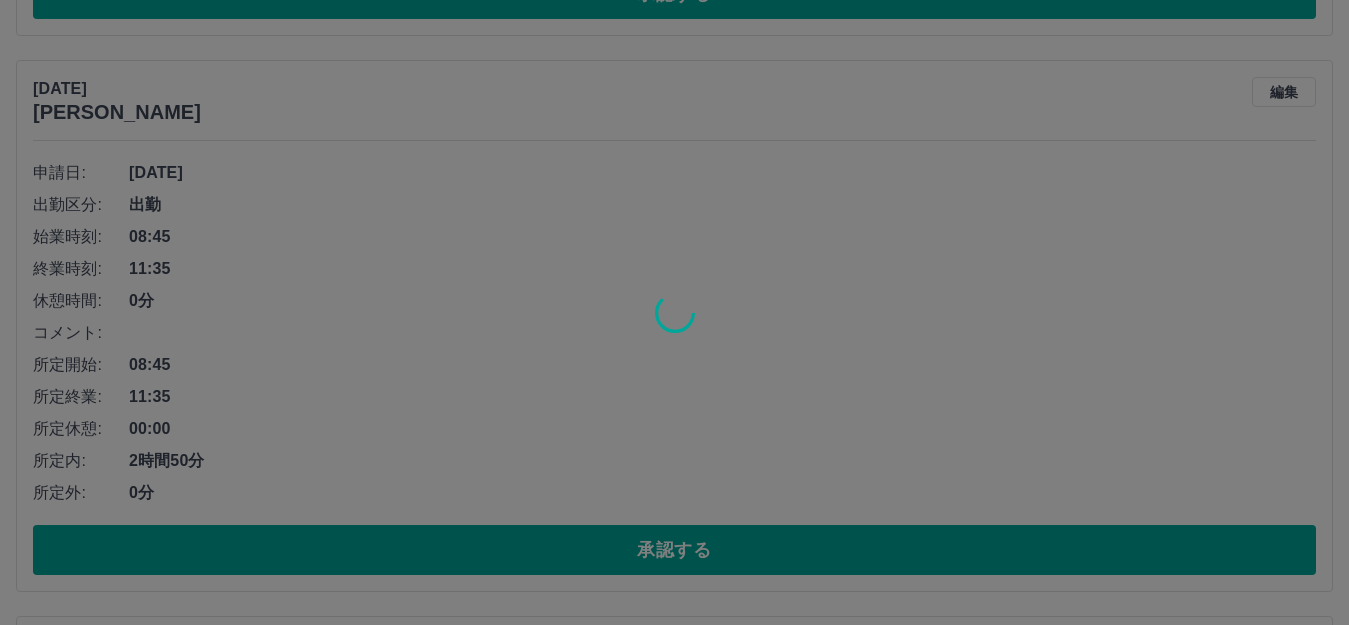 scroll, scrollTop: 725, scrollLeft: 0, axis: vertical 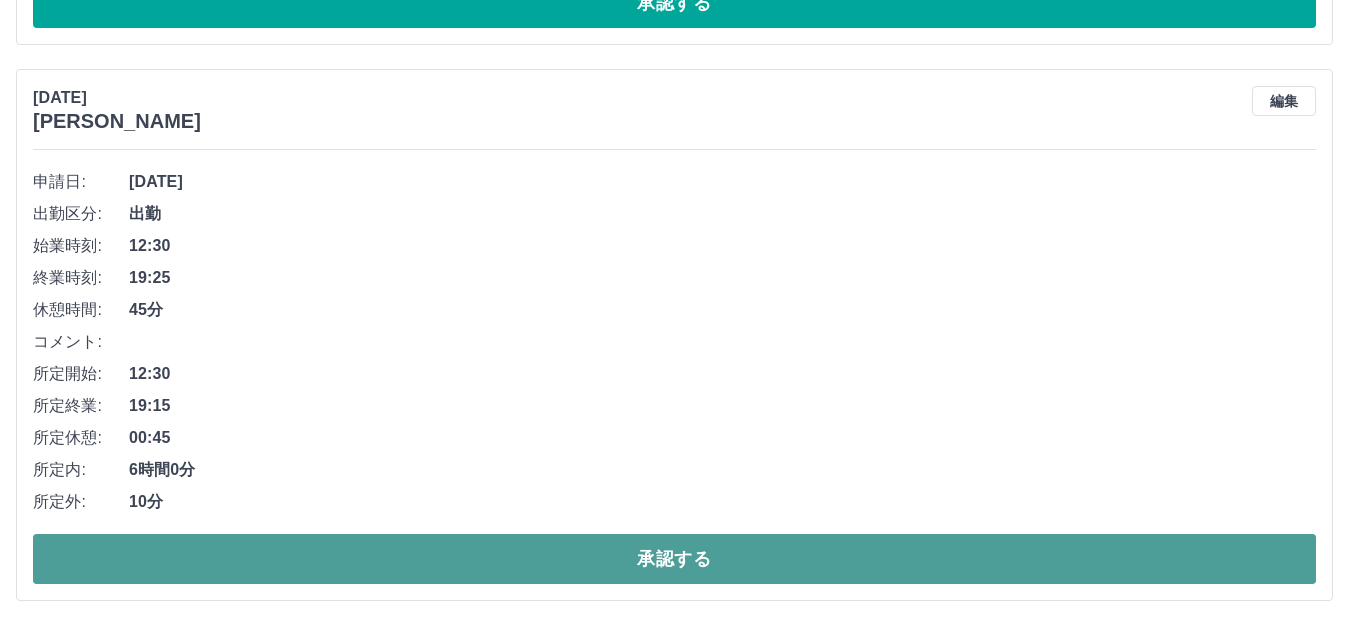 click on "承認する" at bounding box center (674, 559) 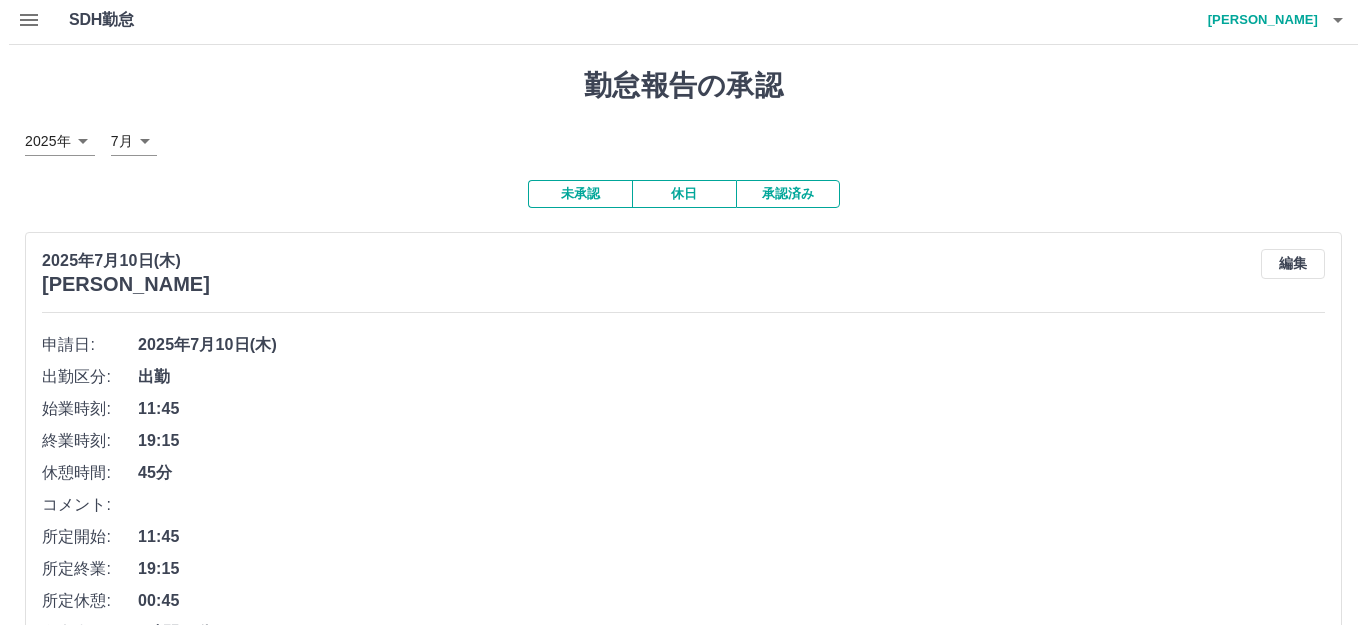 scroll, scrollTop: 0, scrollLeft: 0, axis: both 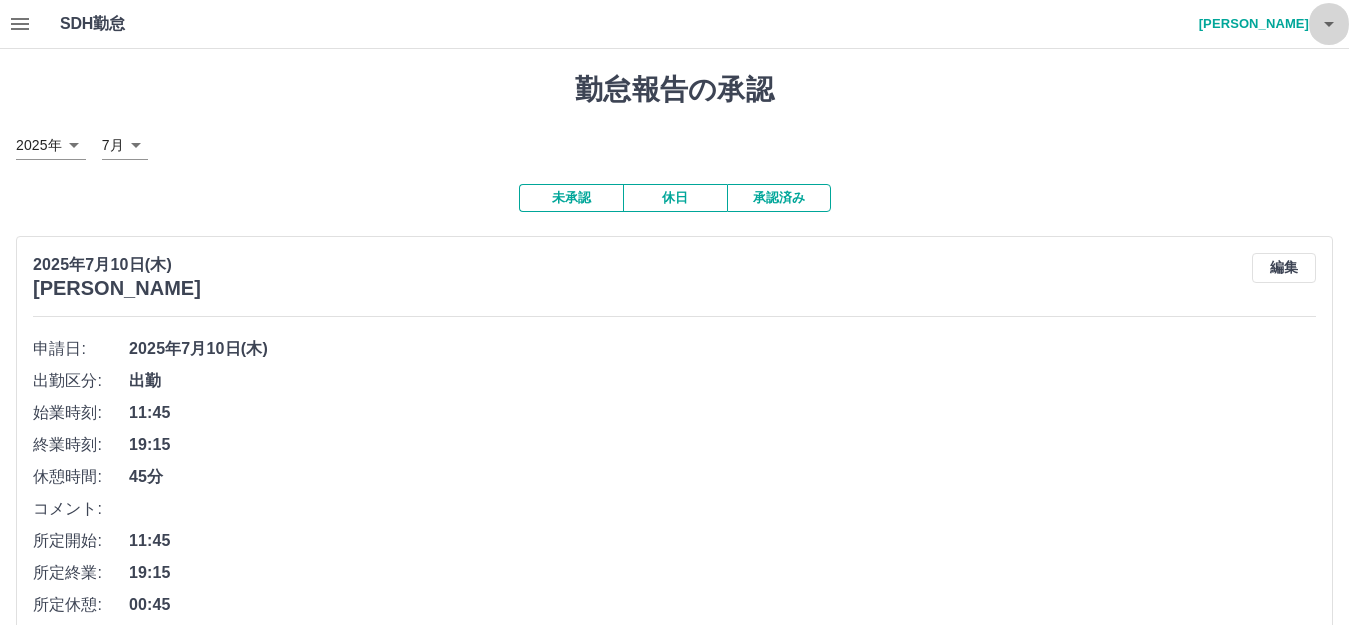 click 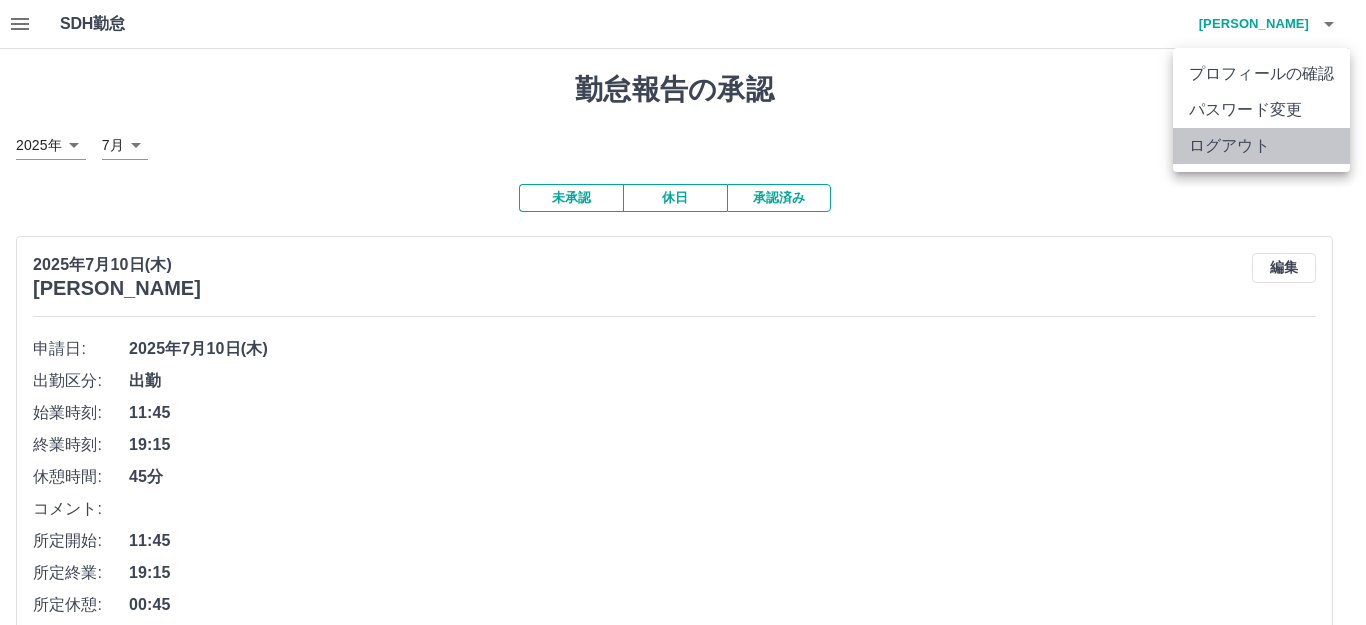 click on "ログアウト" at bounding box center (1261, 146) 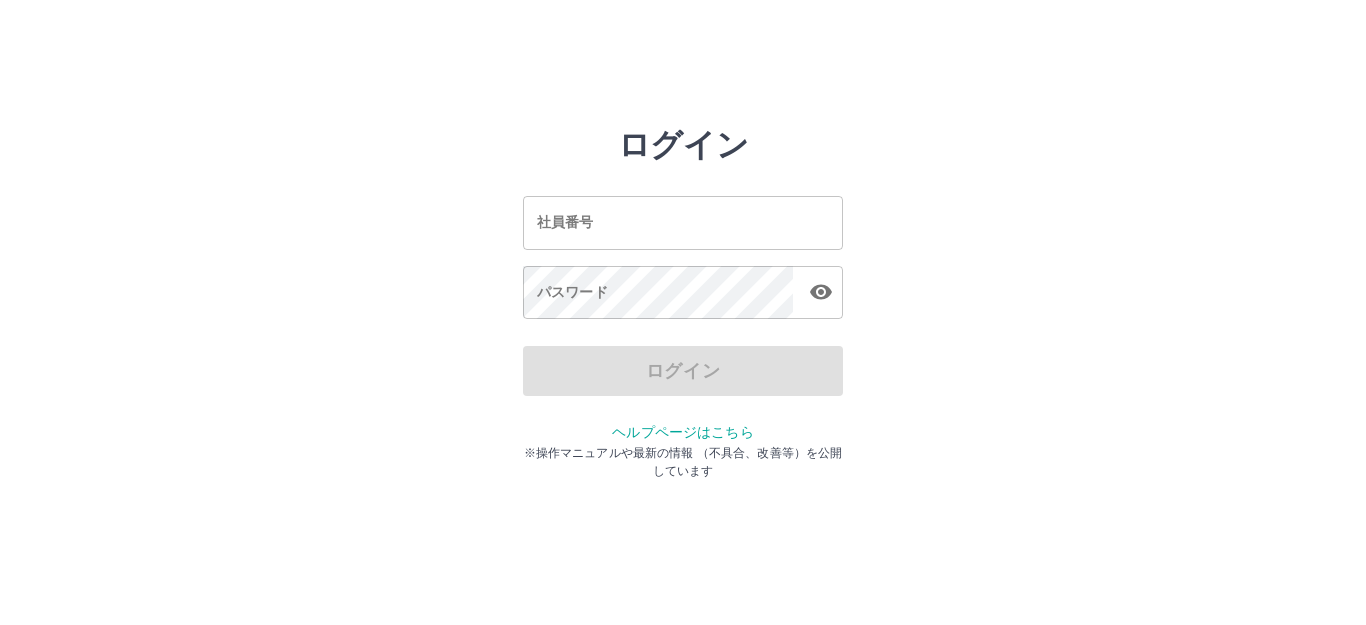 scroll, scrollTop: 0, scrollLeft: 0, axis: both 